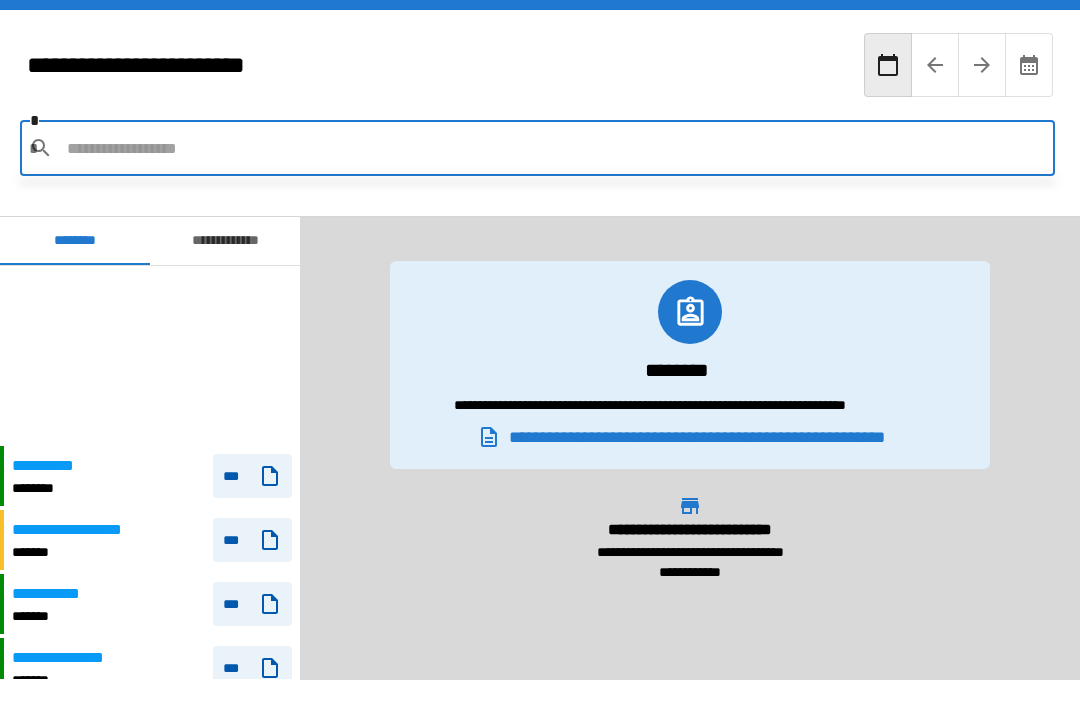 scroll, scrollTop: 64, scrollLeft: 0, axis: vertical 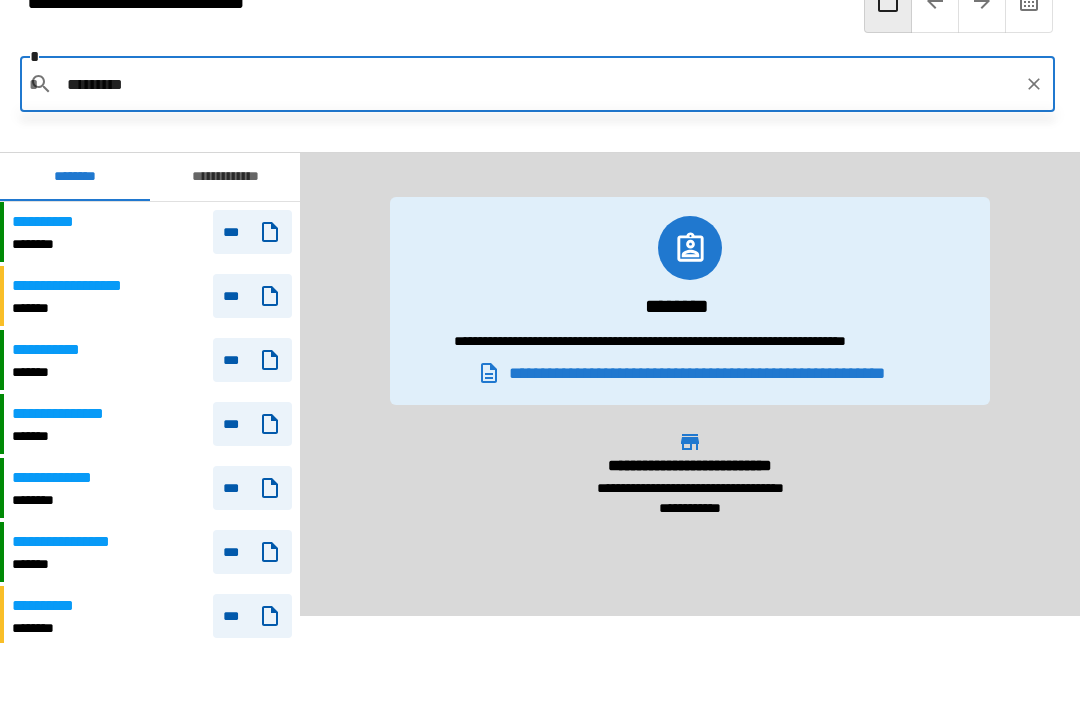 type on "**********" 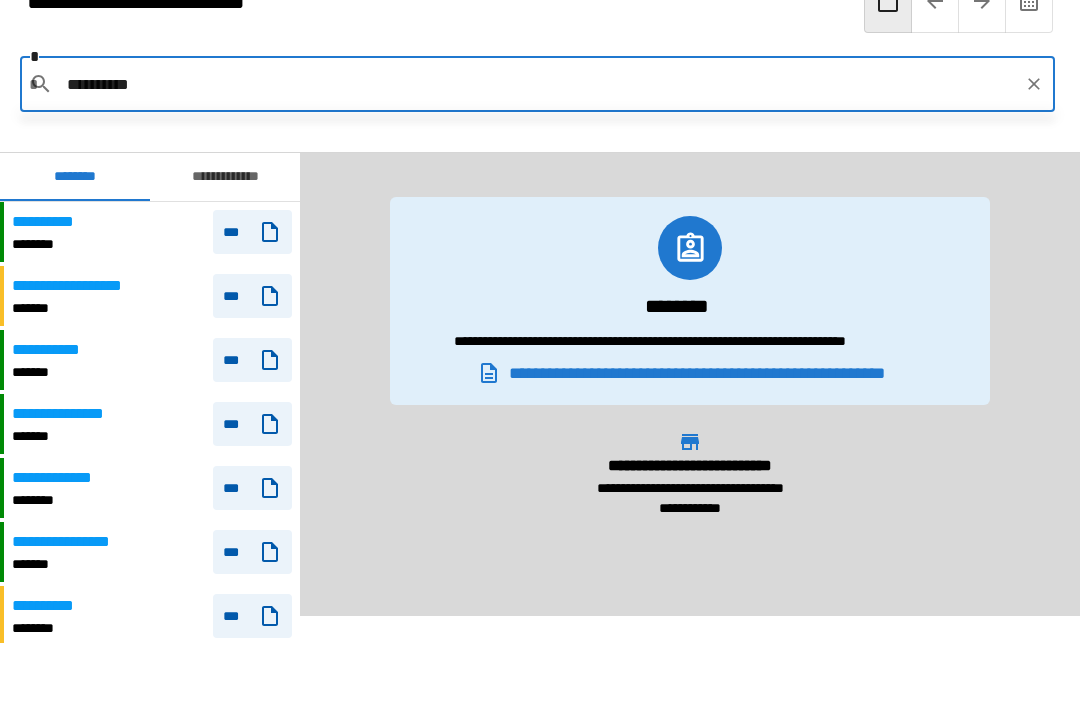 click 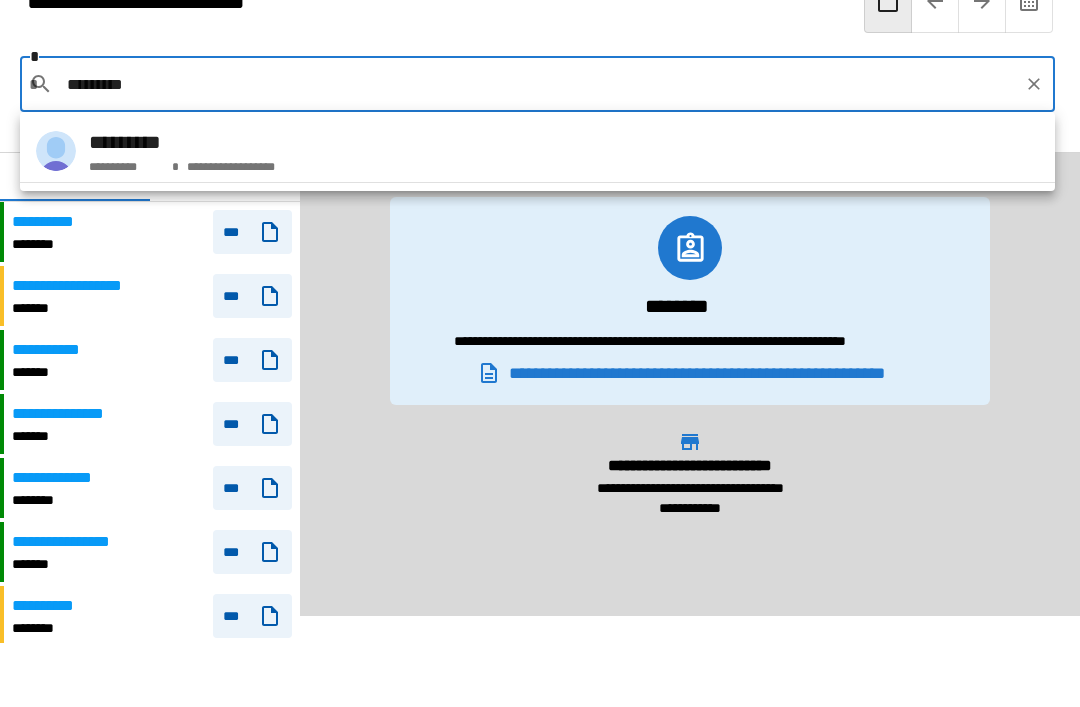 click on "**********" at bounding box center [537, 151] 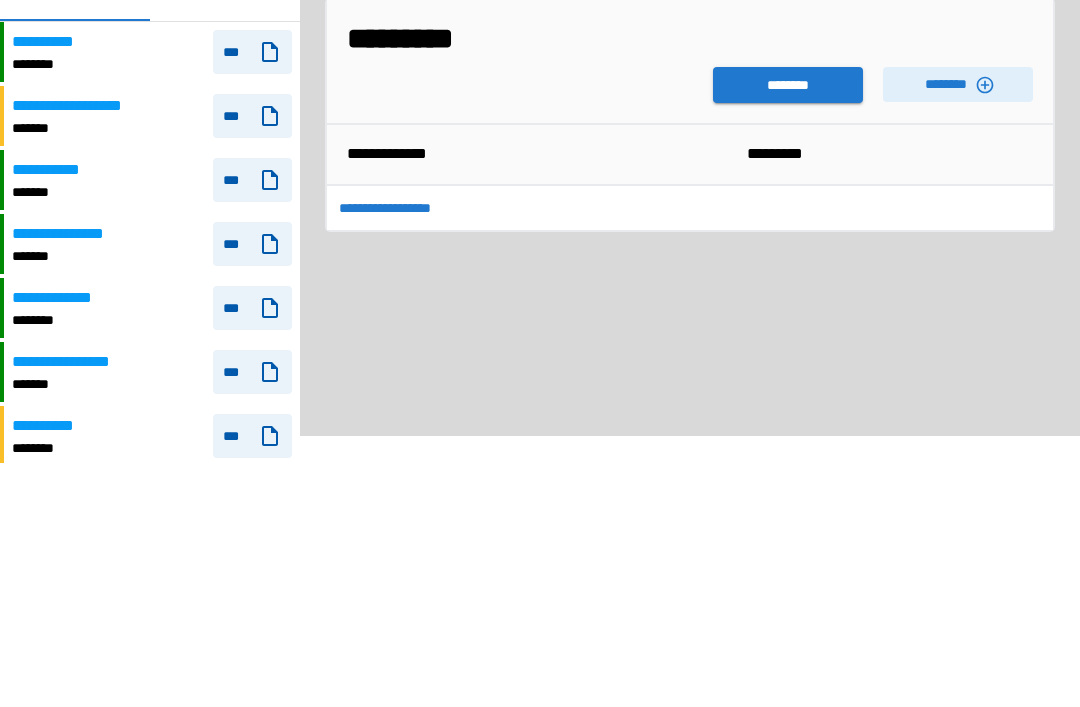 click on "********" at bounding box center (788, 265) 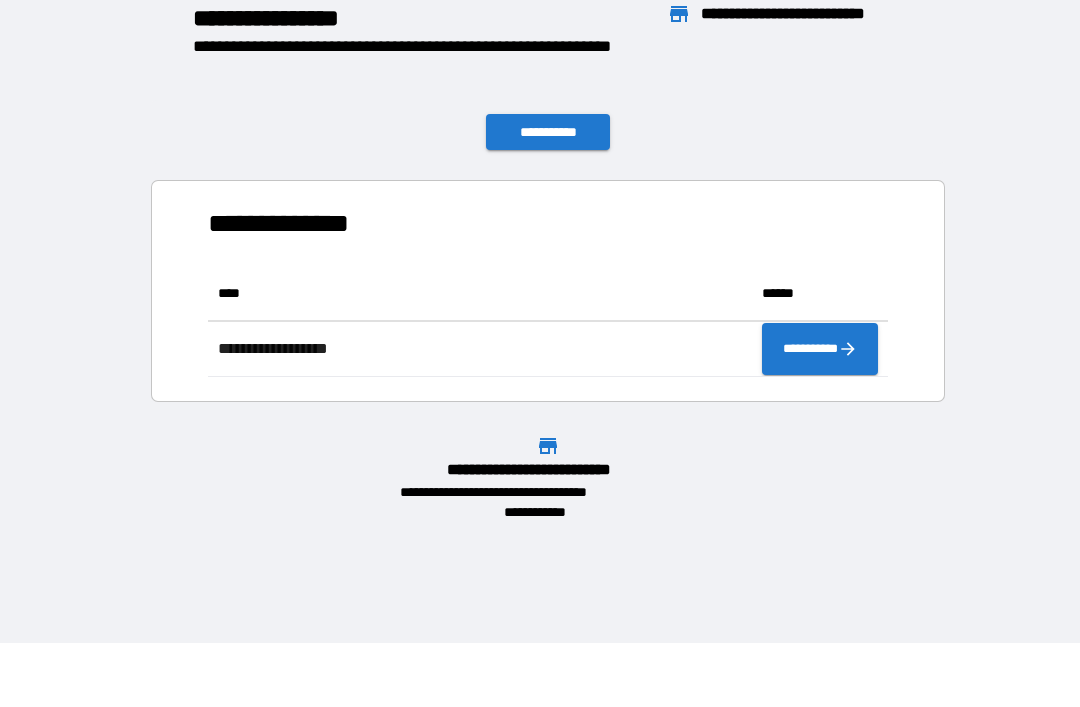 scroll, scrollTop: 1, scrollLeft: 1, axis: both 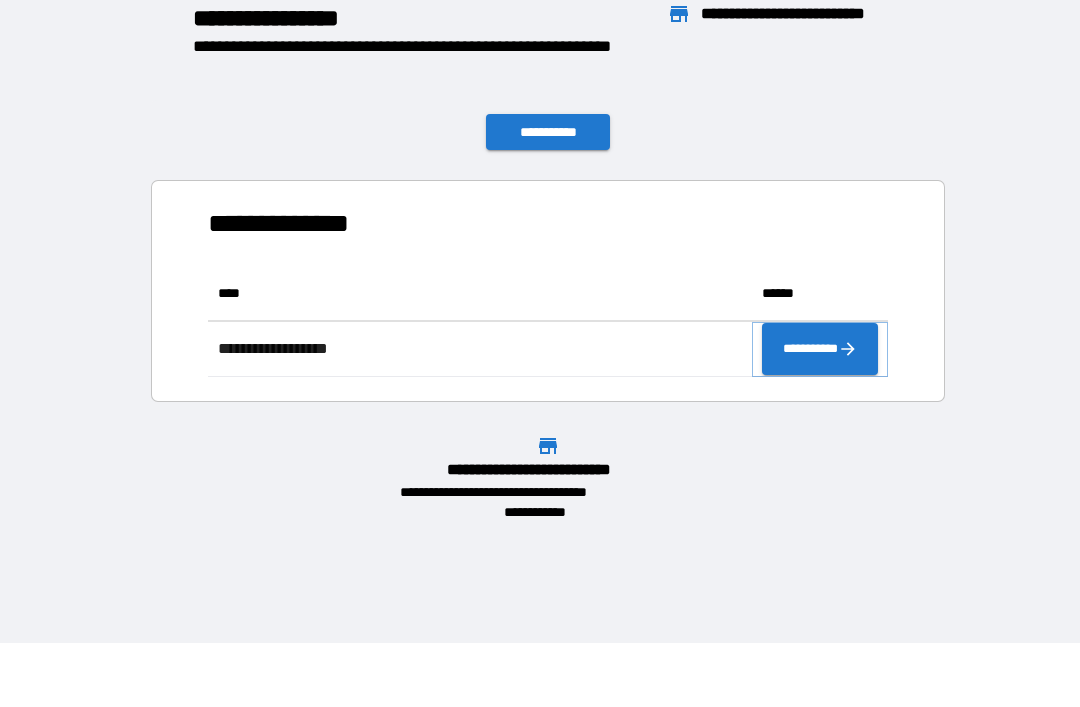 click on "**********" at bounding box center (820, 349) 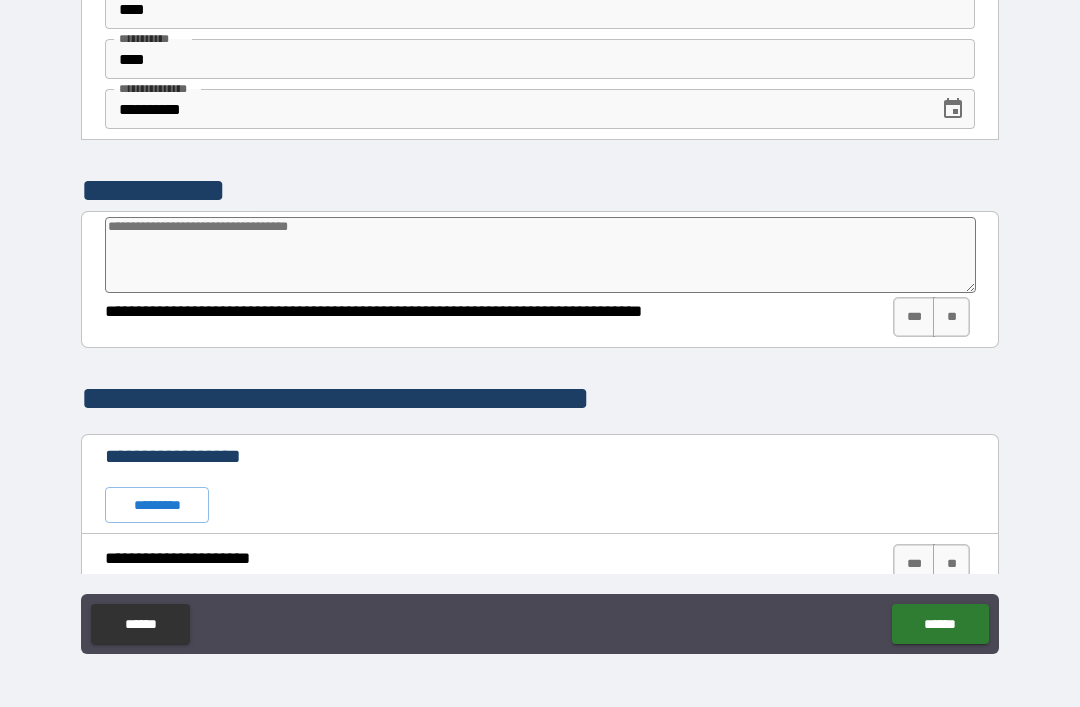 scroll, scrollTop: 0, scrollLeft: 0, axis: both 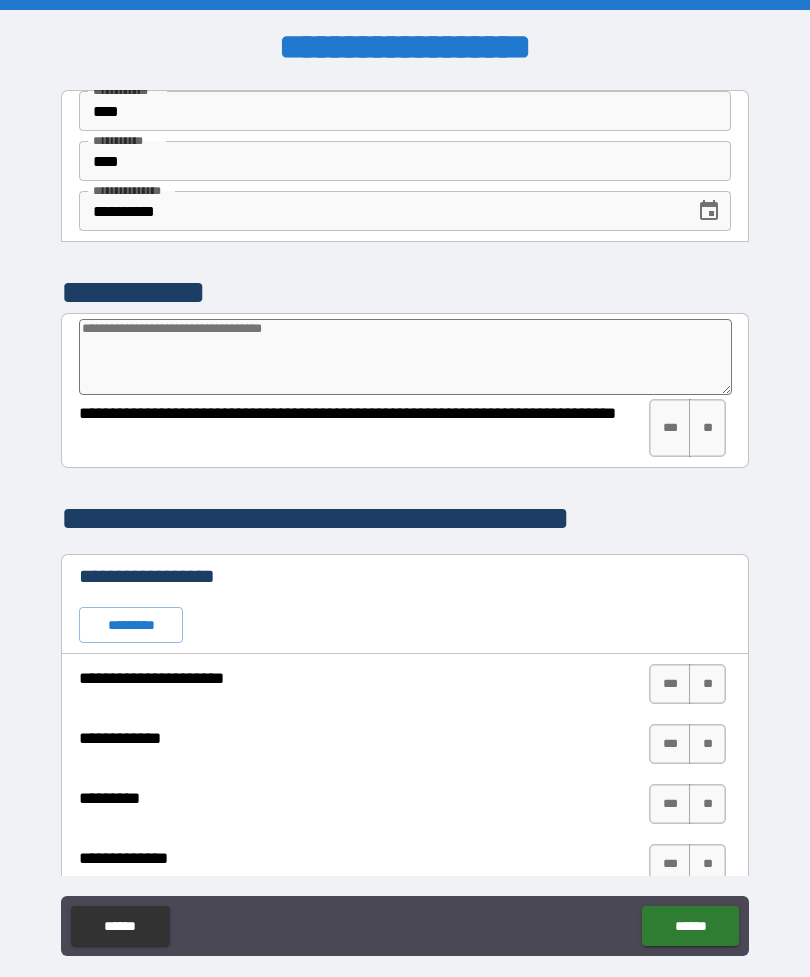 type on "*" 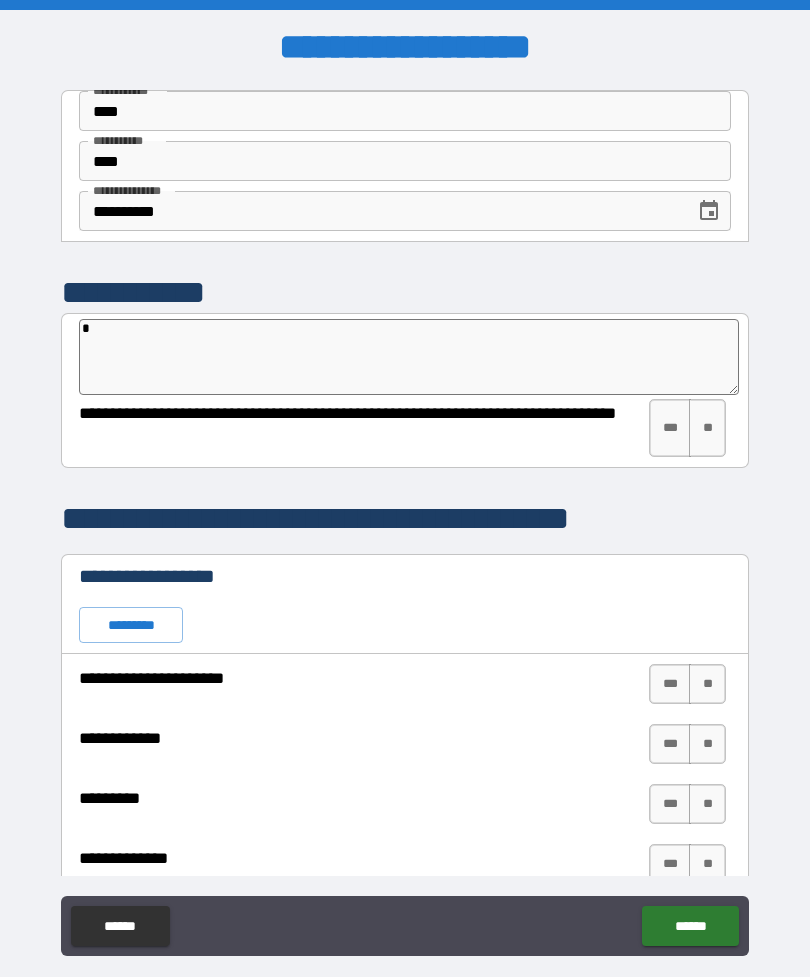 type on "*" 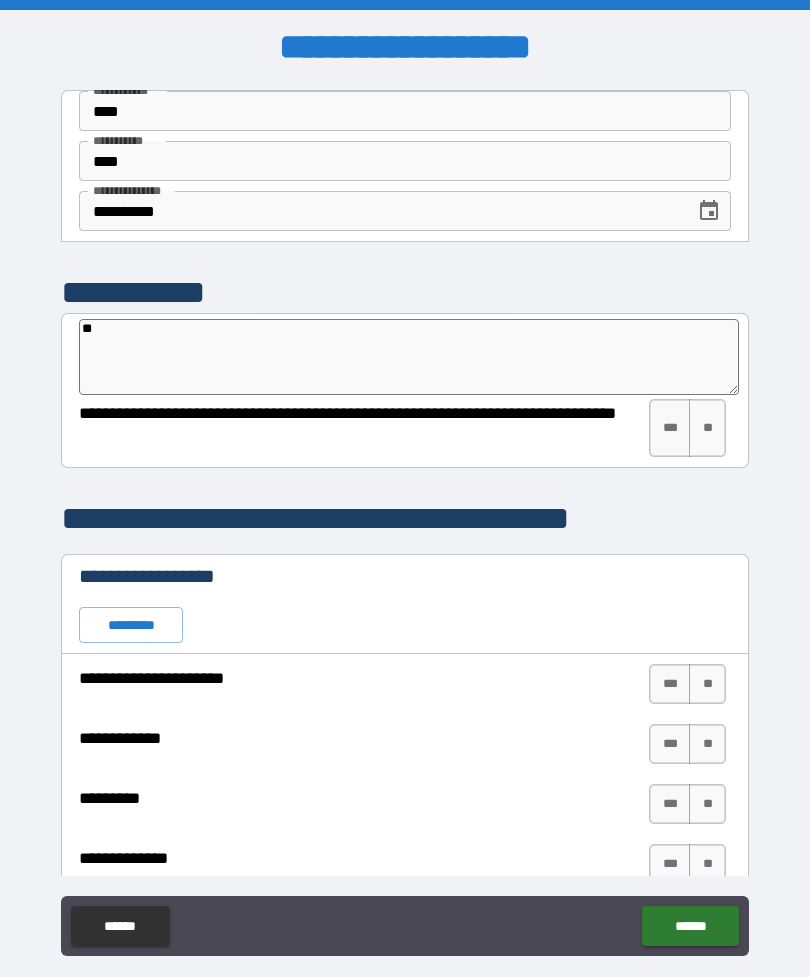 type on "*" 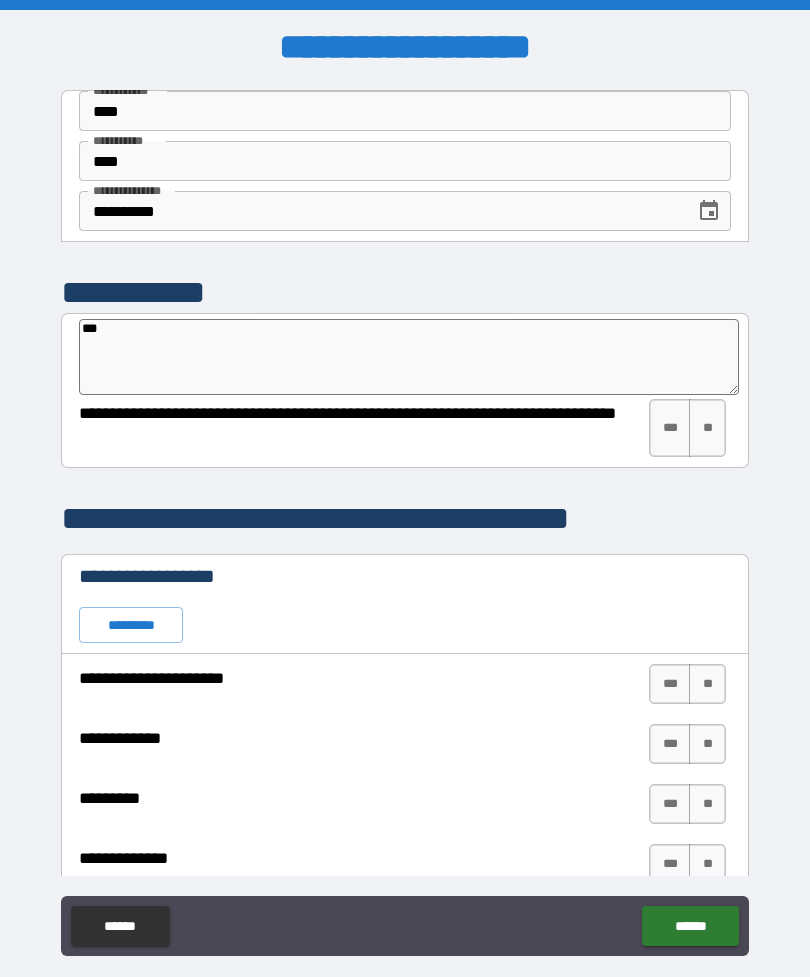 type on "*" 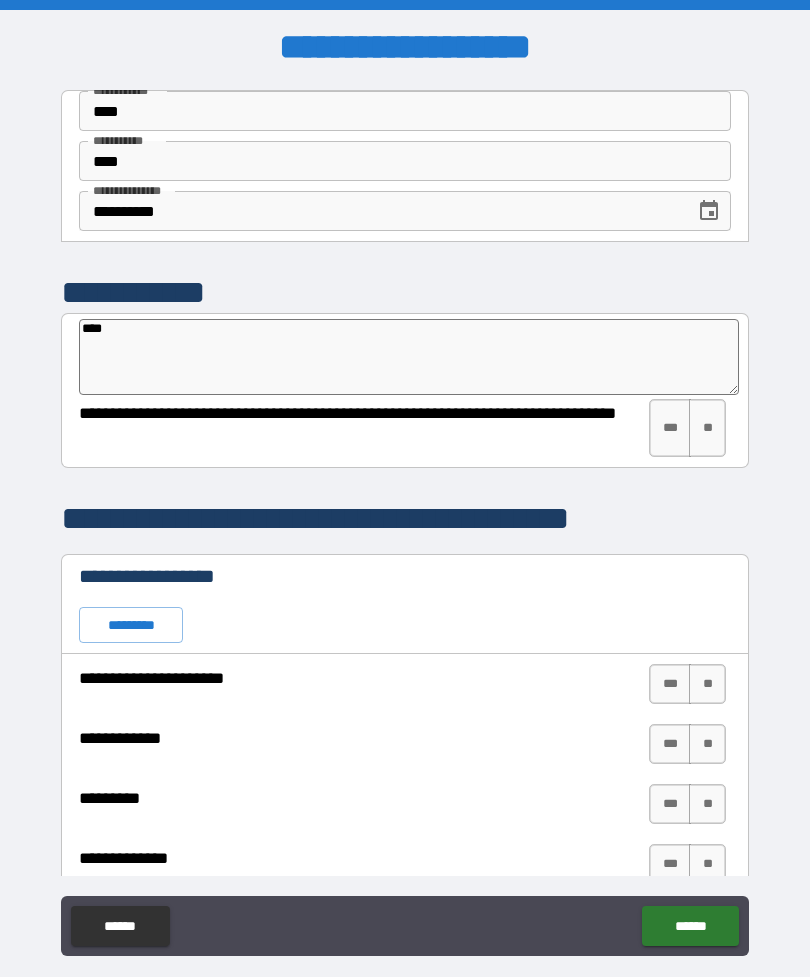 type on "*" 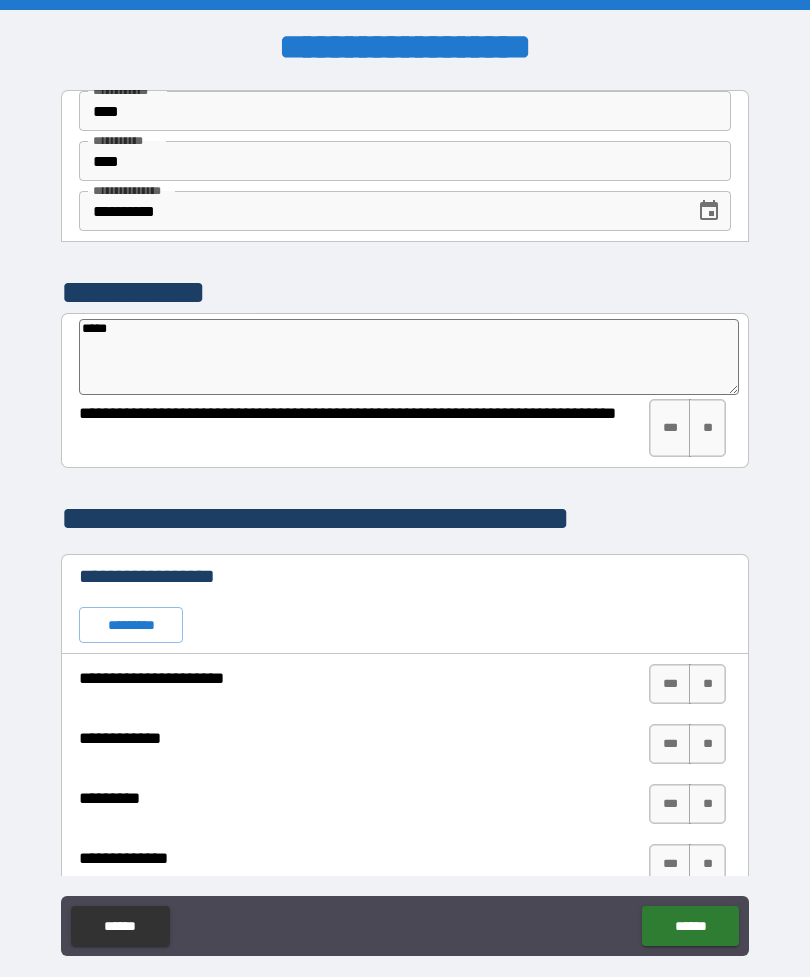 type on "*" 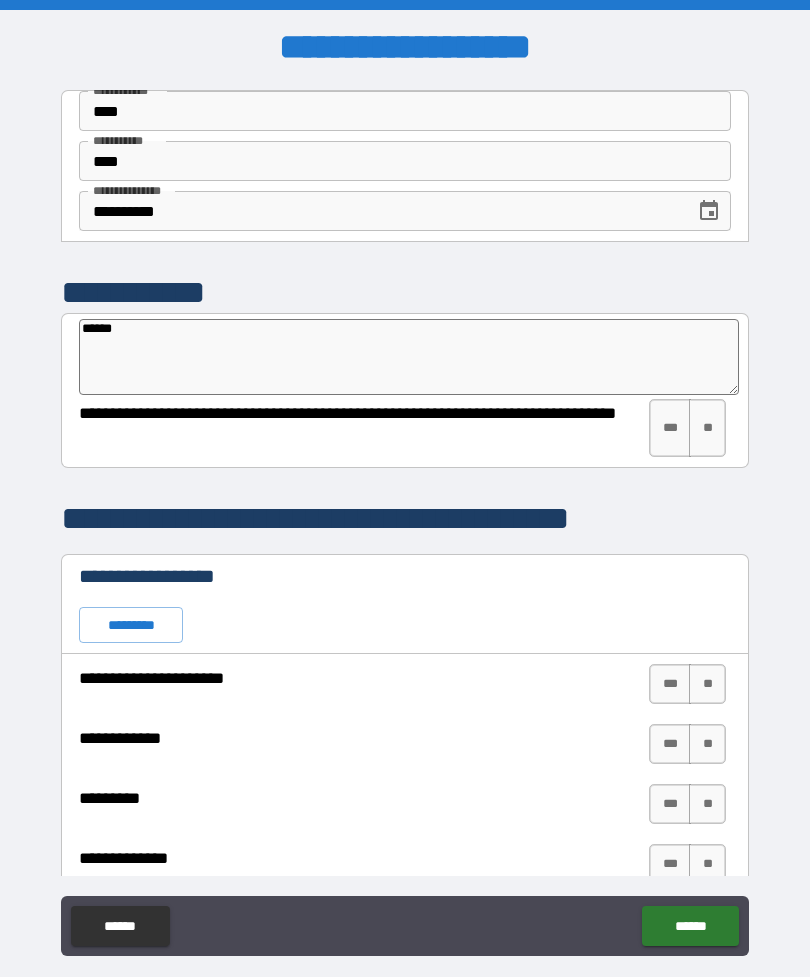 type on "*" 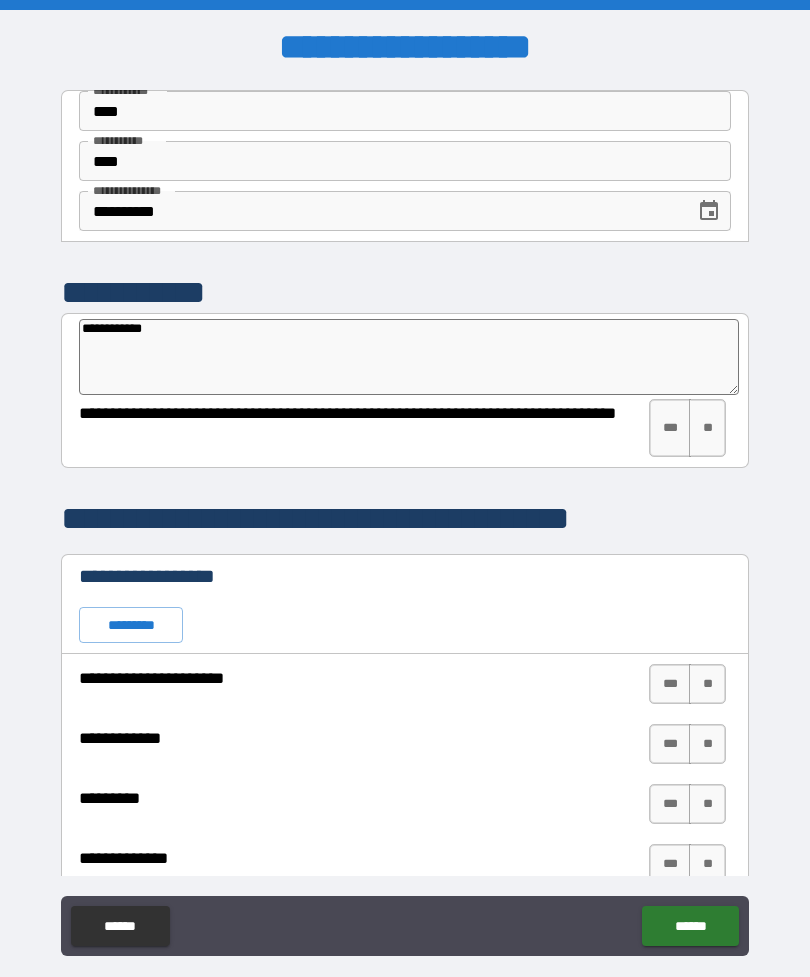 type on "**********" 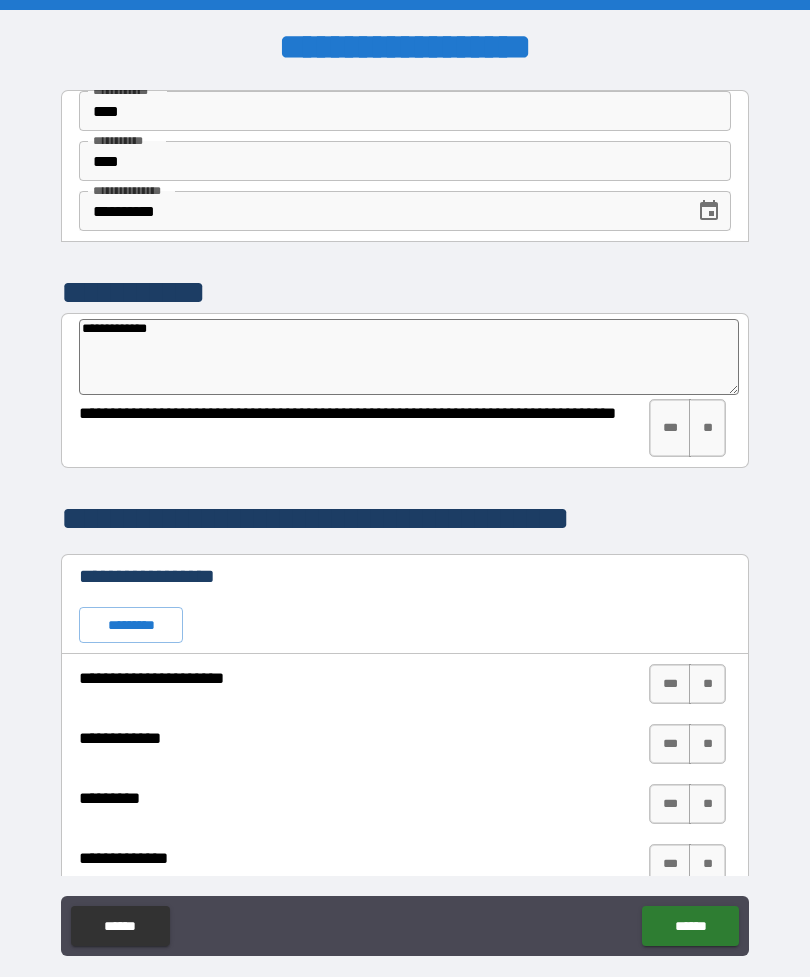type on "*" 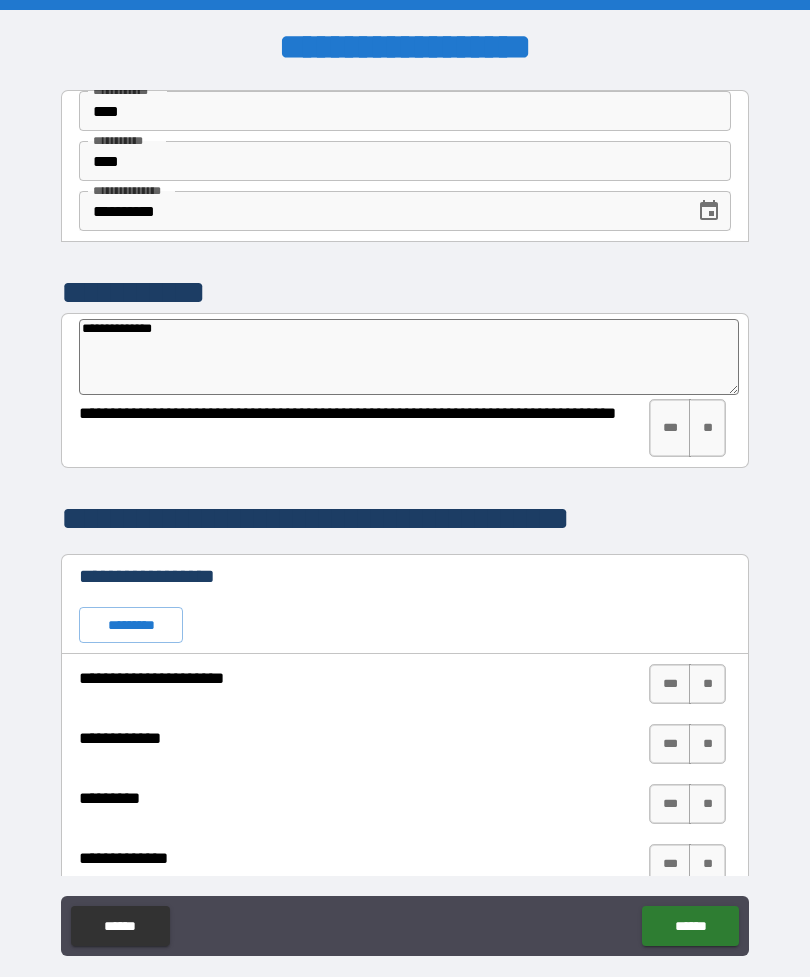 type on "*" 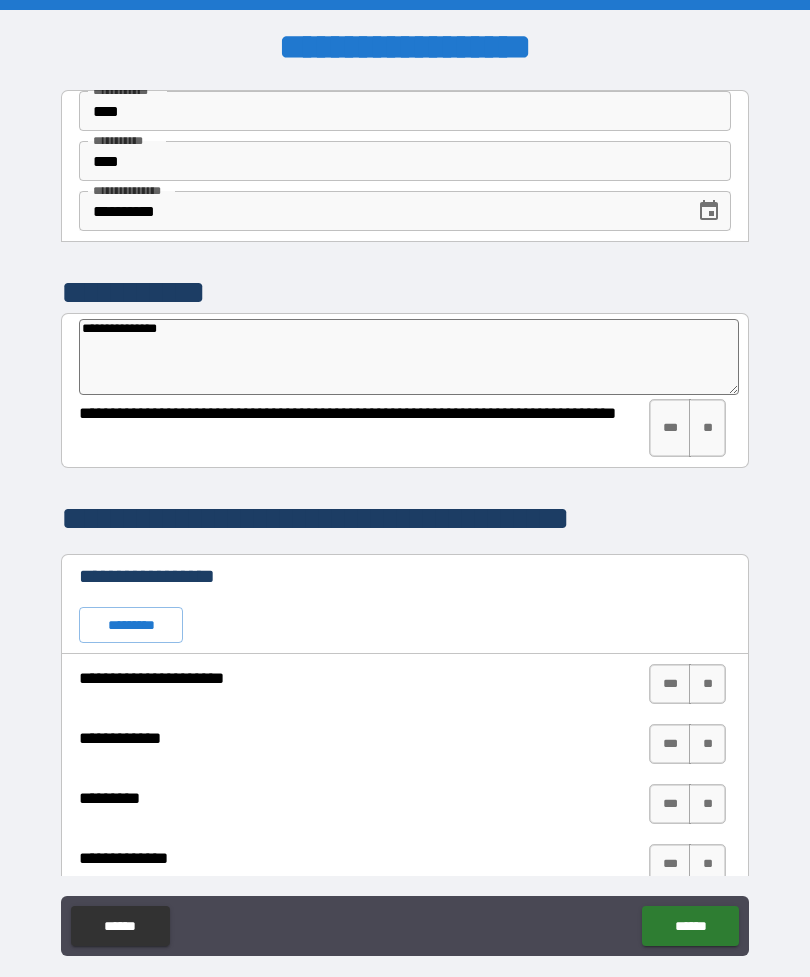 type on "*" 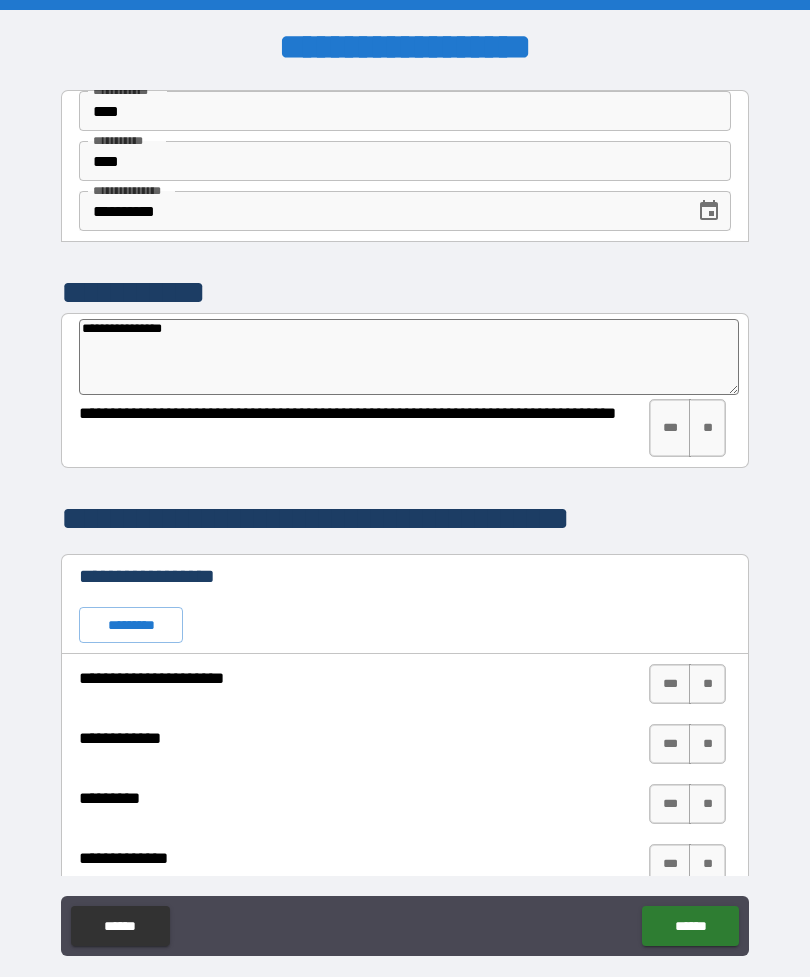 type on "*" 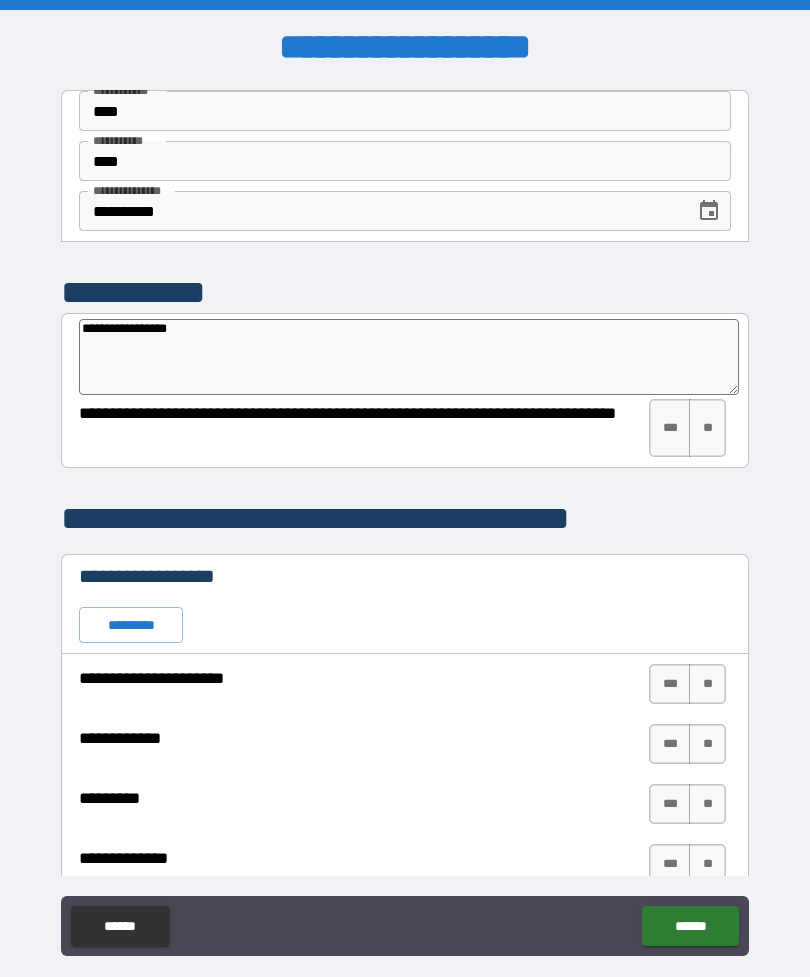 type on "*" 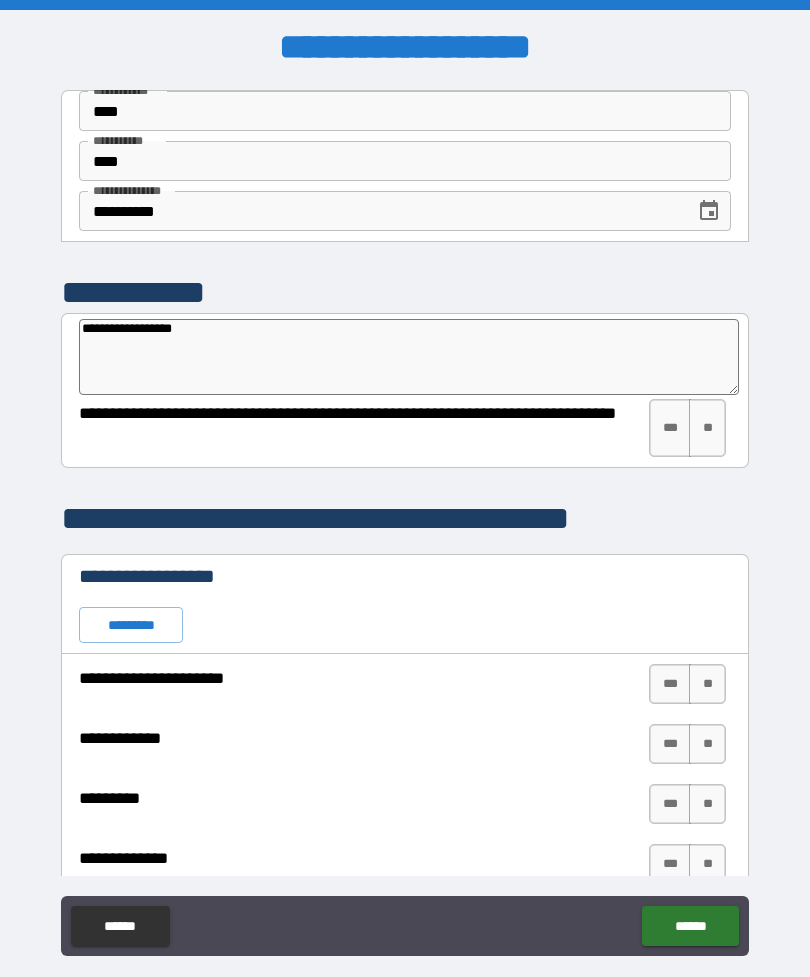 type on "*" 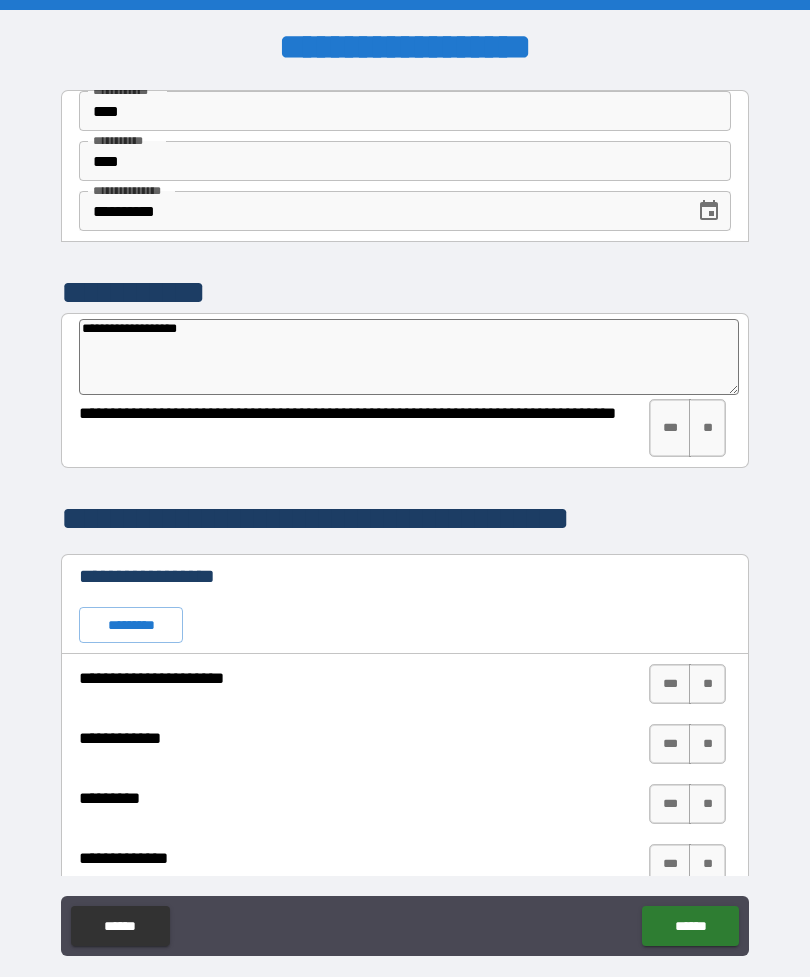 type on "*" 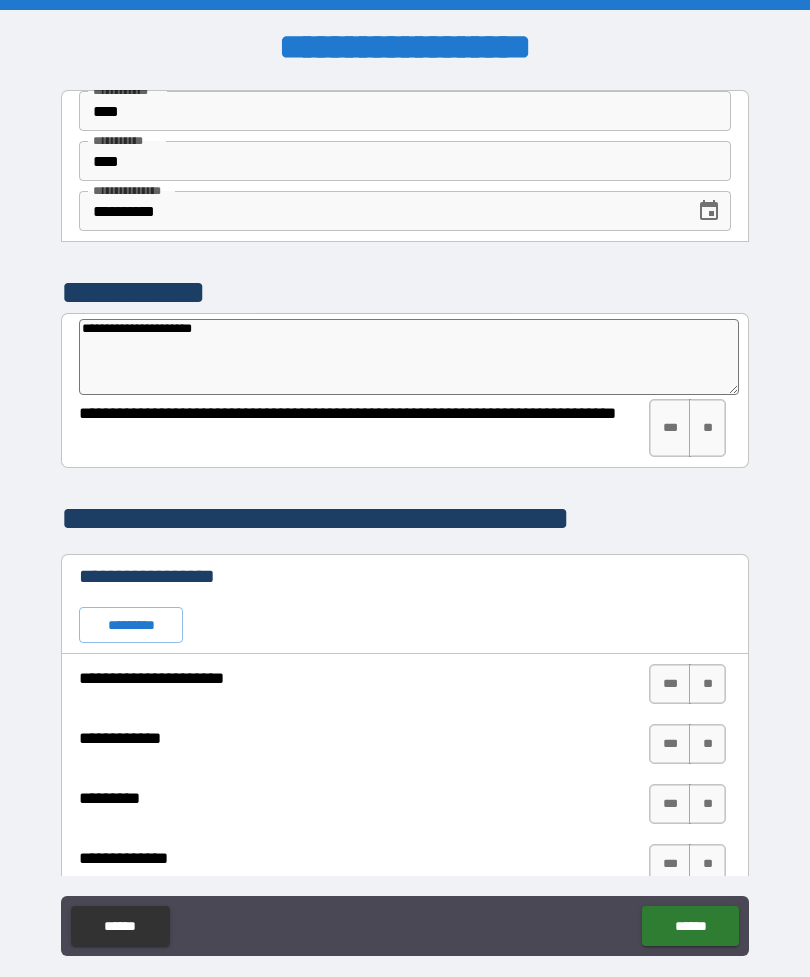 type on "*" 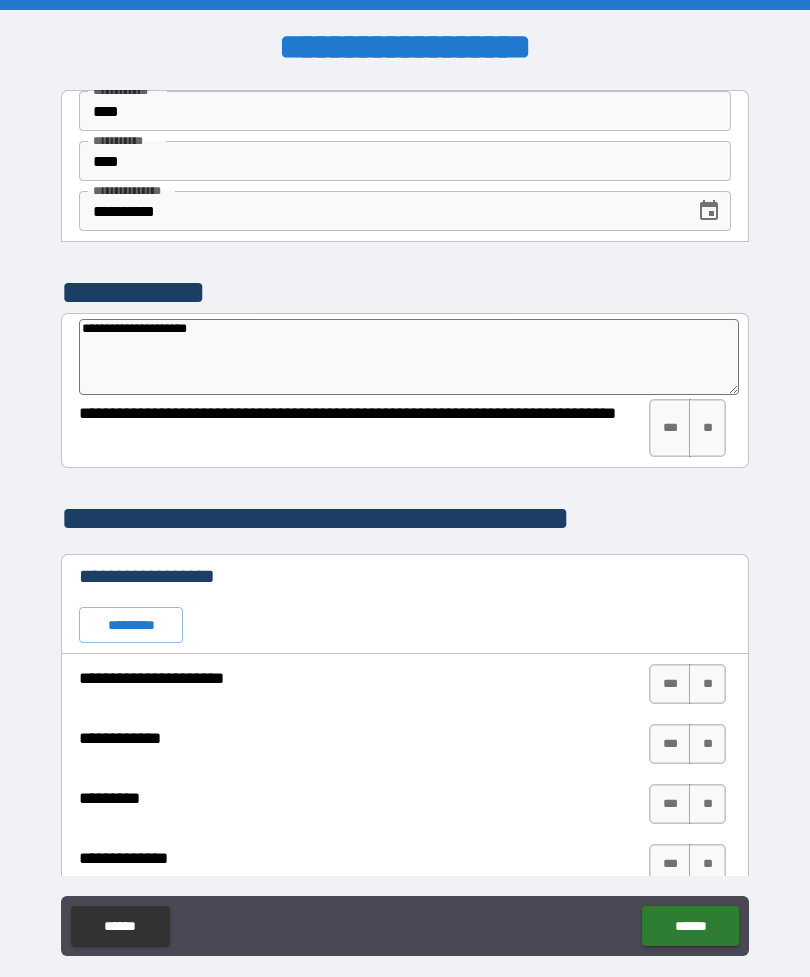 type on "**********" 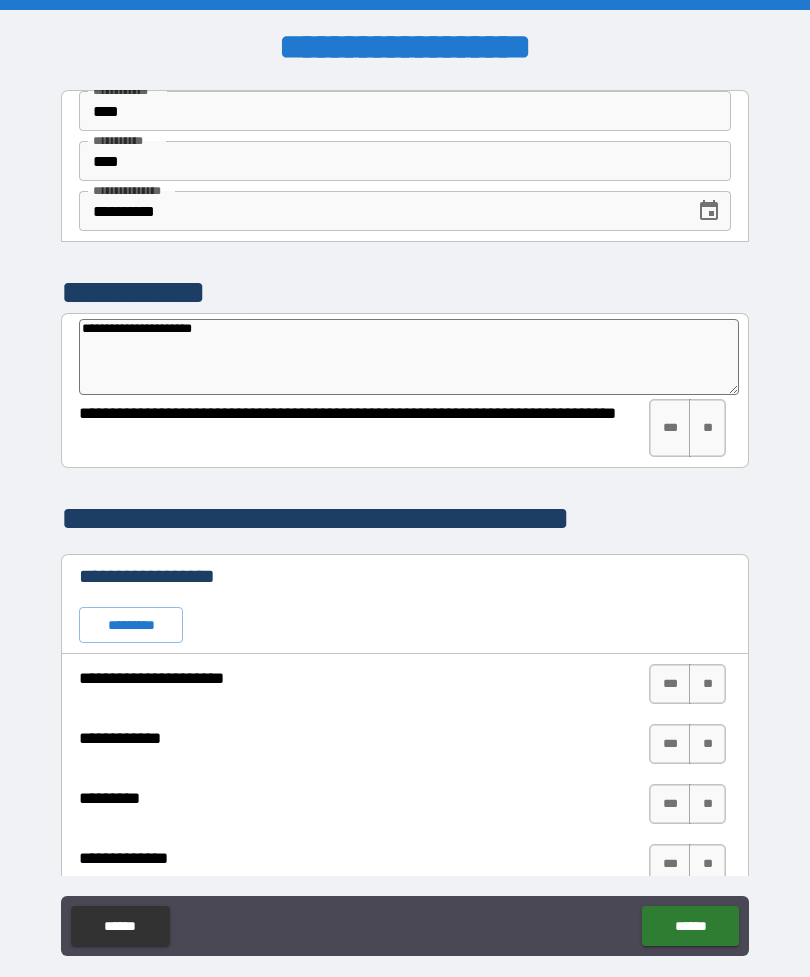 type on "*" 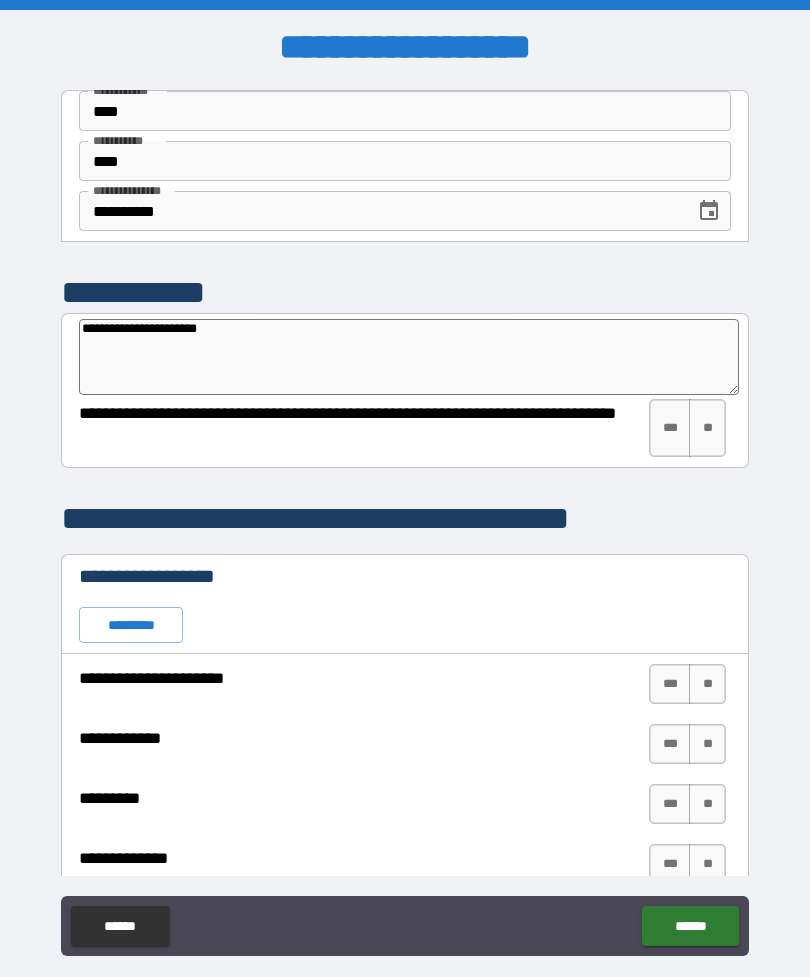 type on "*" 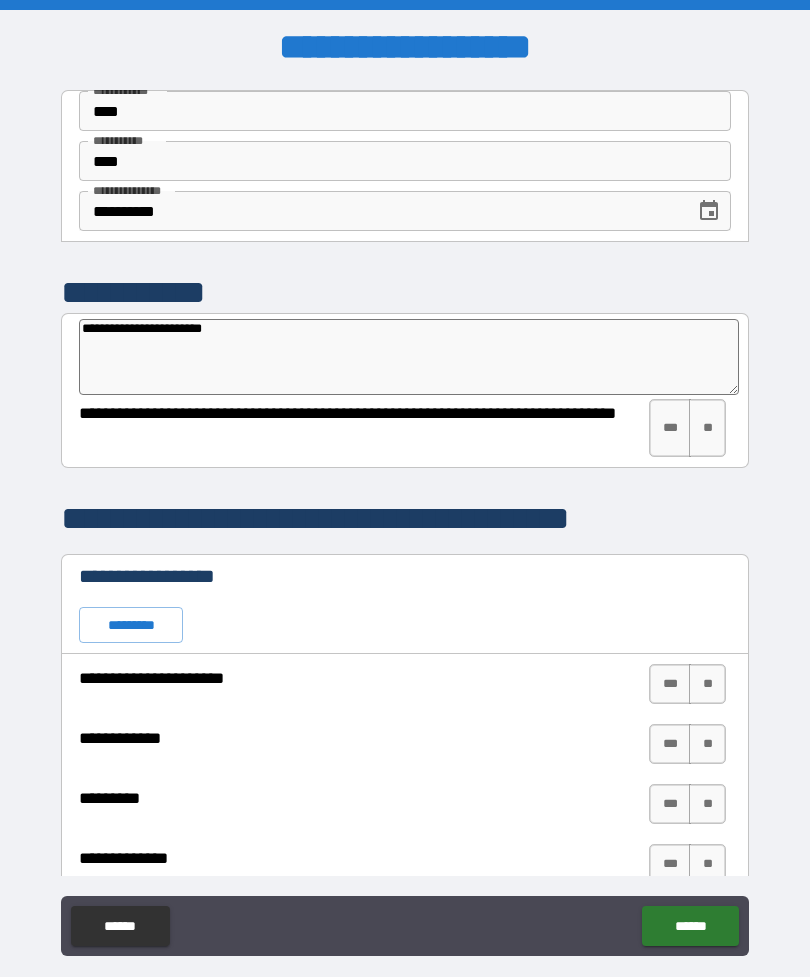 type on "*" 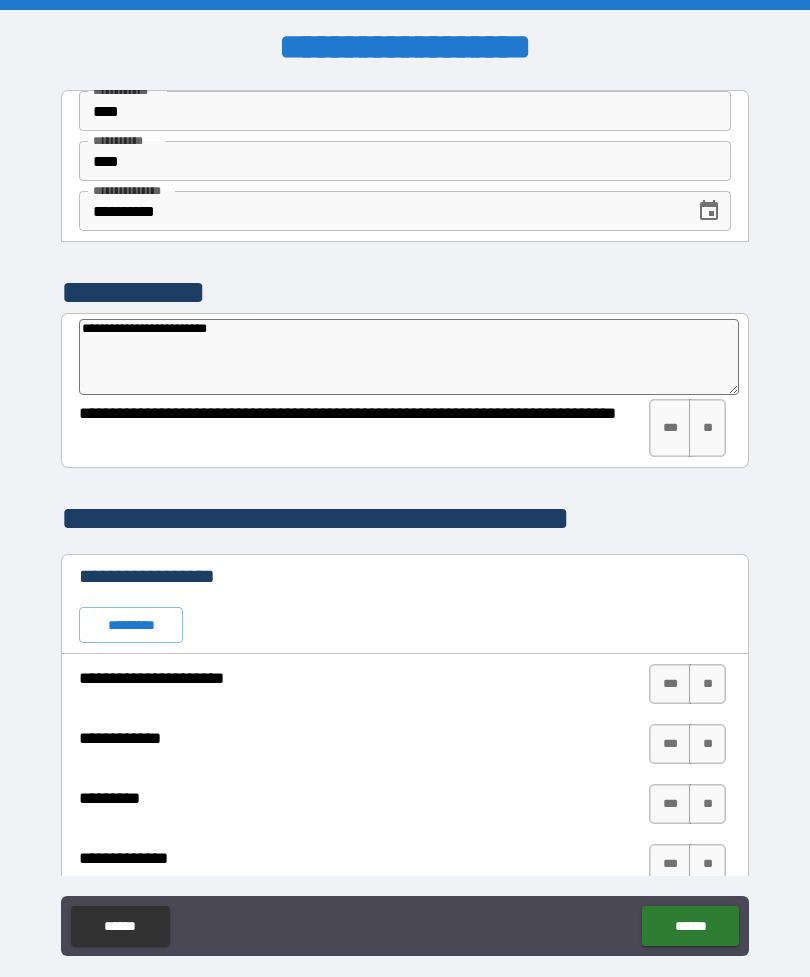 type on "*" 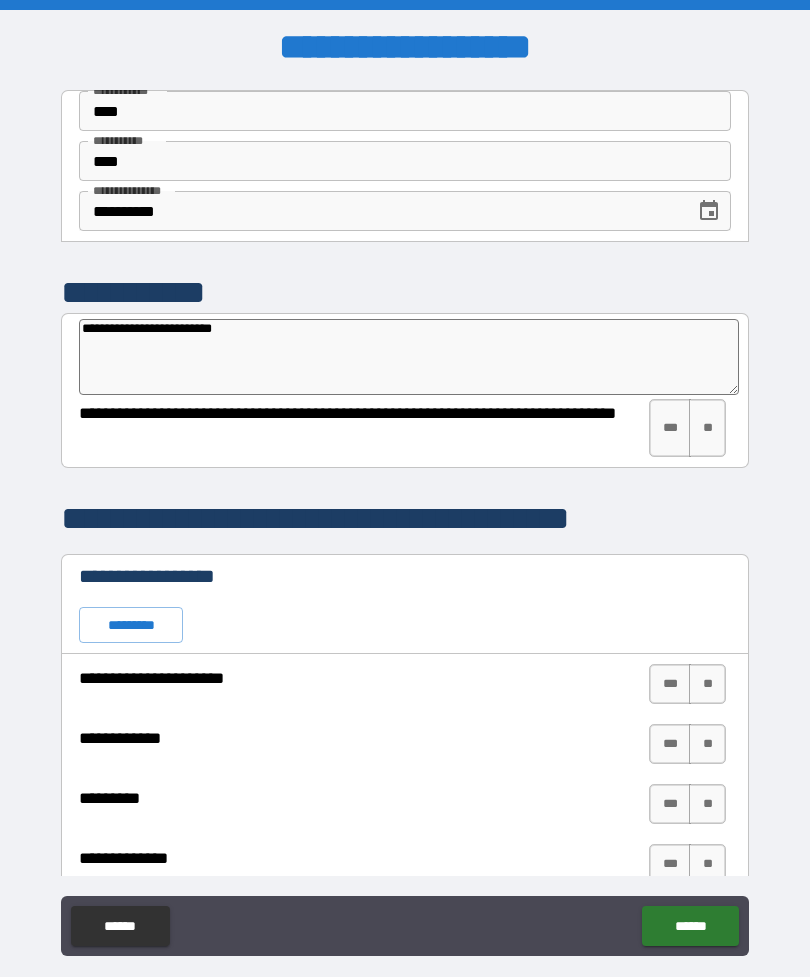 type on "*" 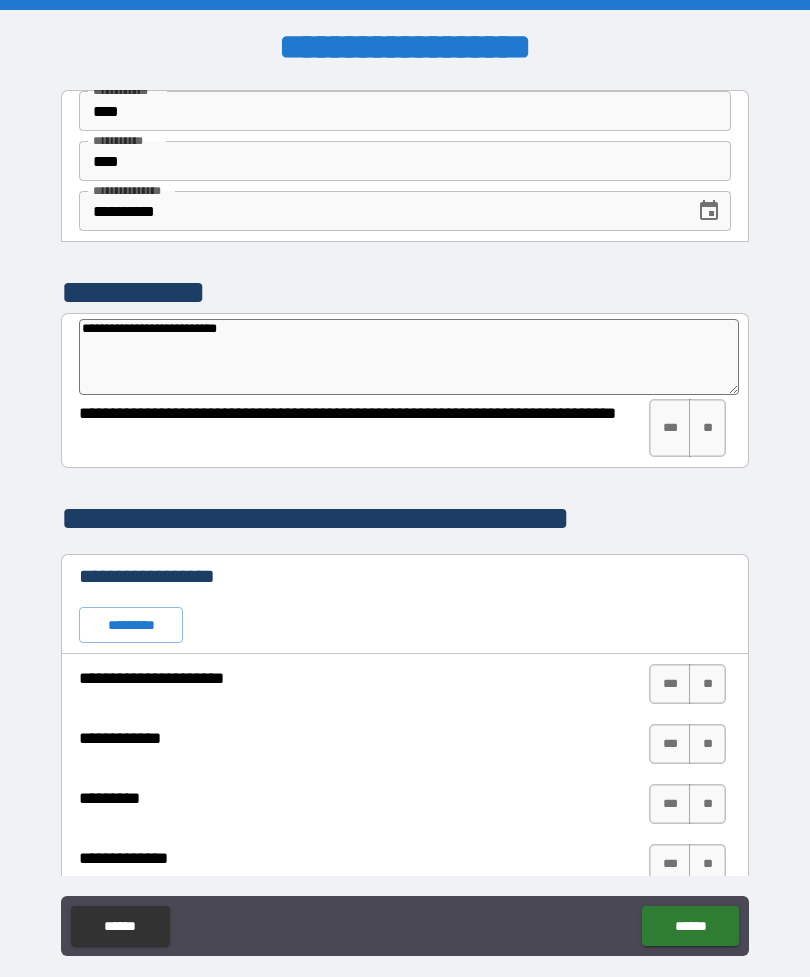 type on "*" 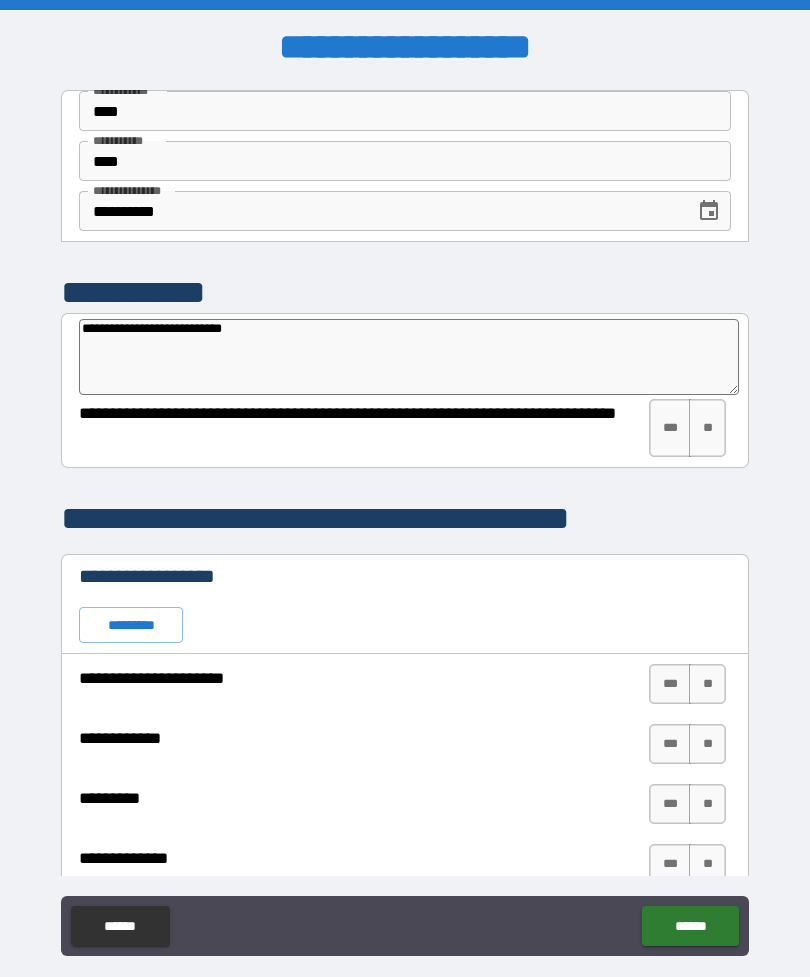 type on "*" 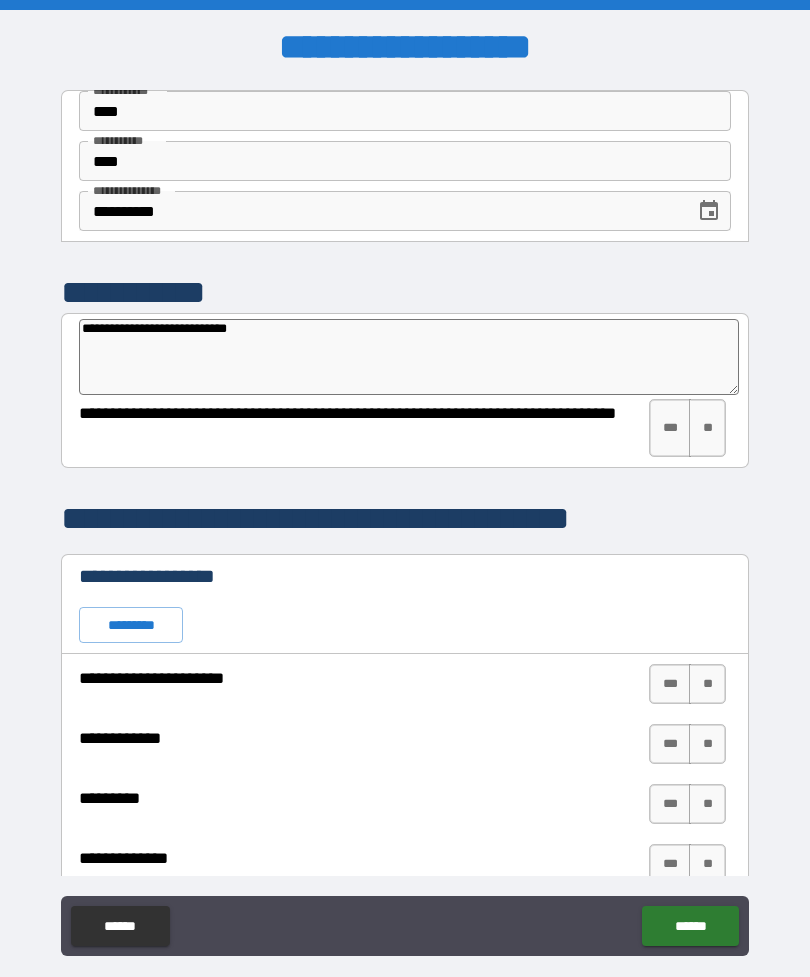 type on "*" 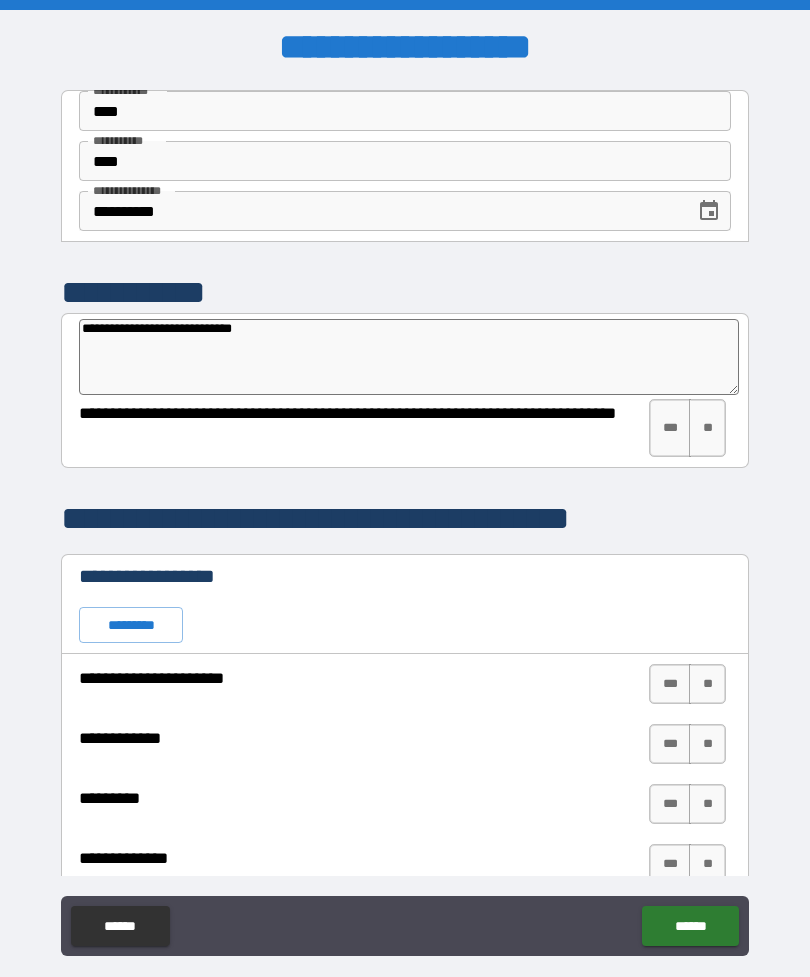 type on "*" 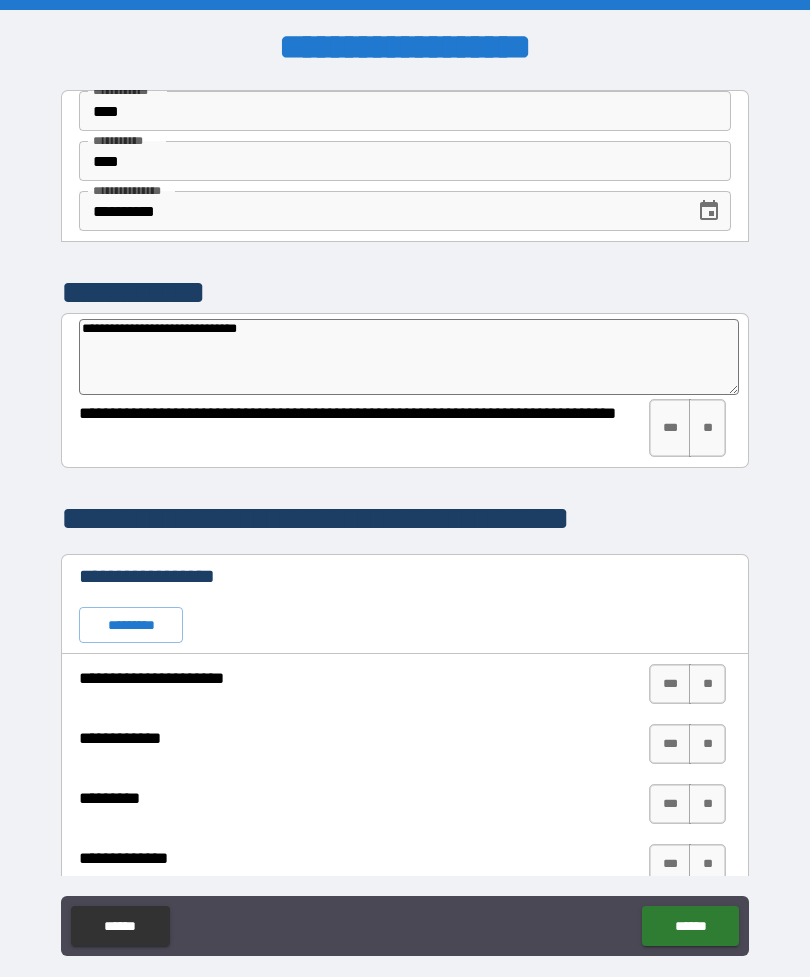type on "*" 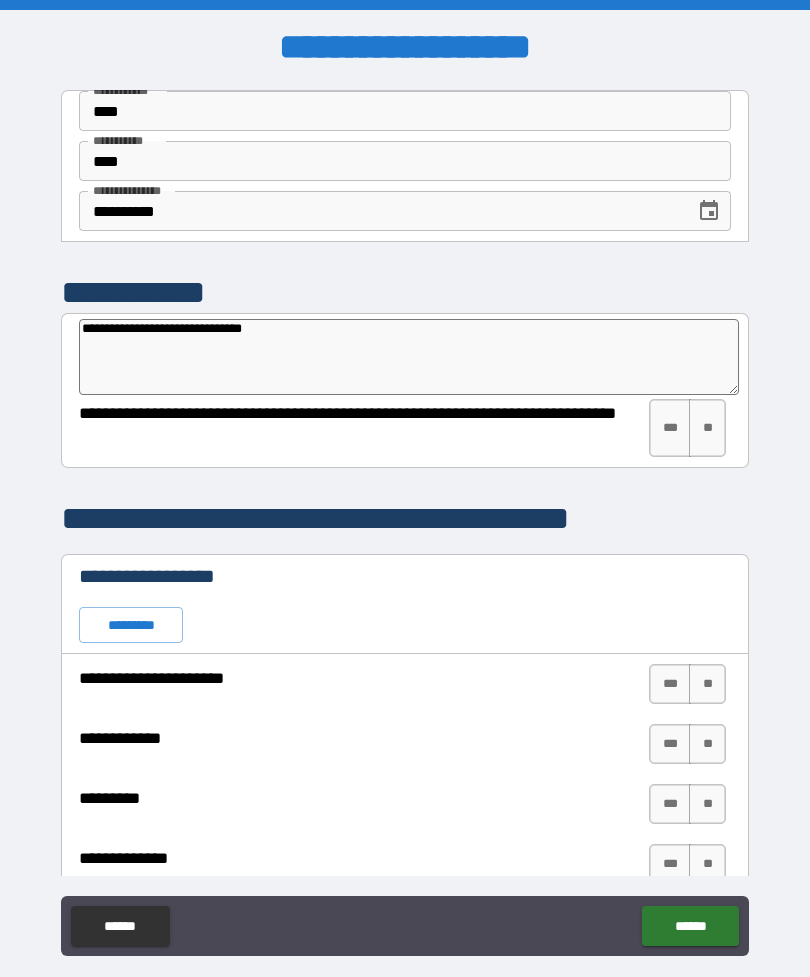 type on "*" 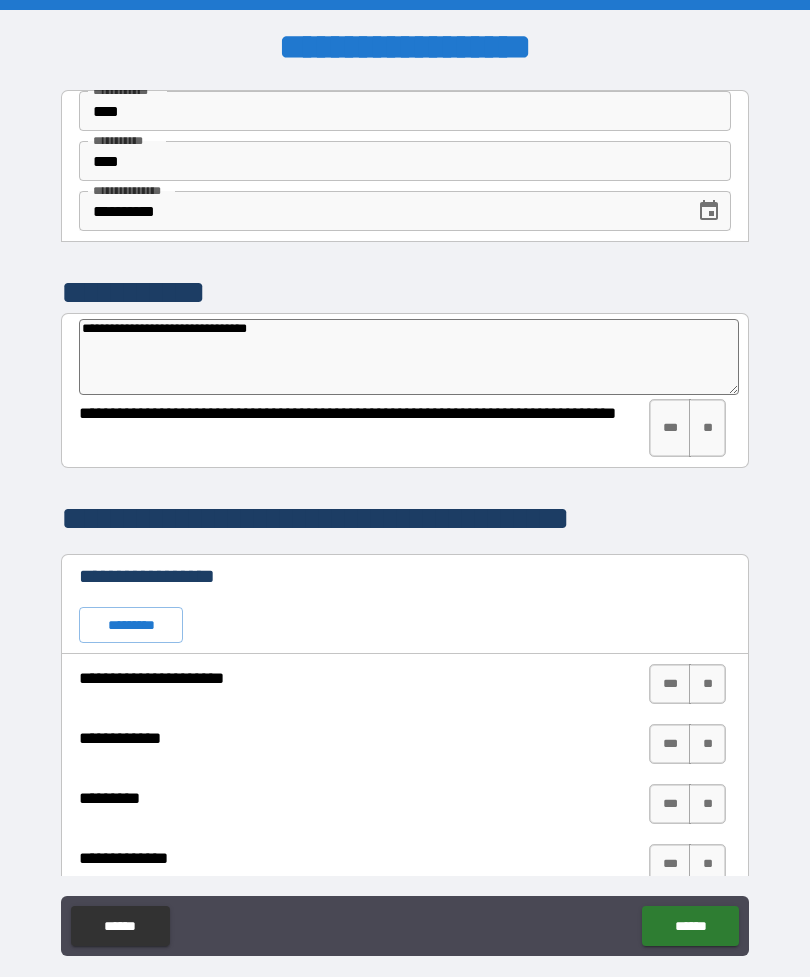 type on "*" 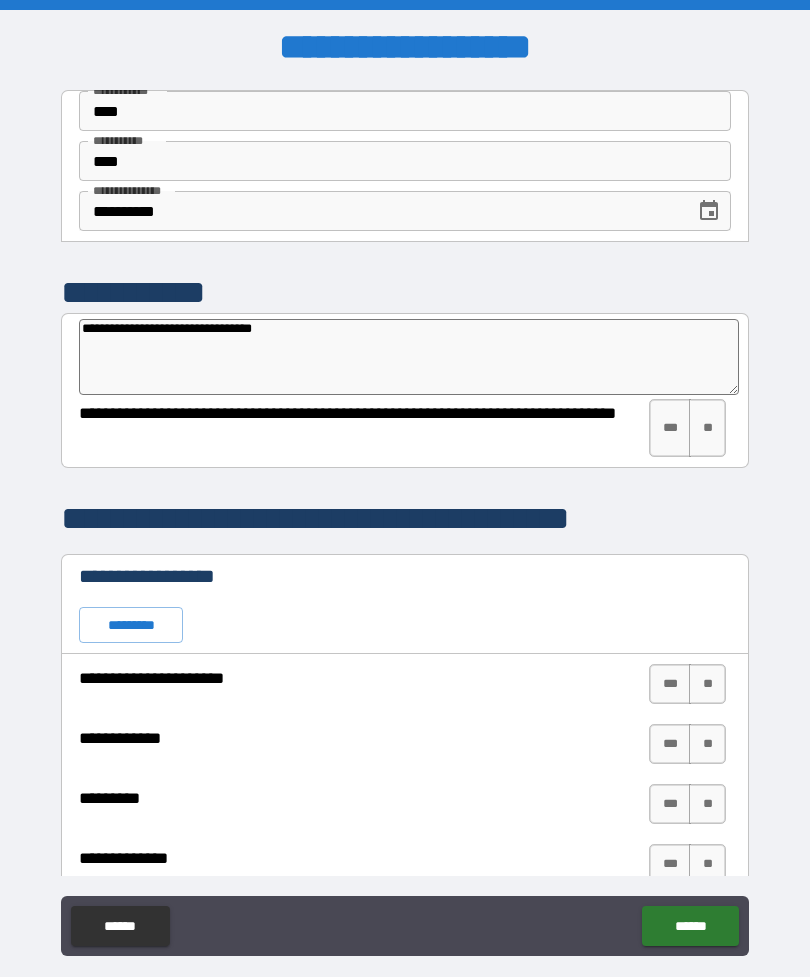 type on "*" 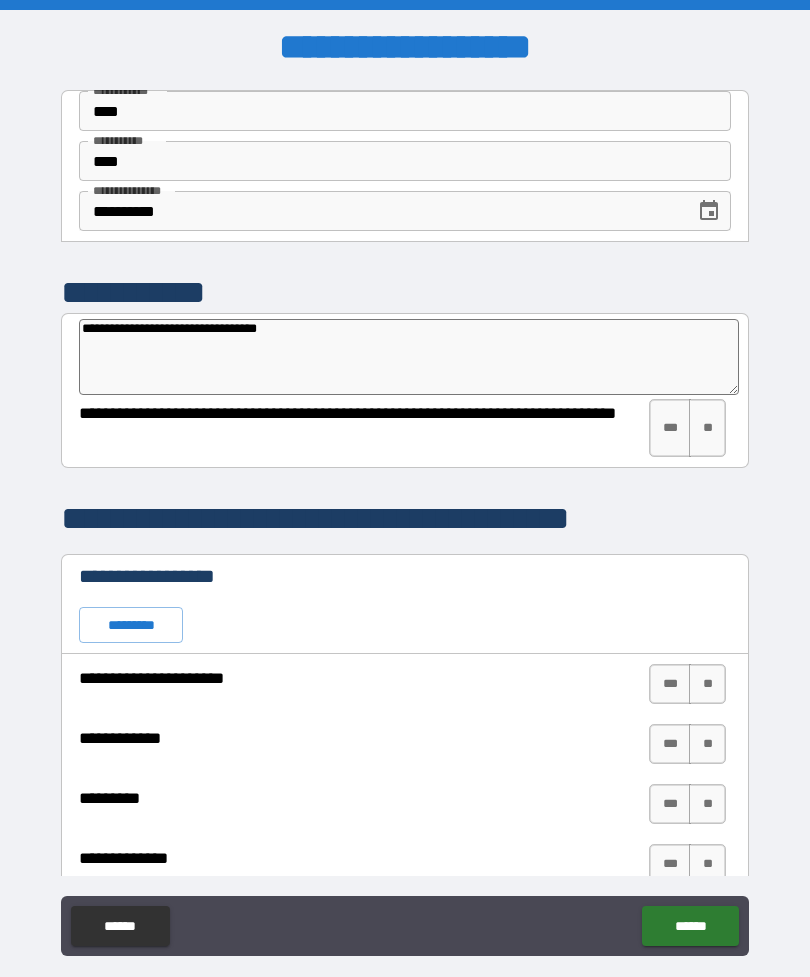 type on "*" 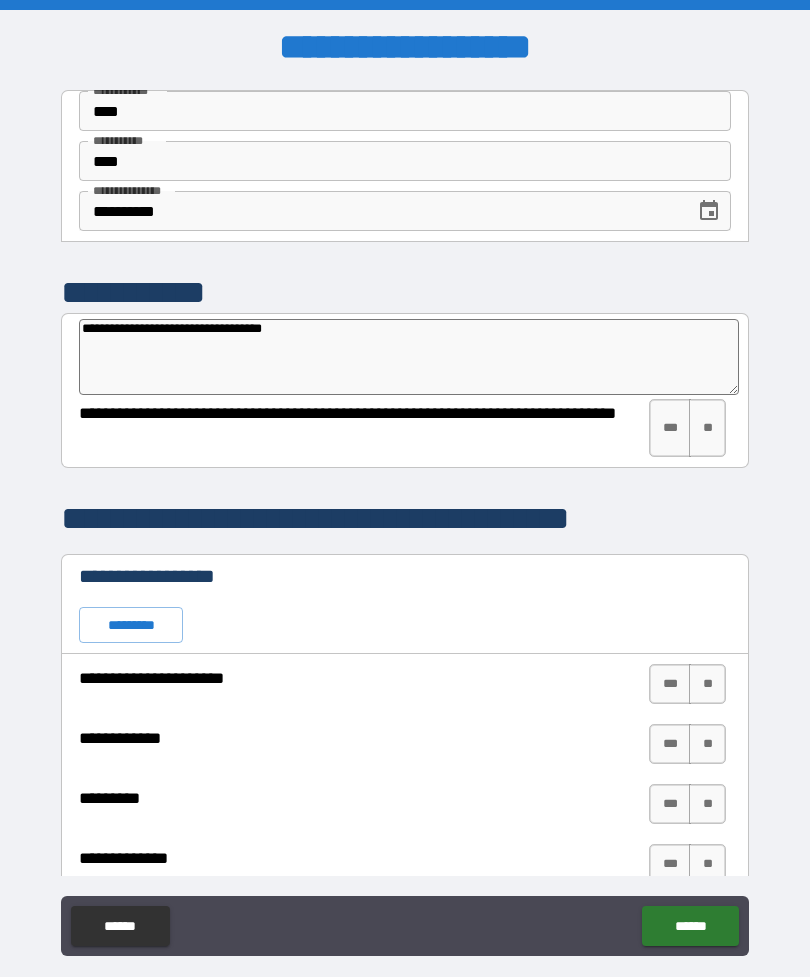 type on "*" 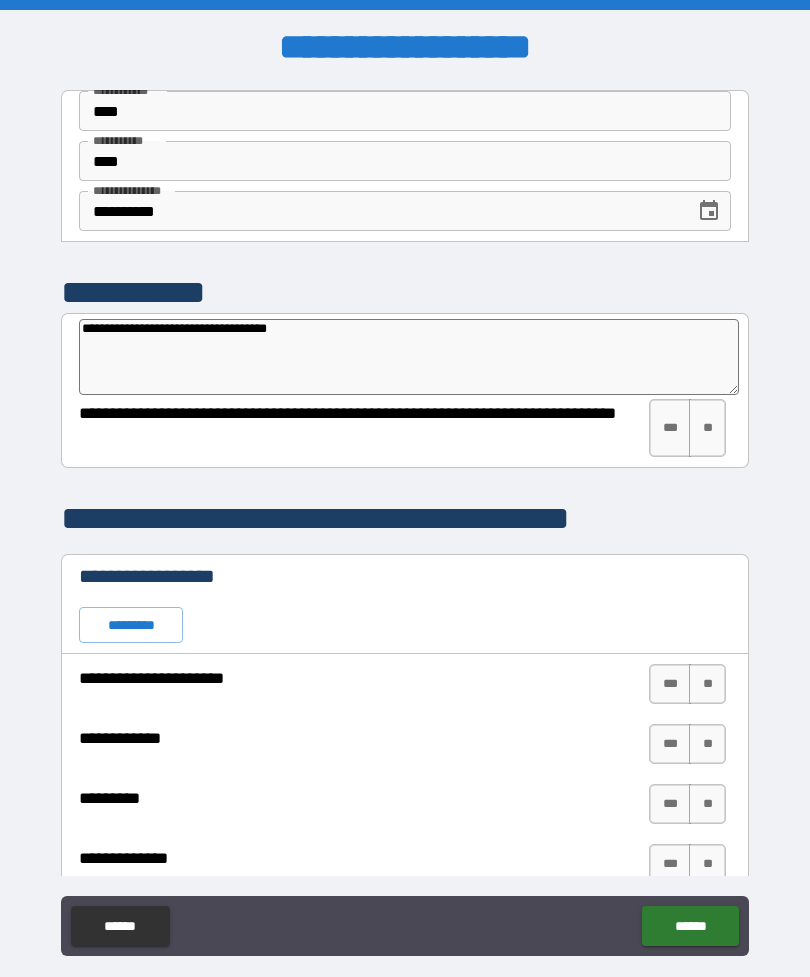 type on "*" 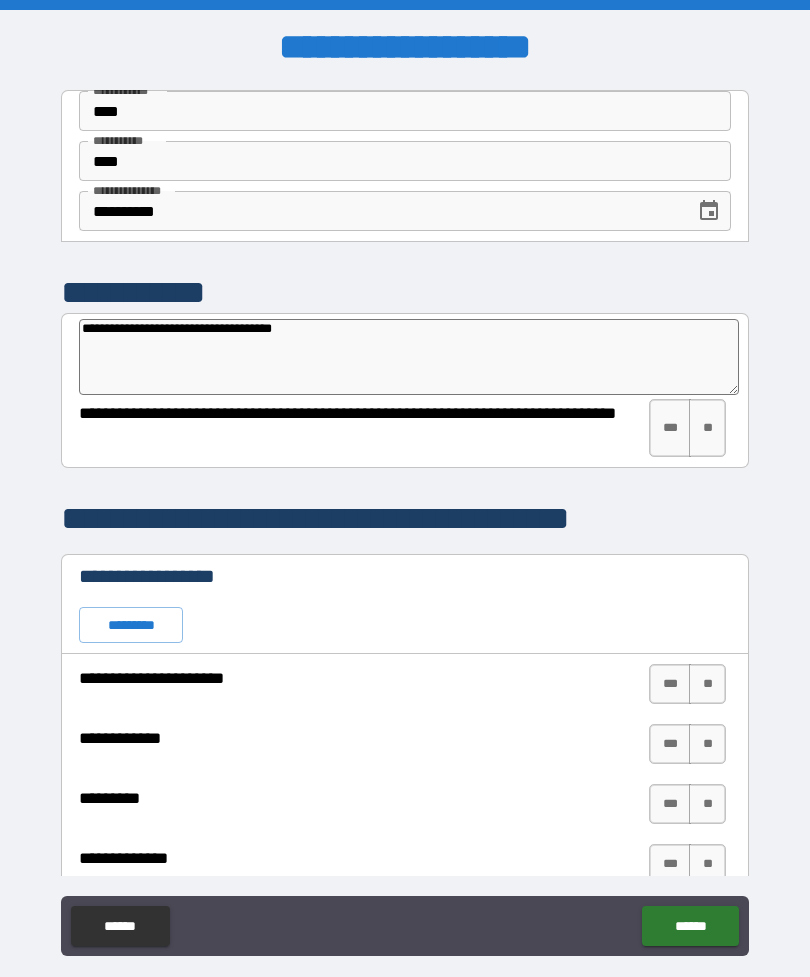 type on "*" 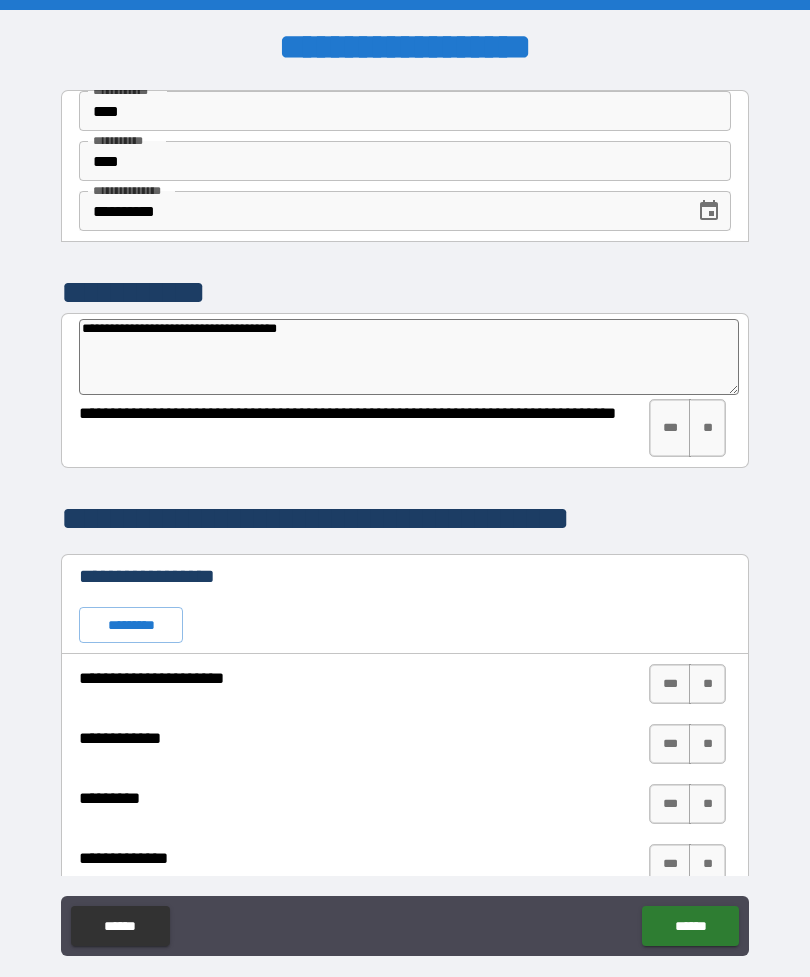 type on "*" 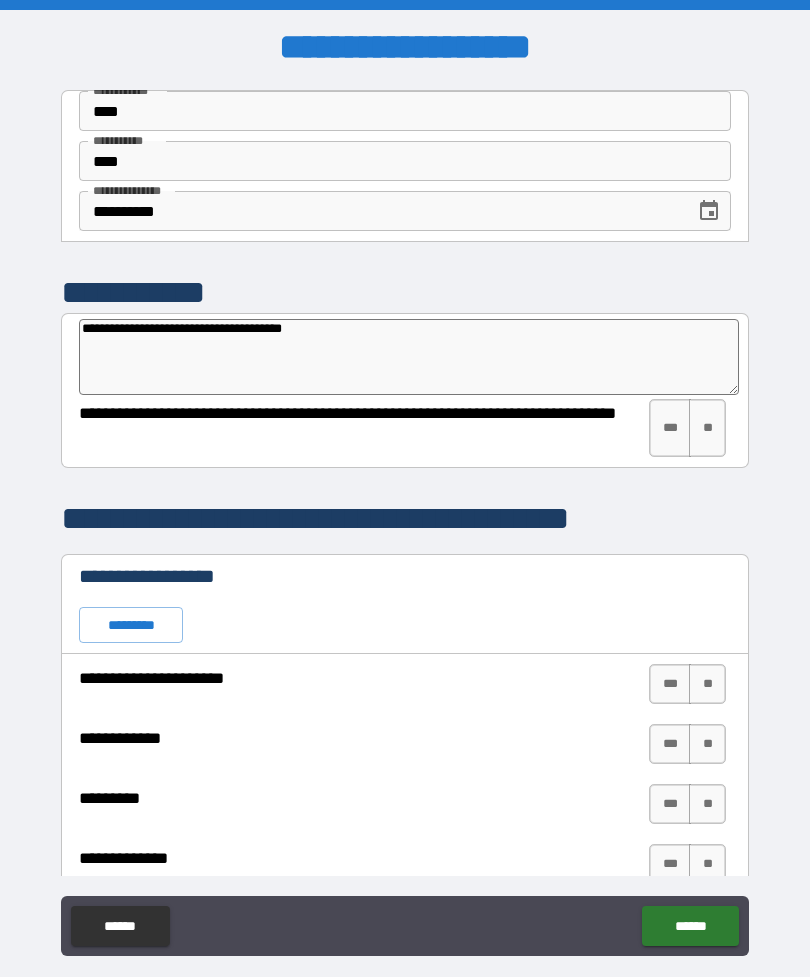type on "*" 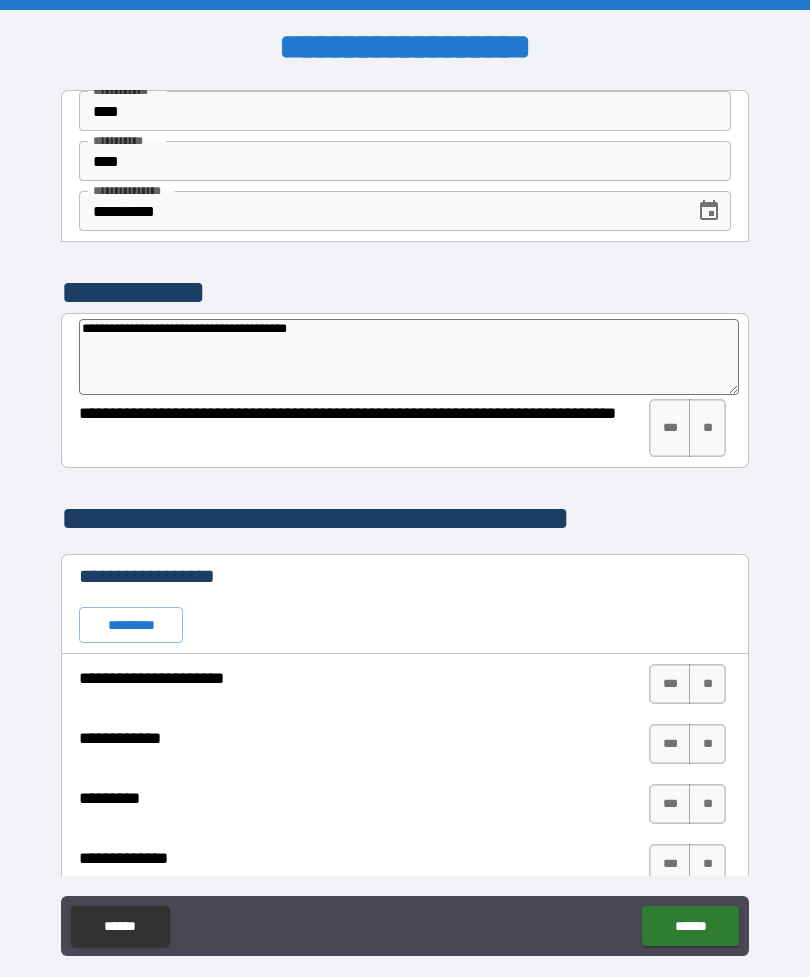 type on "*" 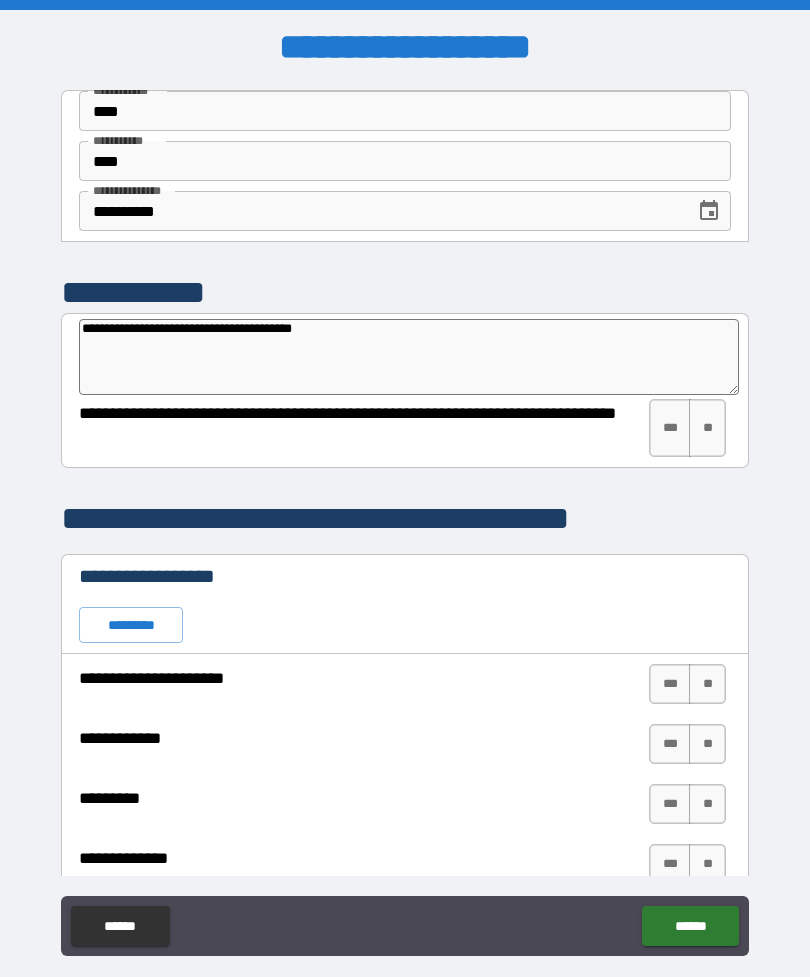type on "*" 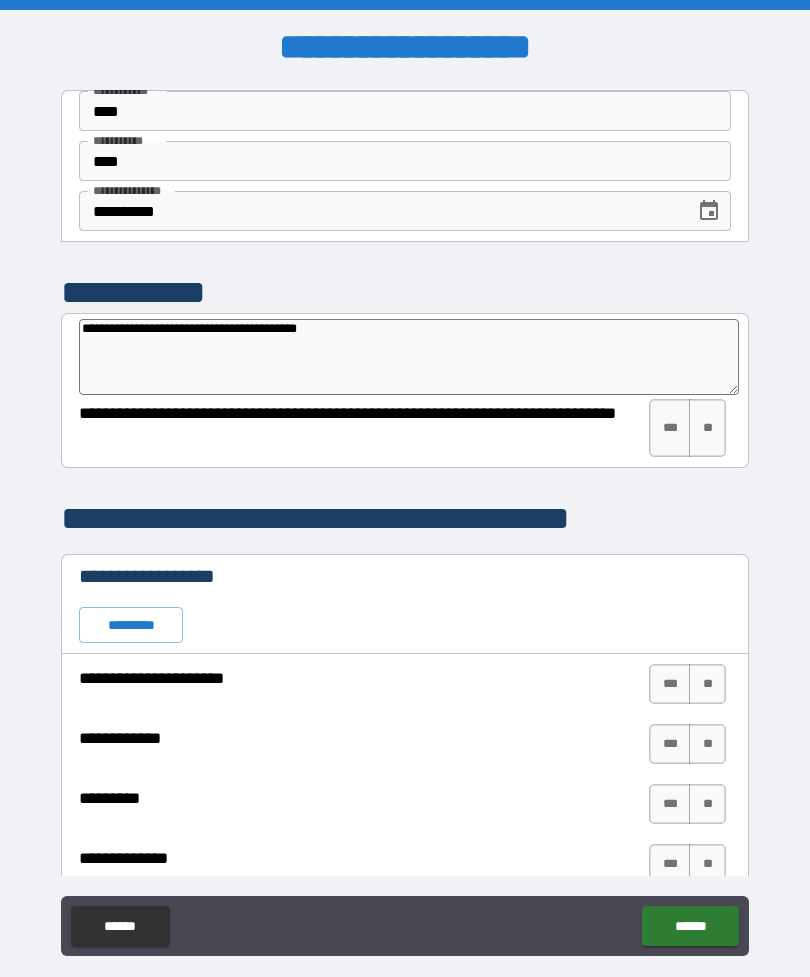 type on "*" 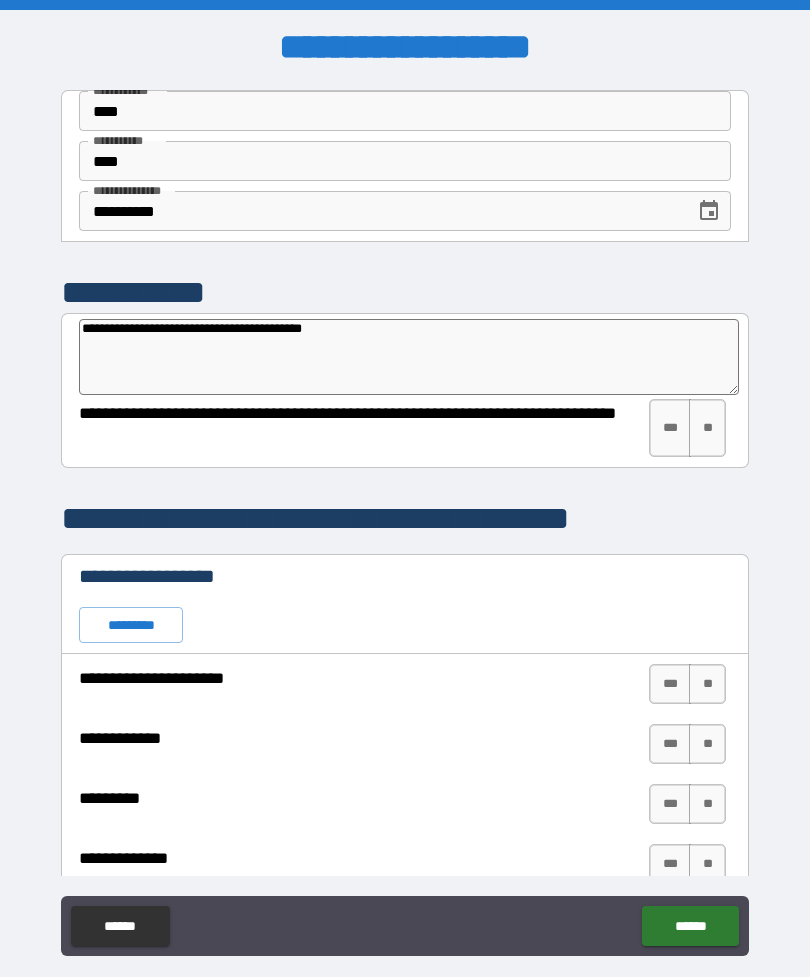 type on "**********" 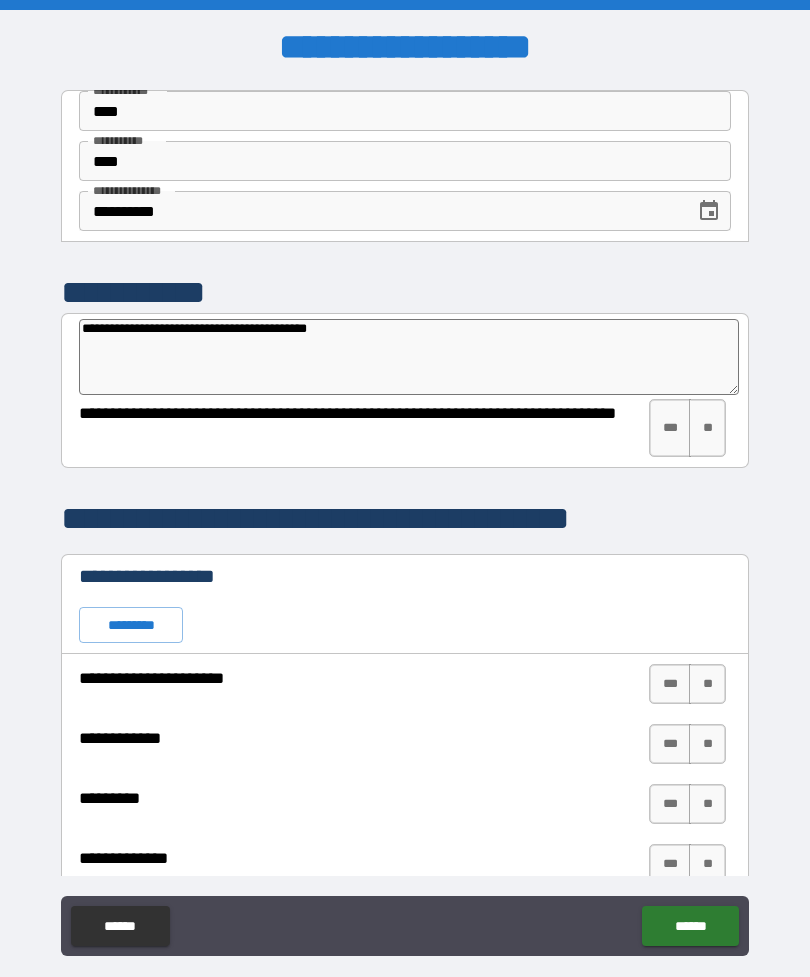 type on "*" 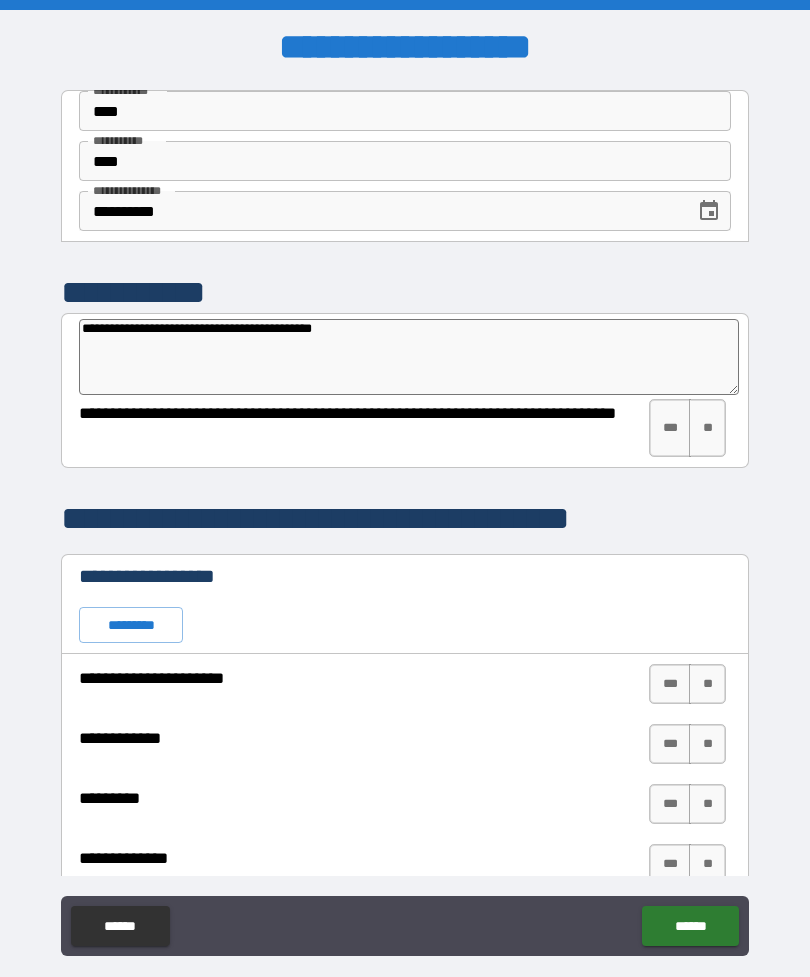 type on "*" 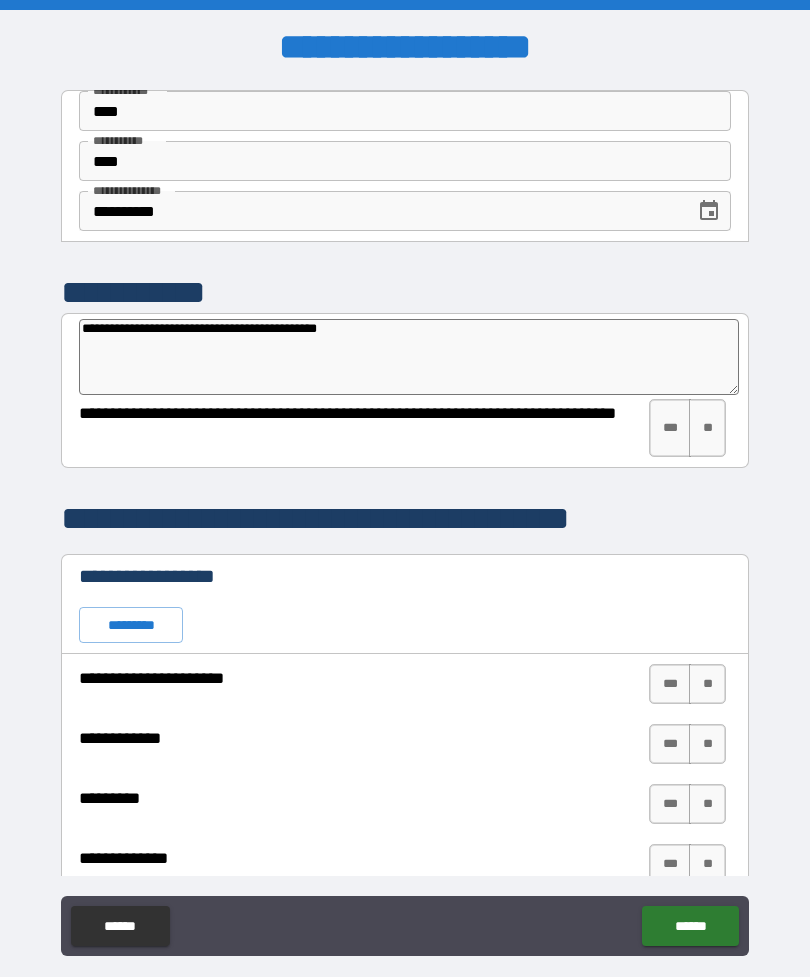 type on "*" 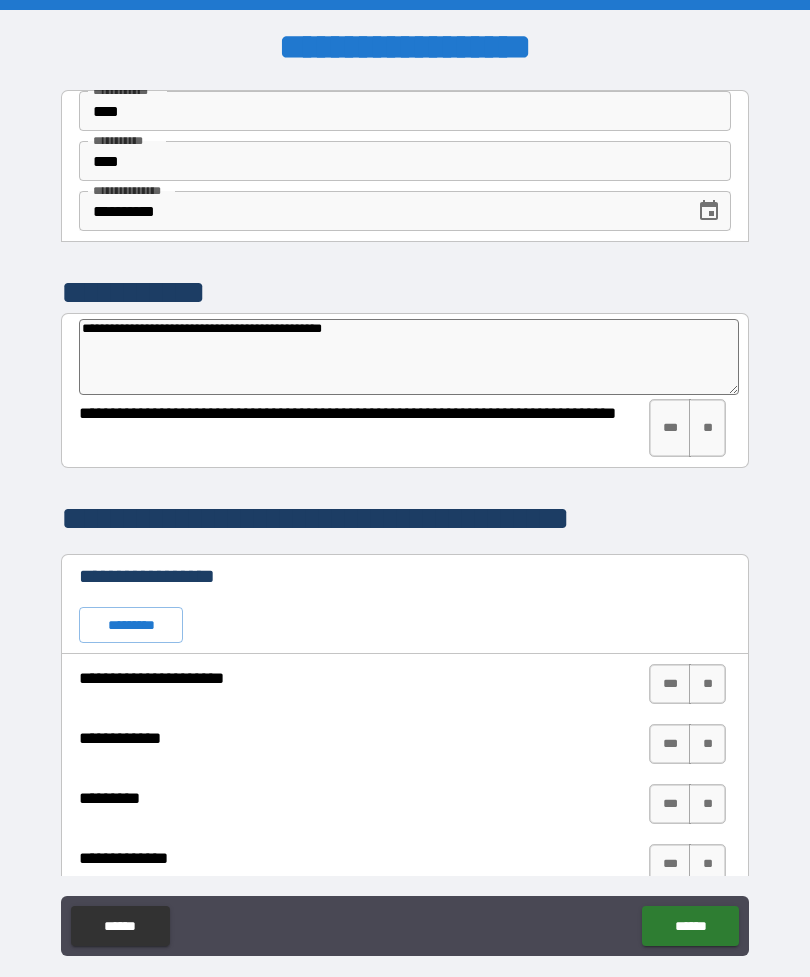 type on "*" 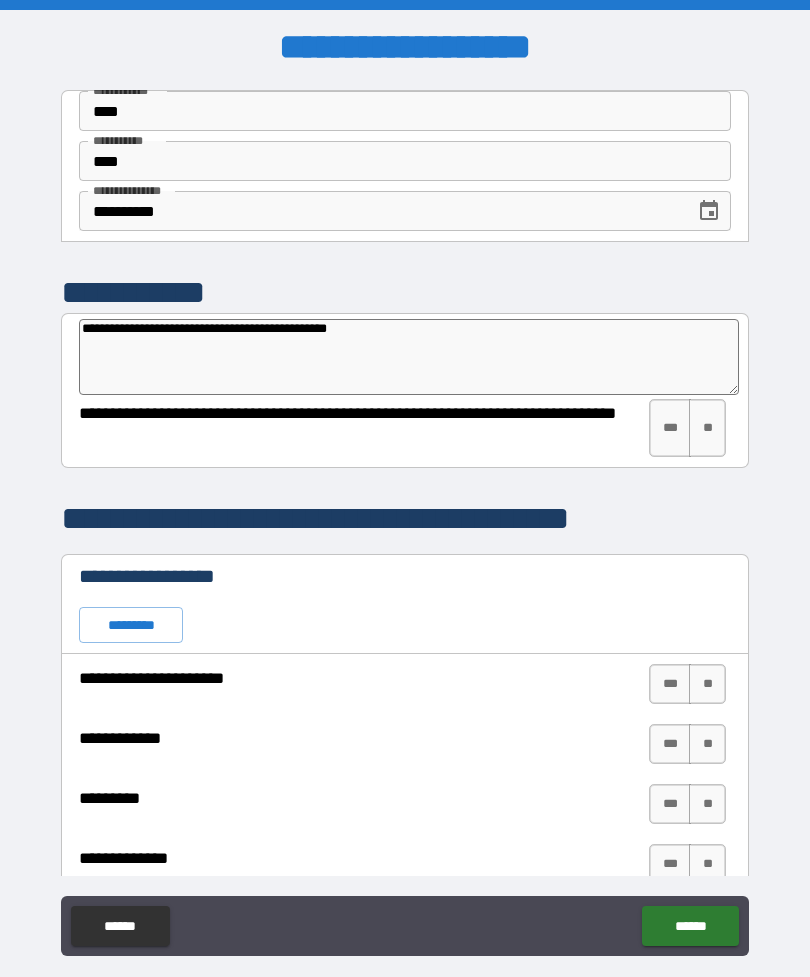 type on "*" 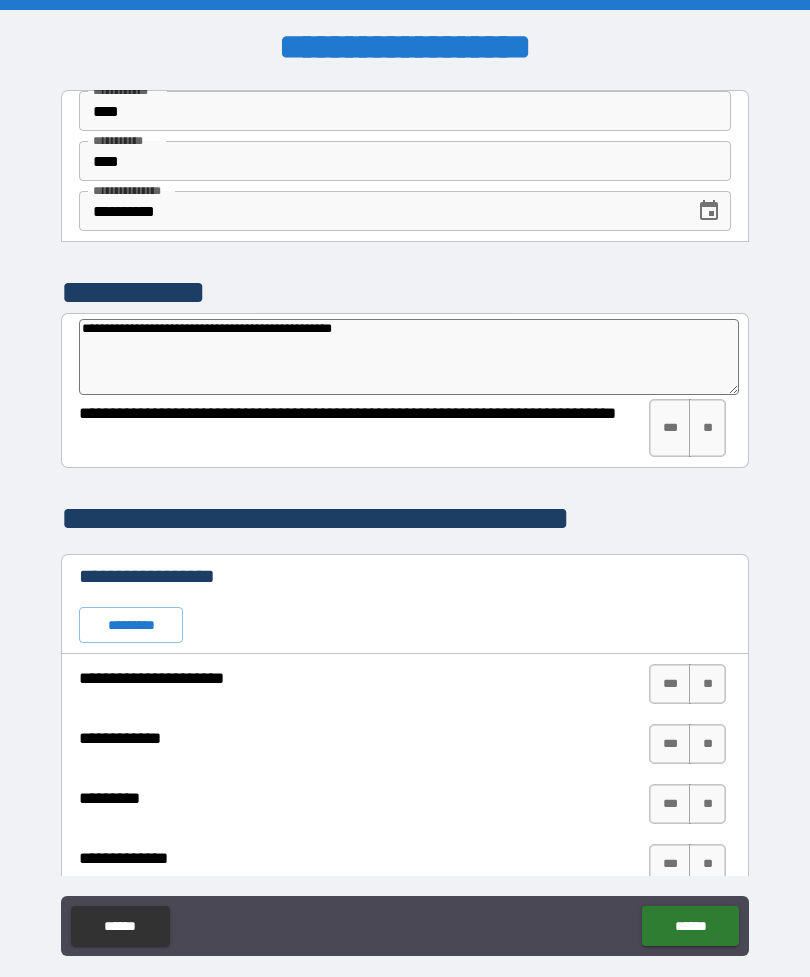type on "*" 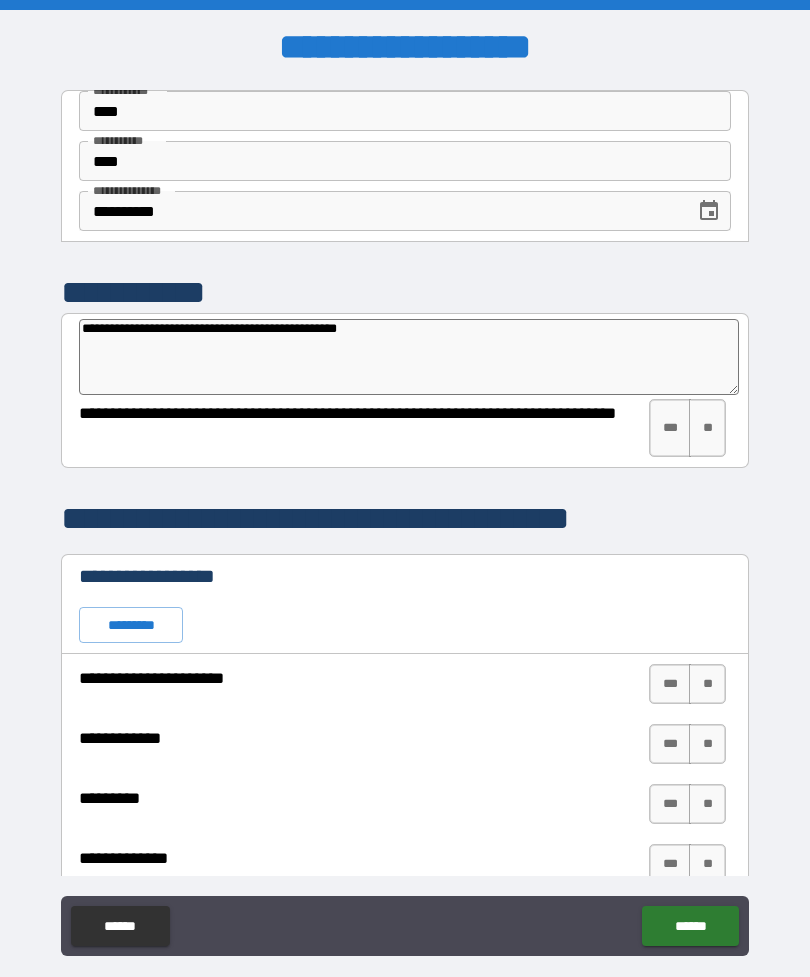 type on "*" 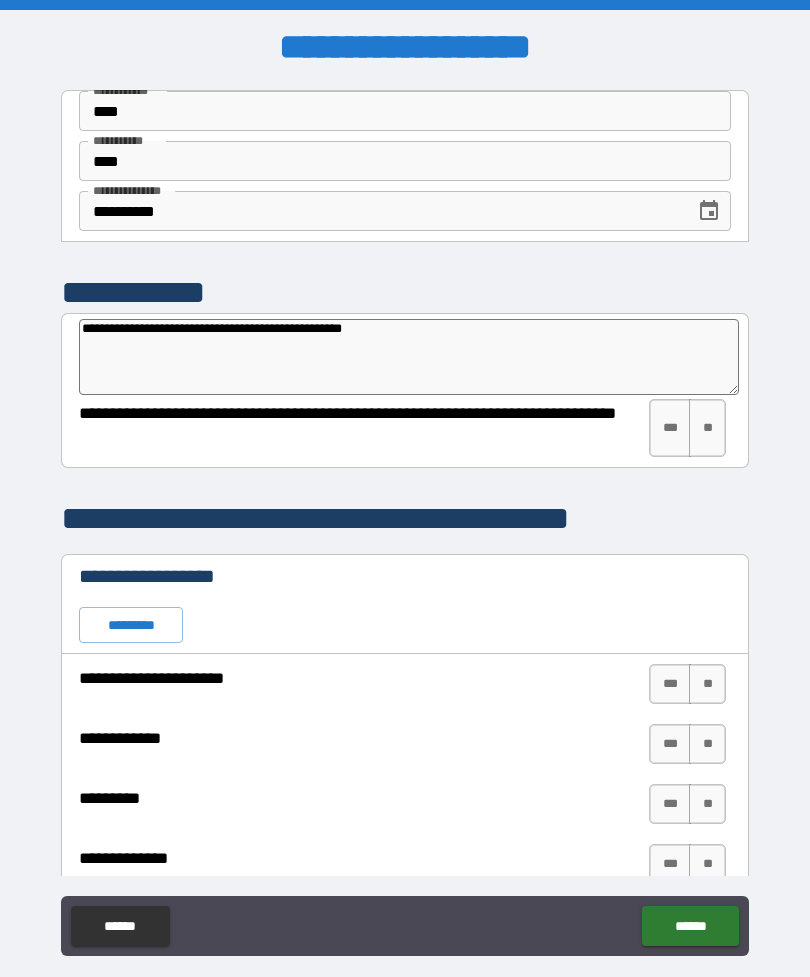 type on "*" 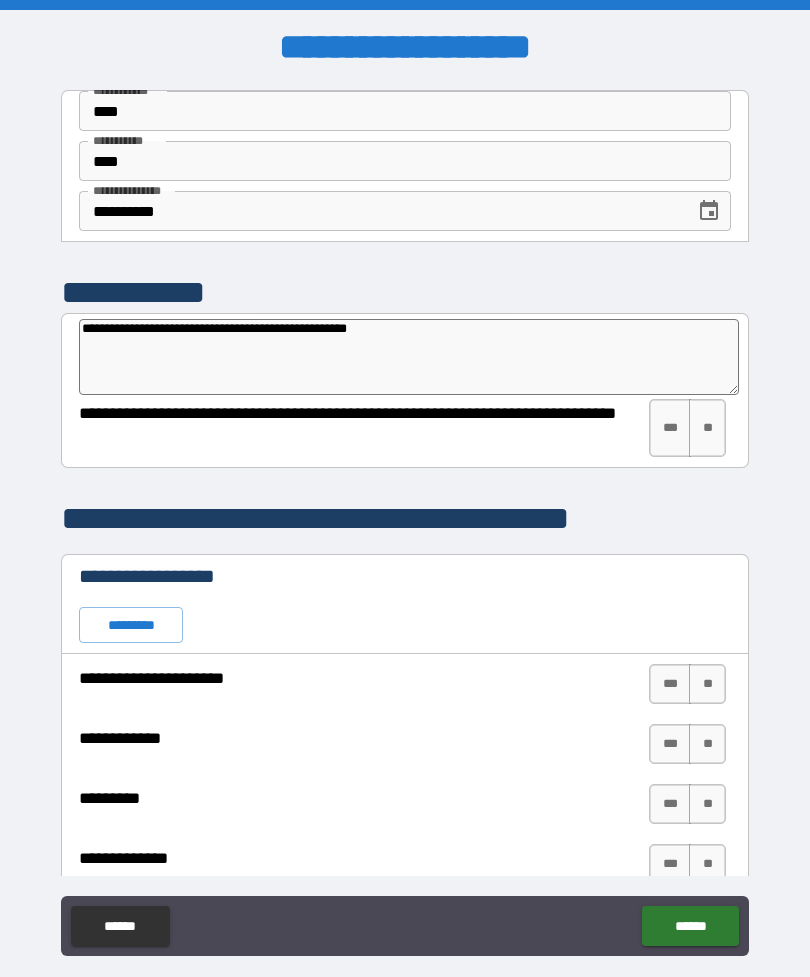 type on "*" 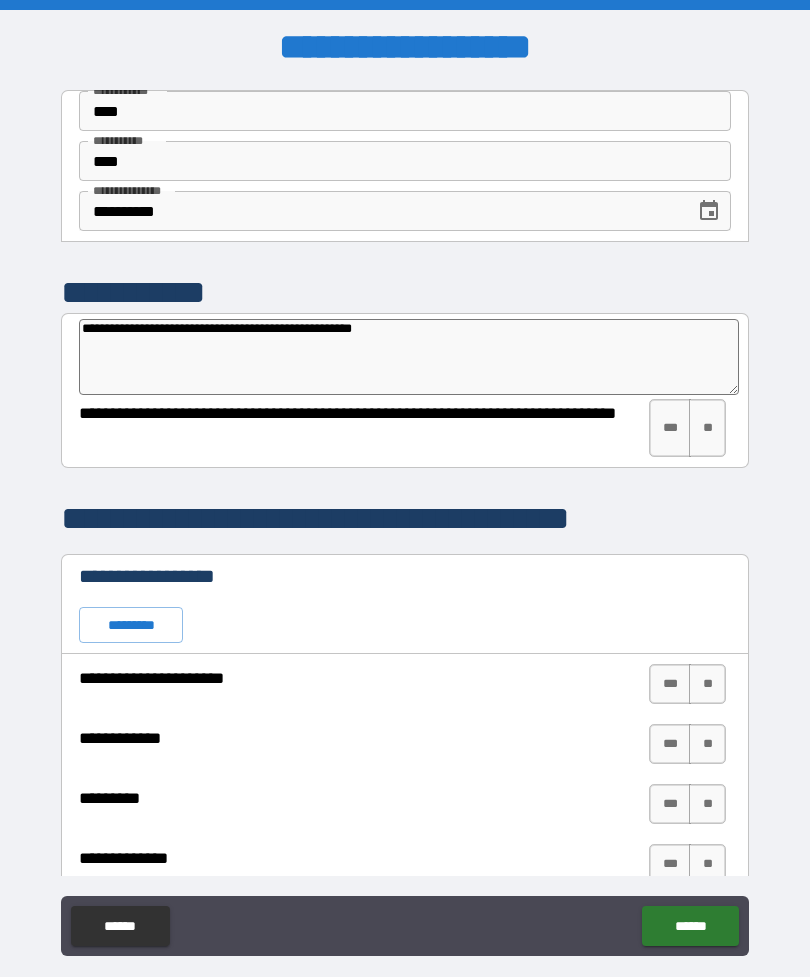type on "*" 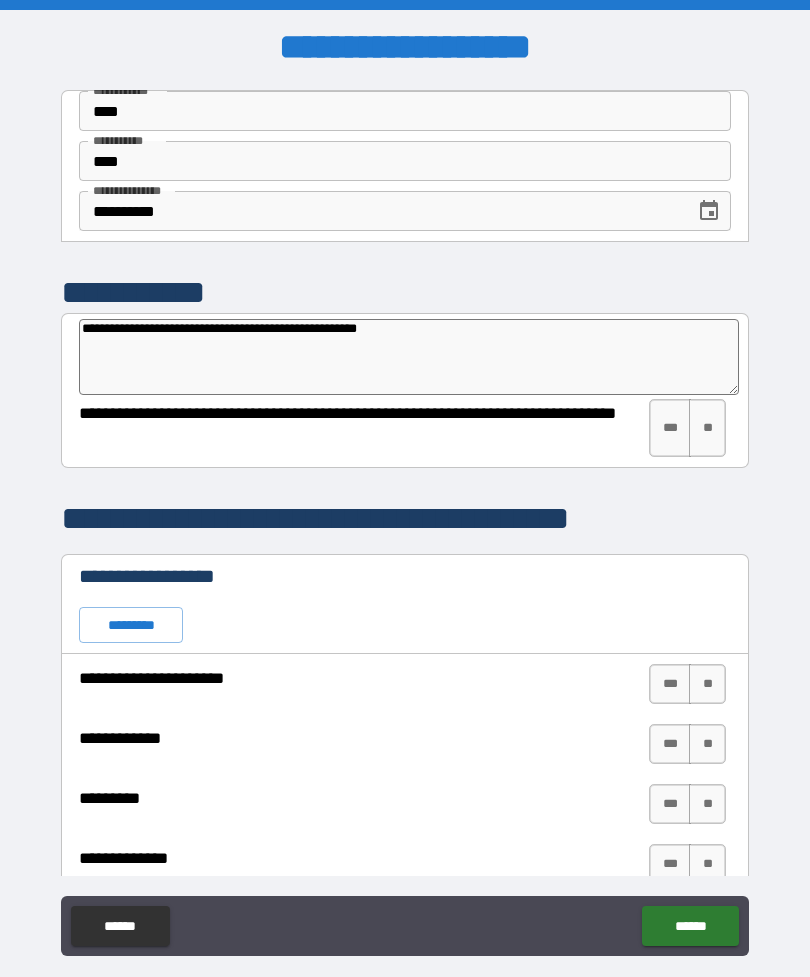type on "*" 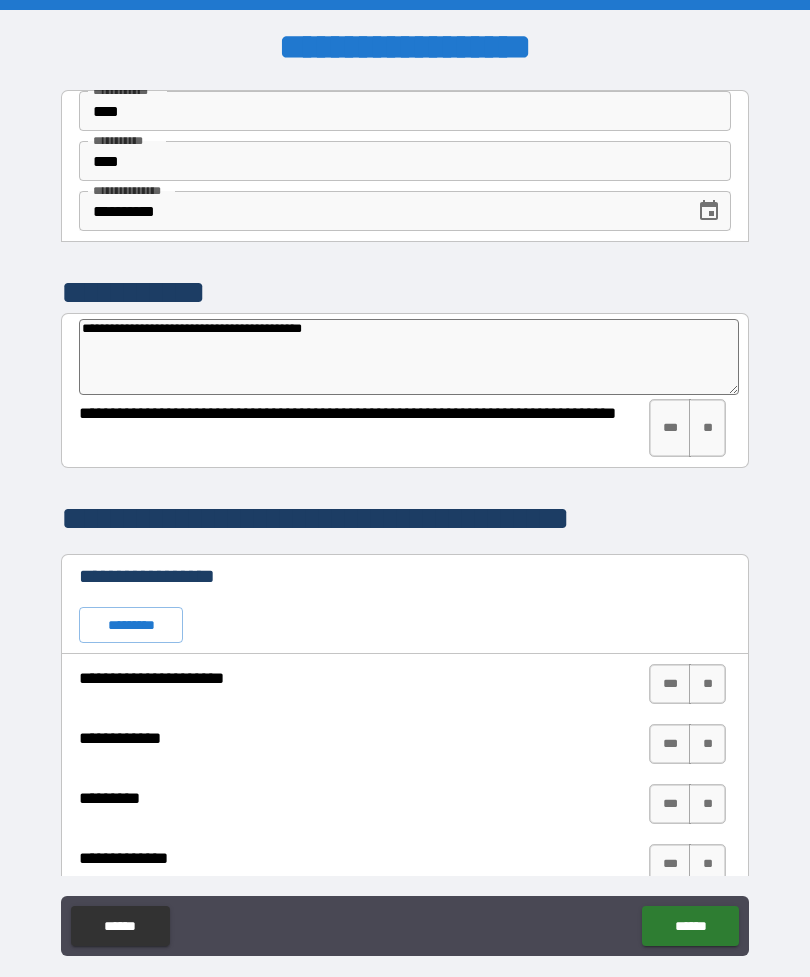 type on "*" 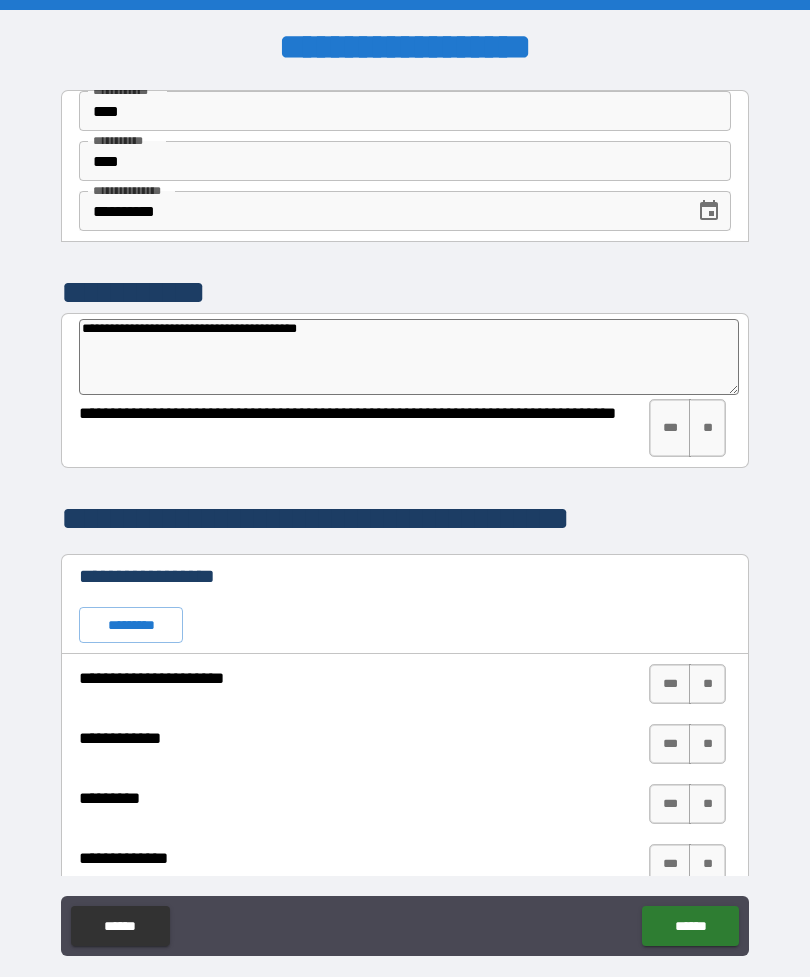 type on "*" 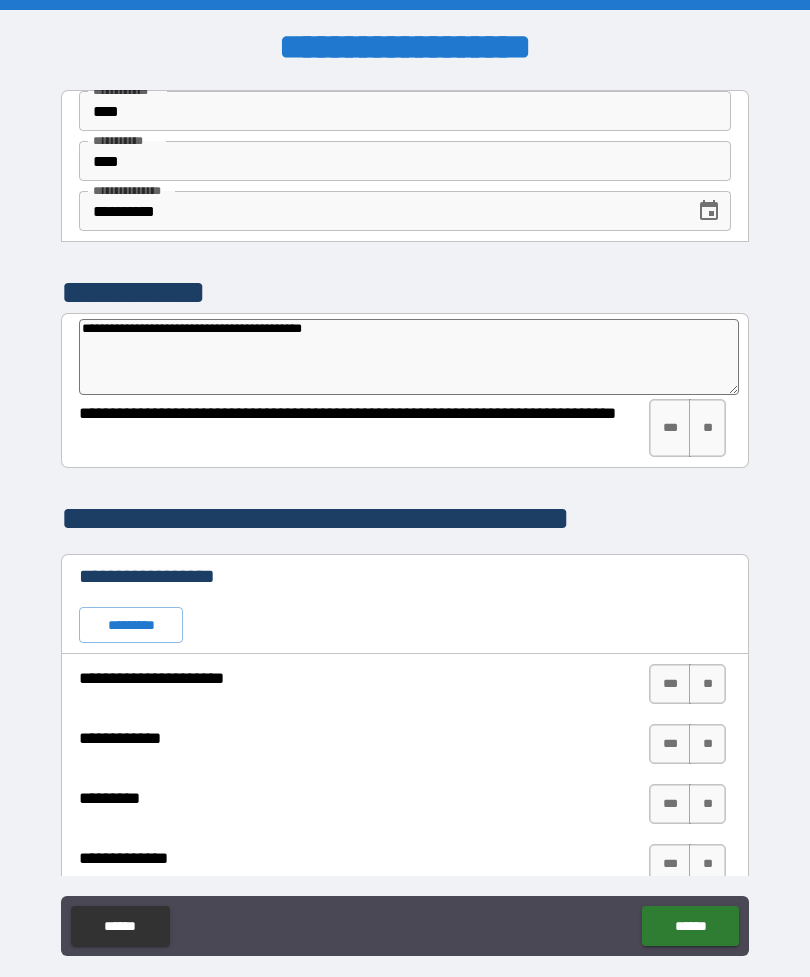 type on "*" 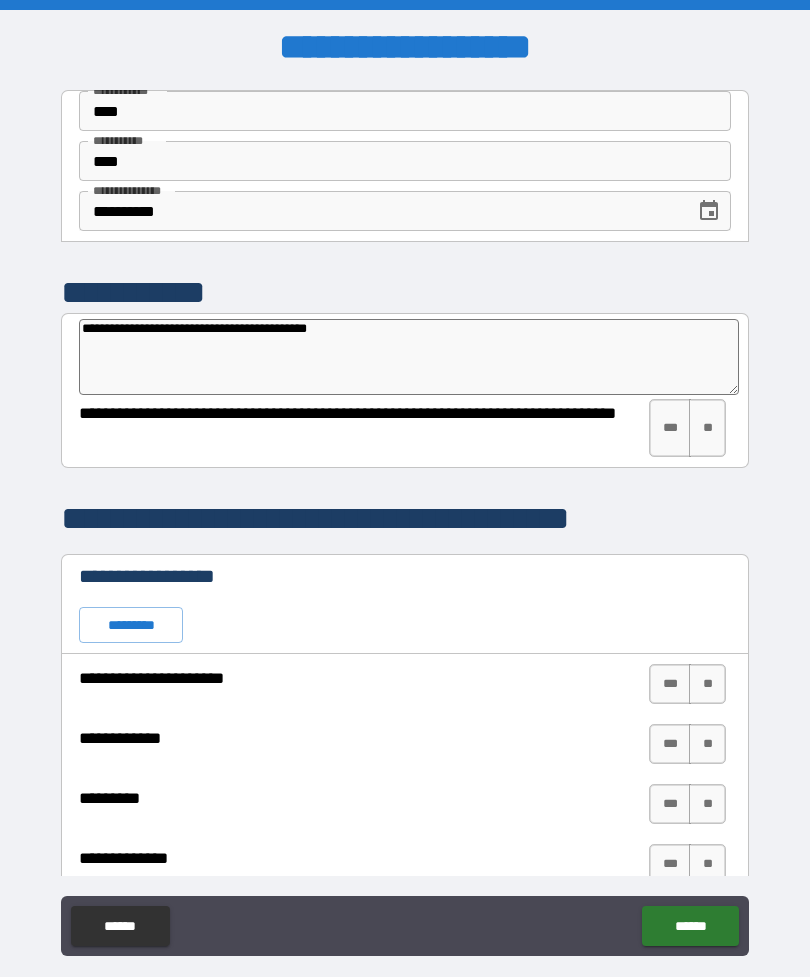 type on "*" 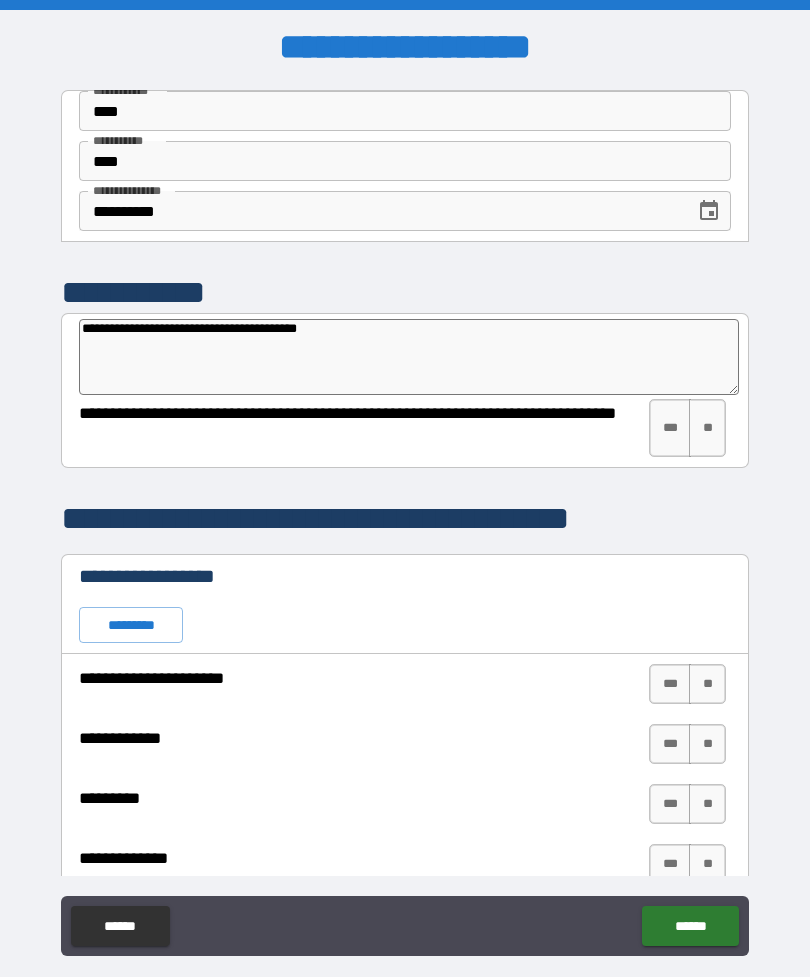 type on "*" 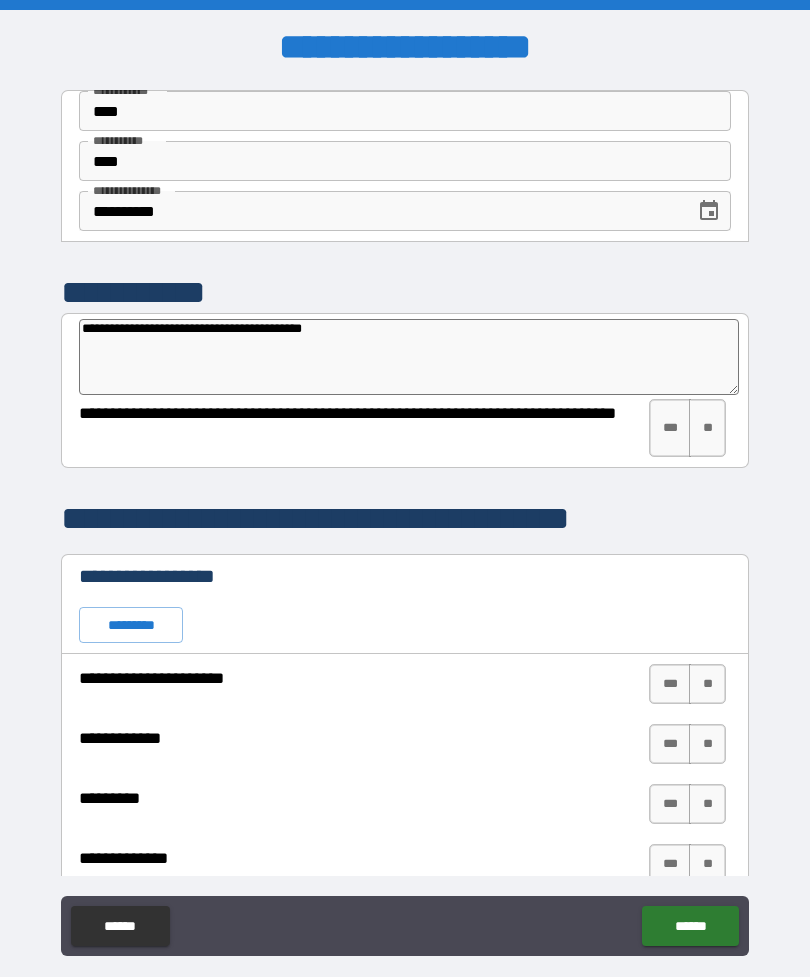 type on "*" 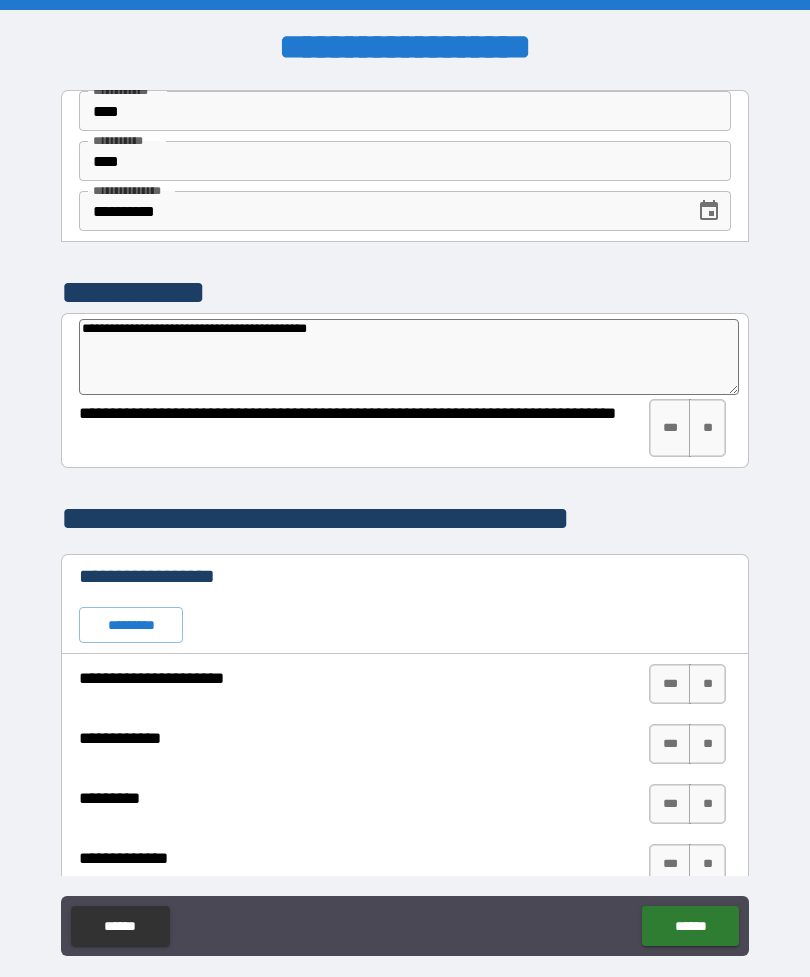 type on "*" 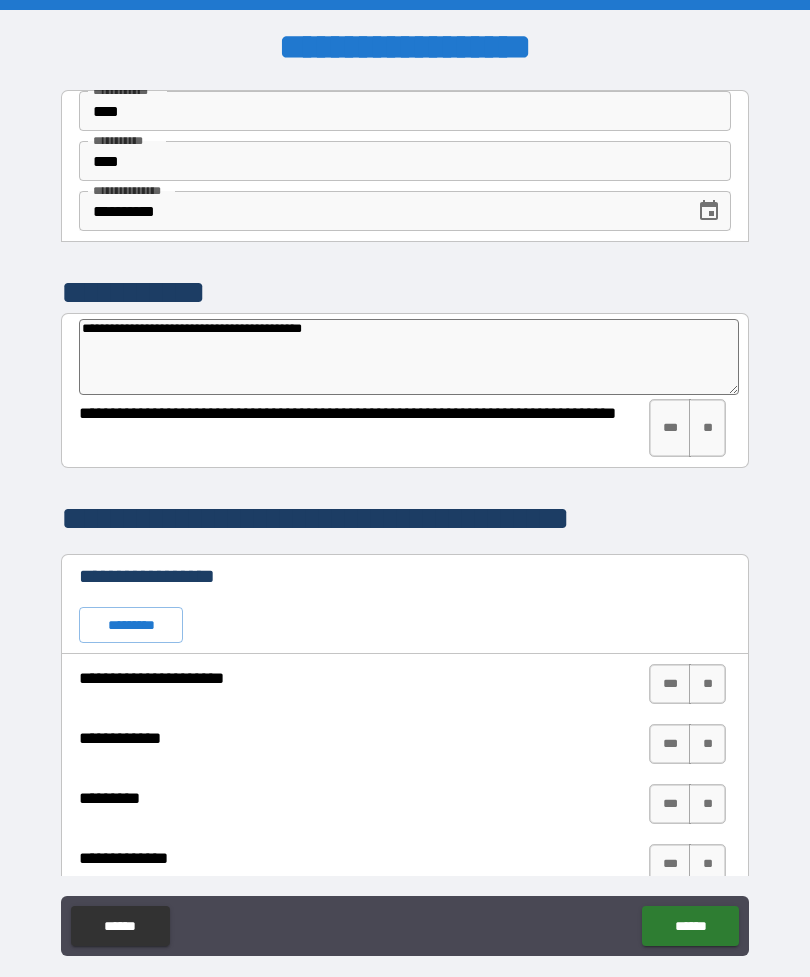 type on "*" 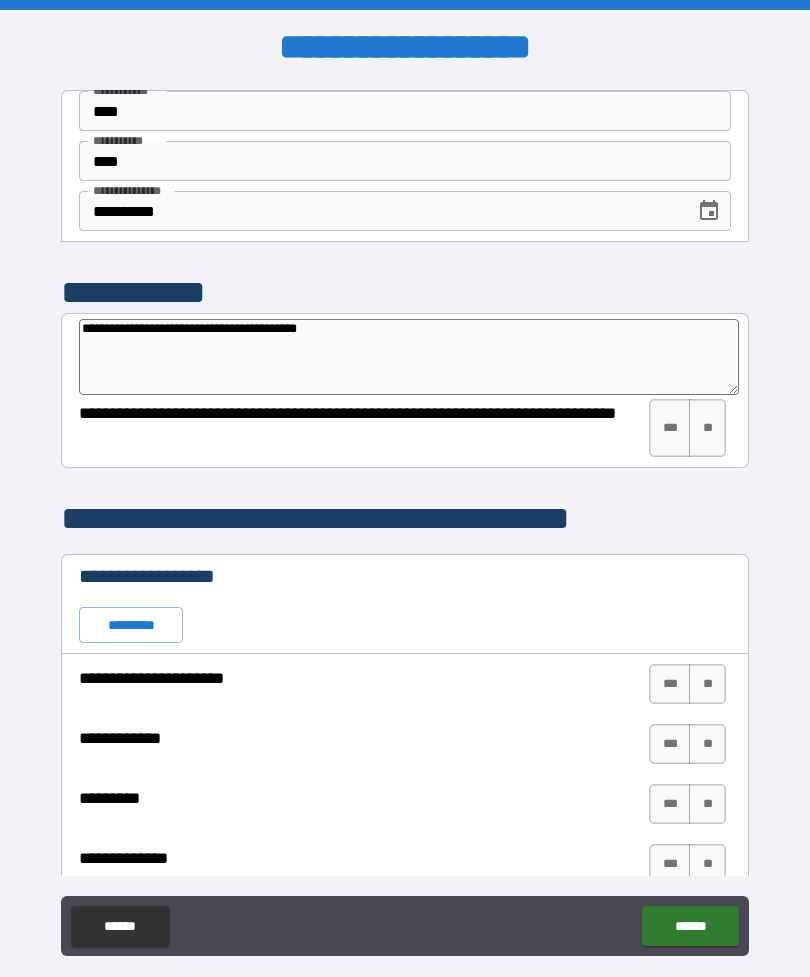 type on "*" 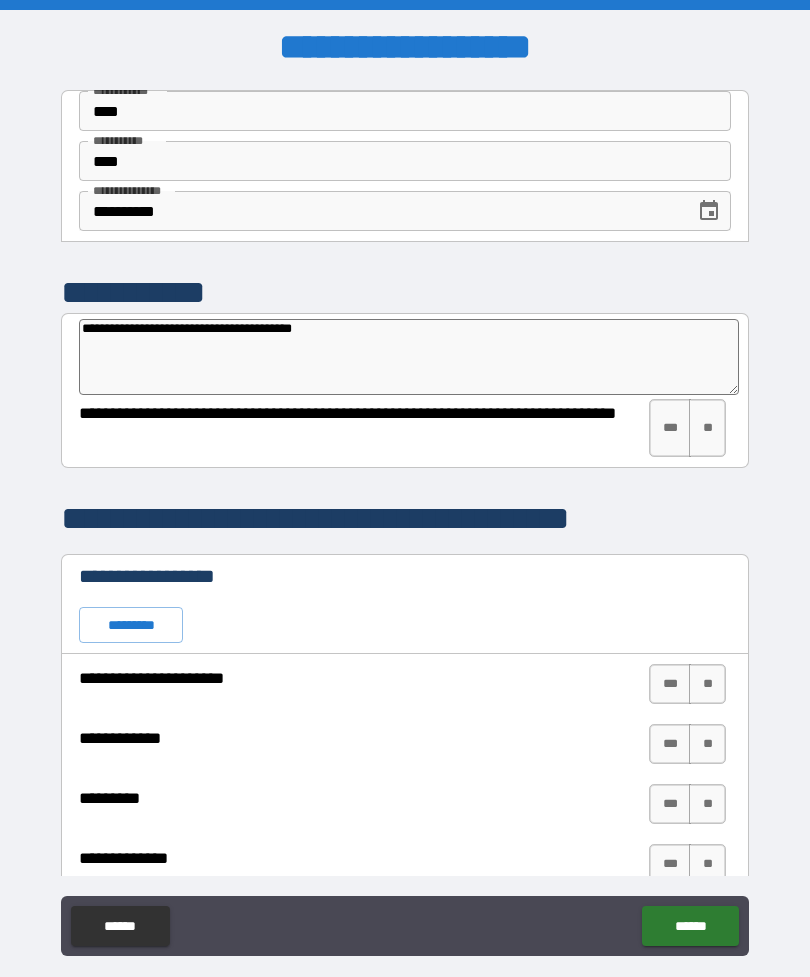 type on "*" 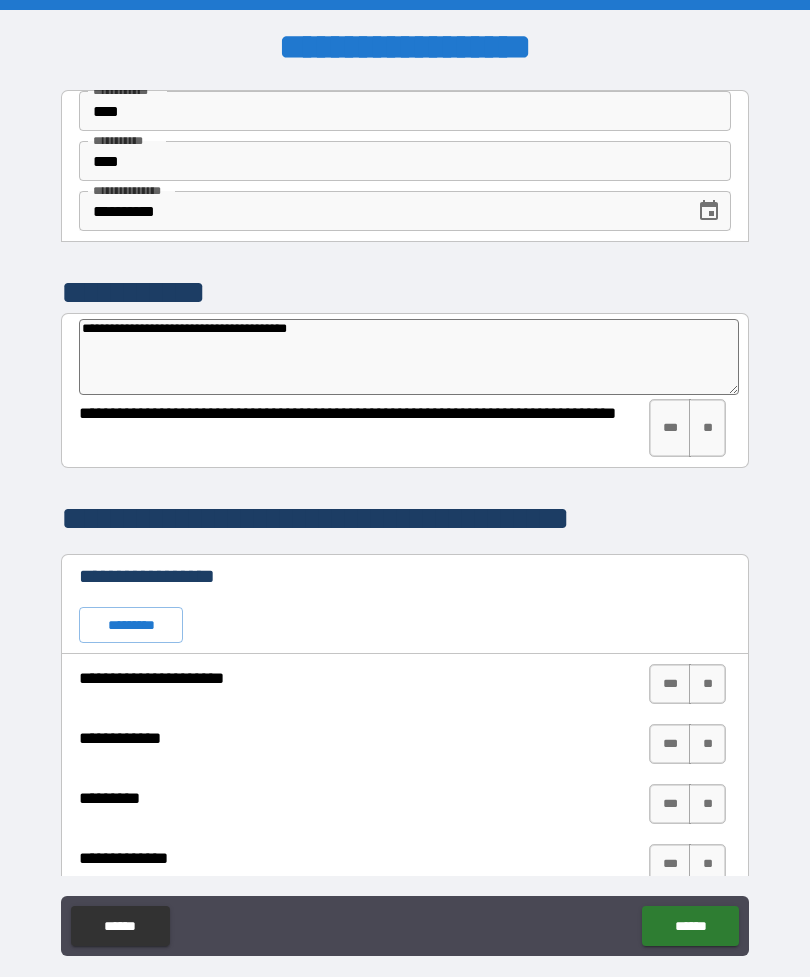 type on "*" 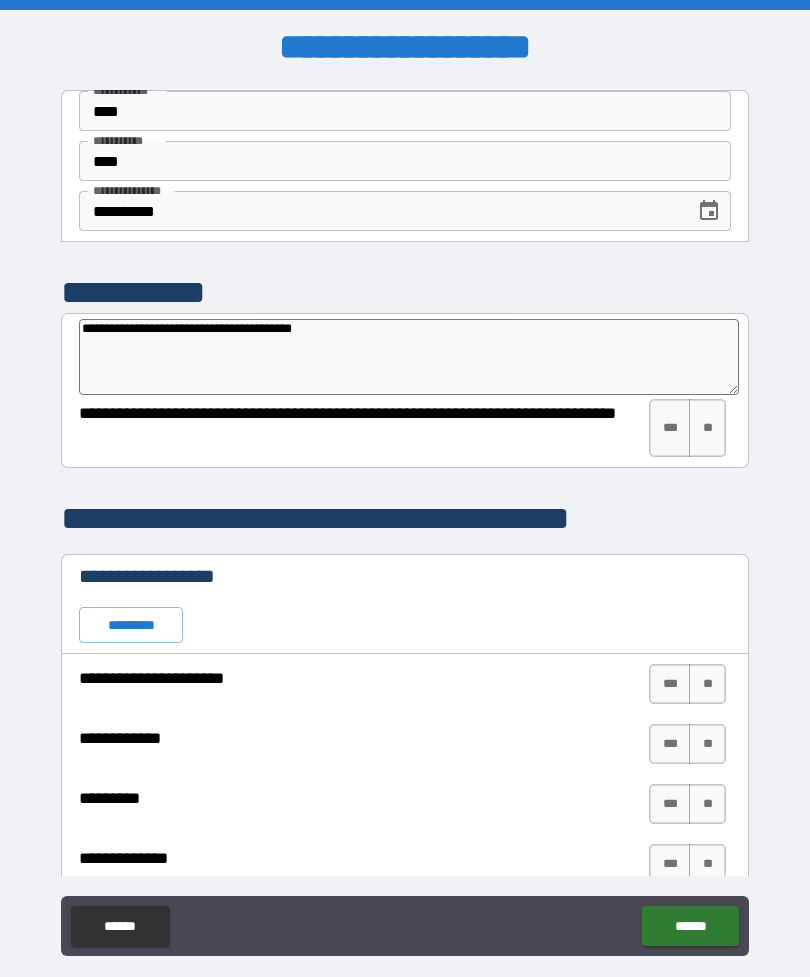 type on "*" 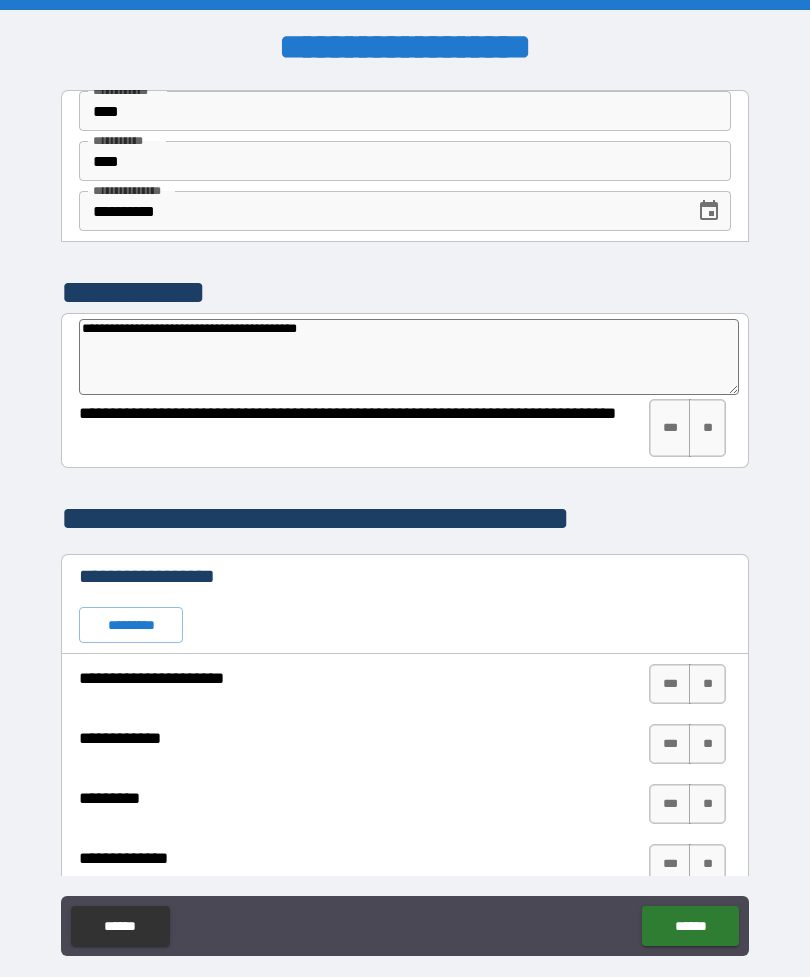 type on "*" 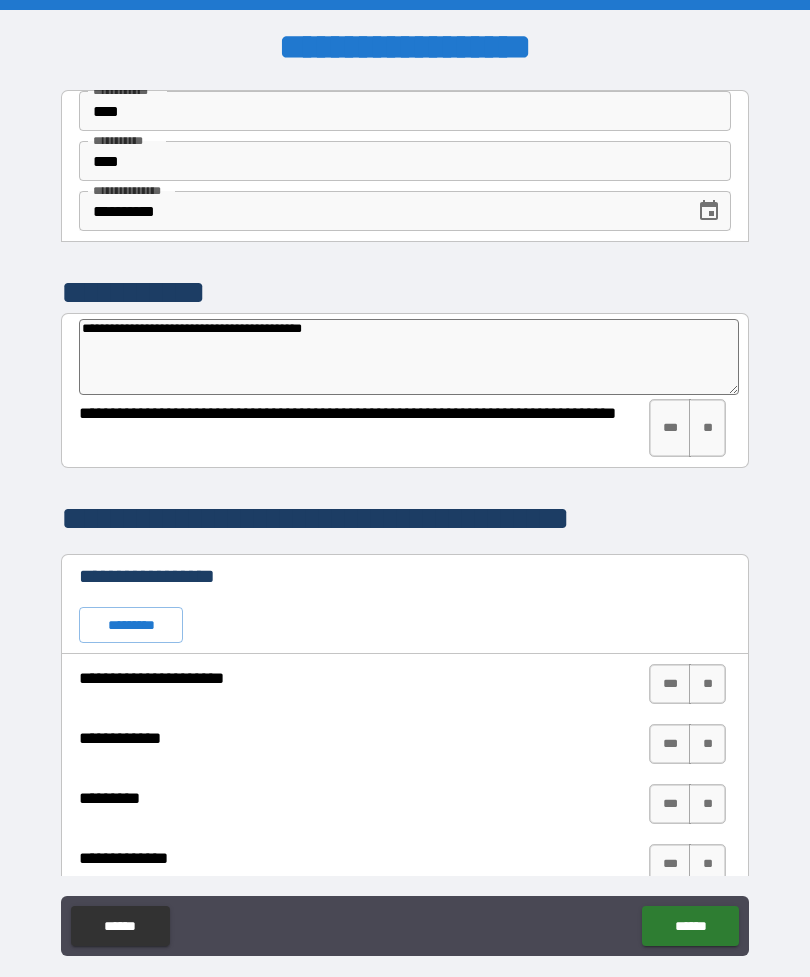 type on "*" 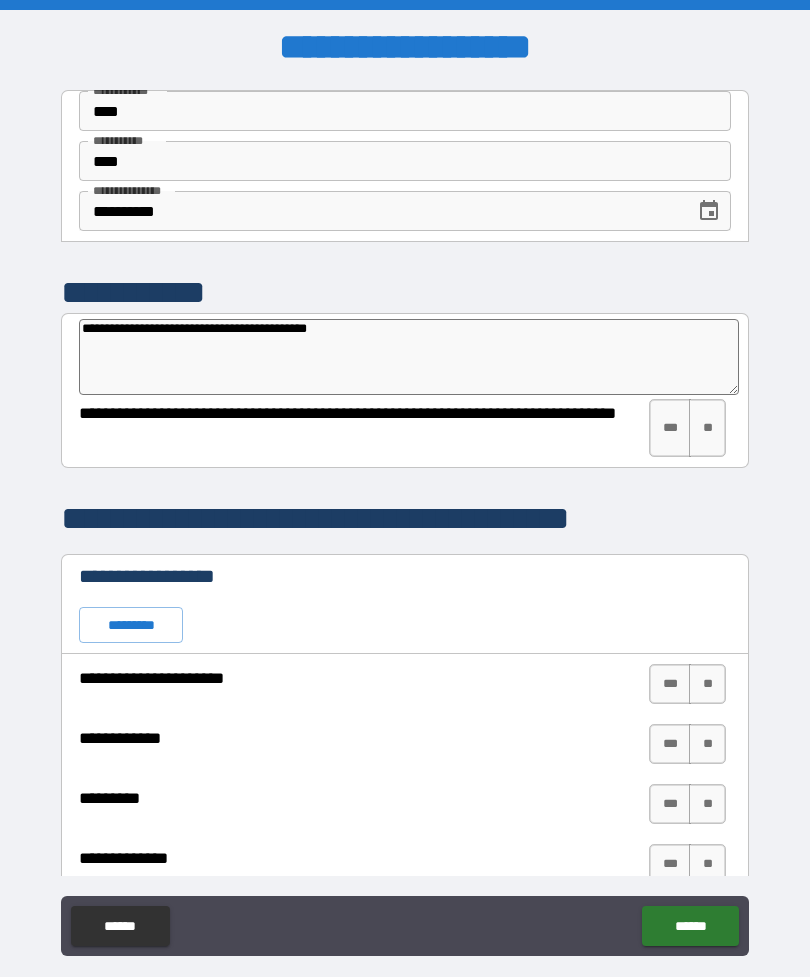type on "**********" 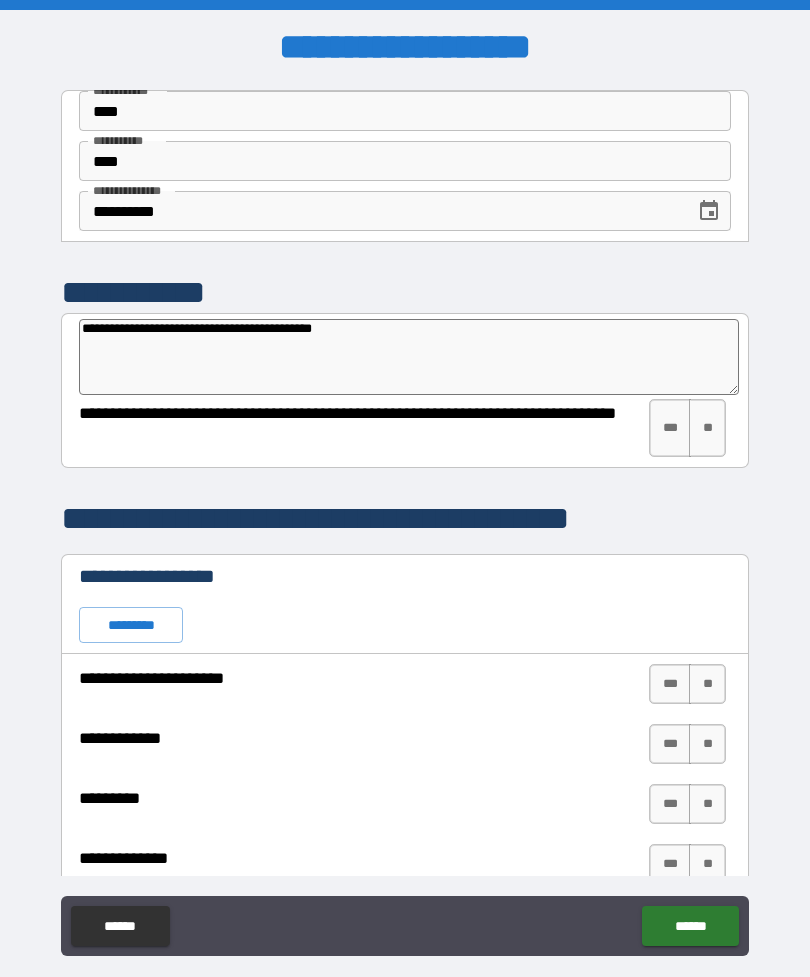 type on "**********" 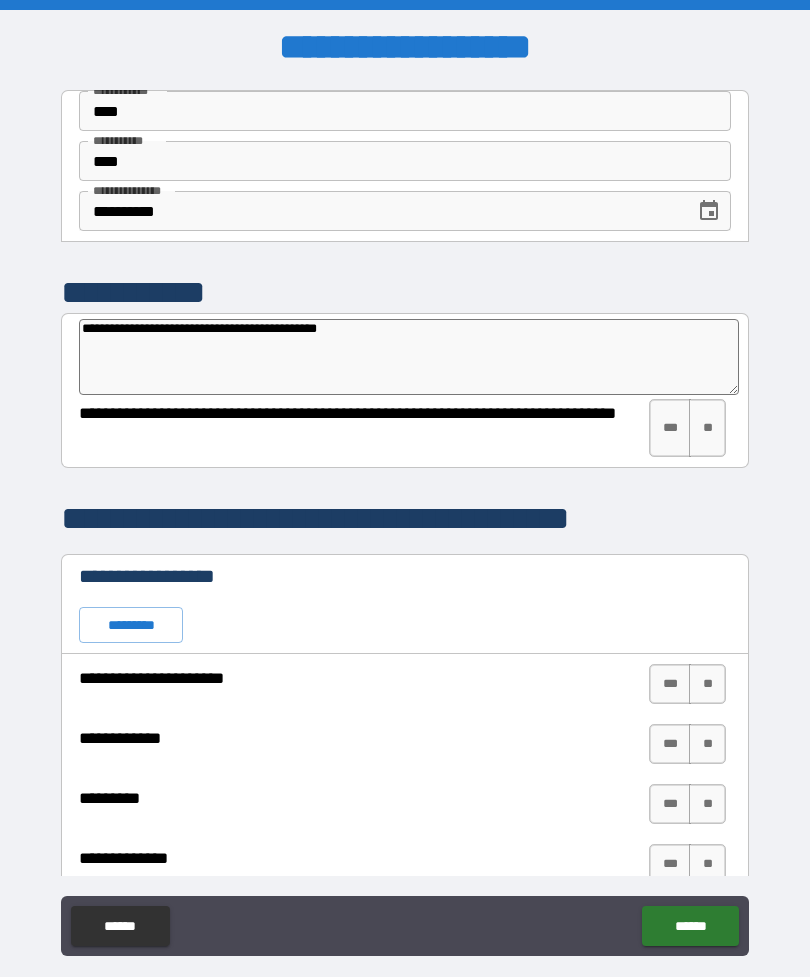 type on "*" 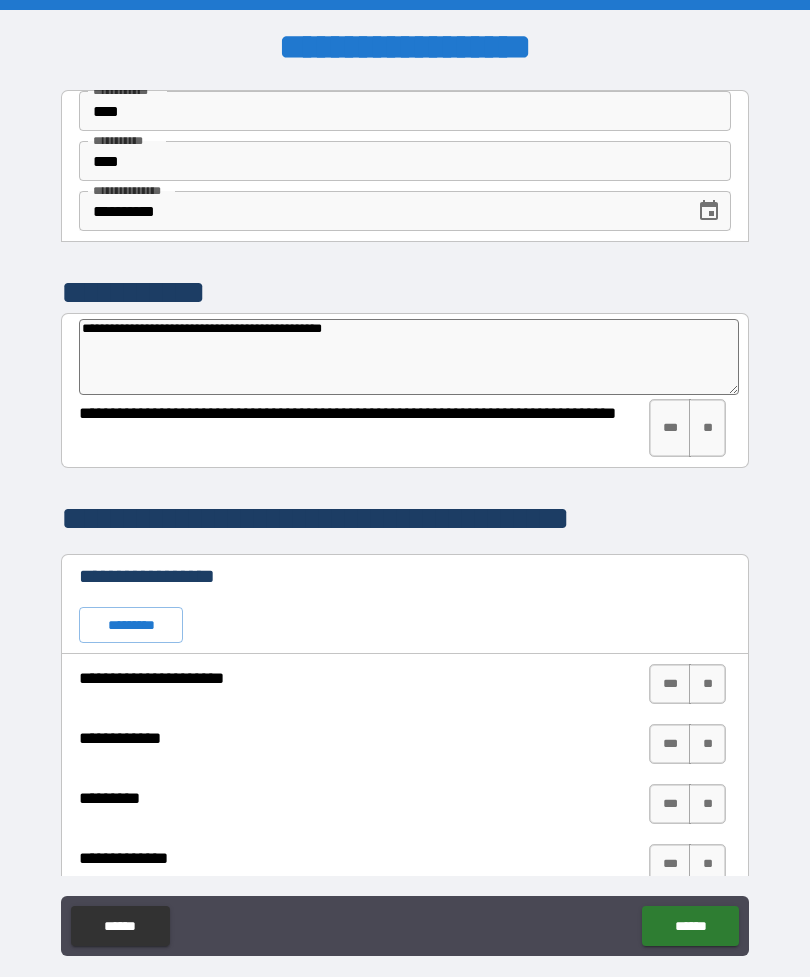 type on "*" 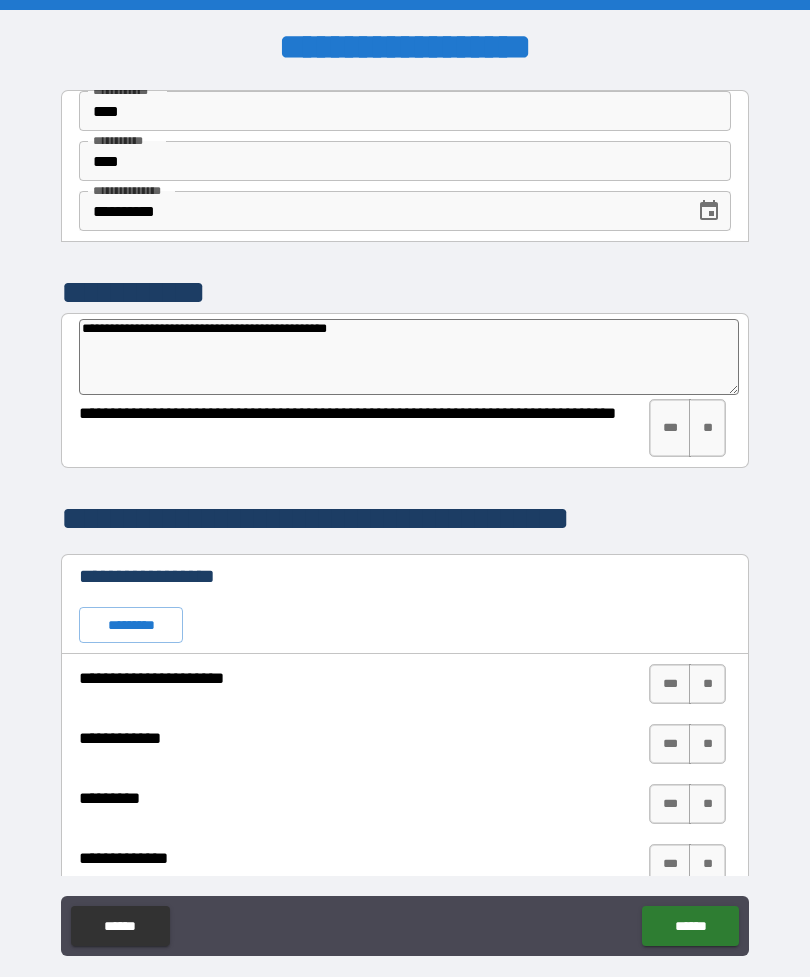 type on "*" 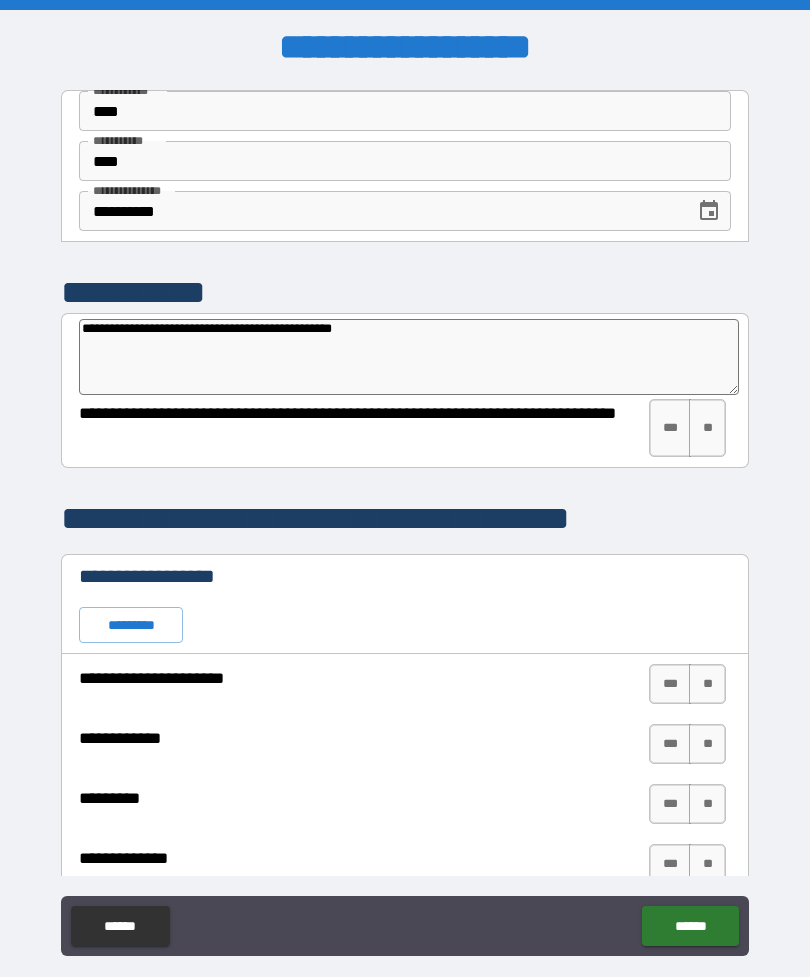 type on "*" 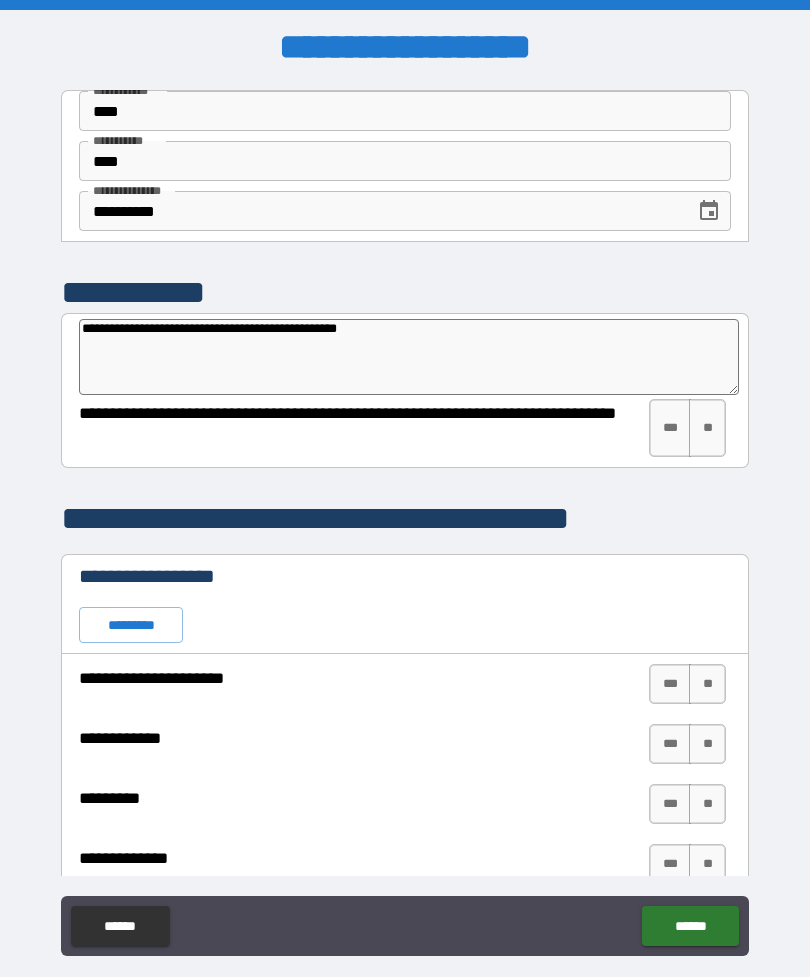 type on "*" 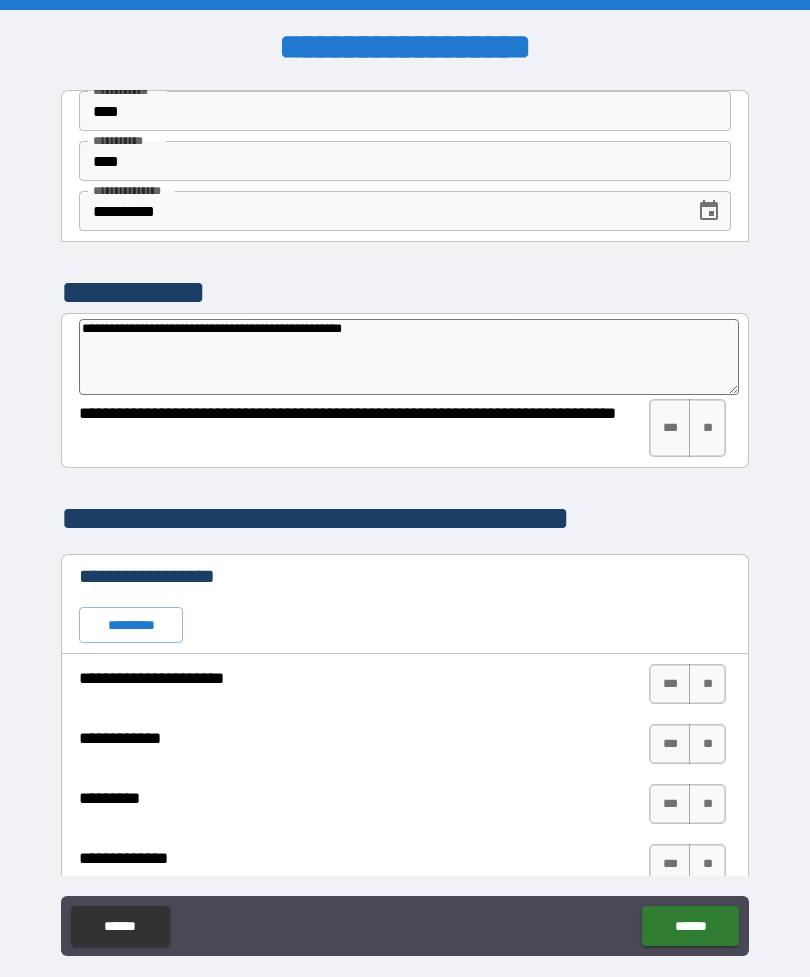 type on "*" 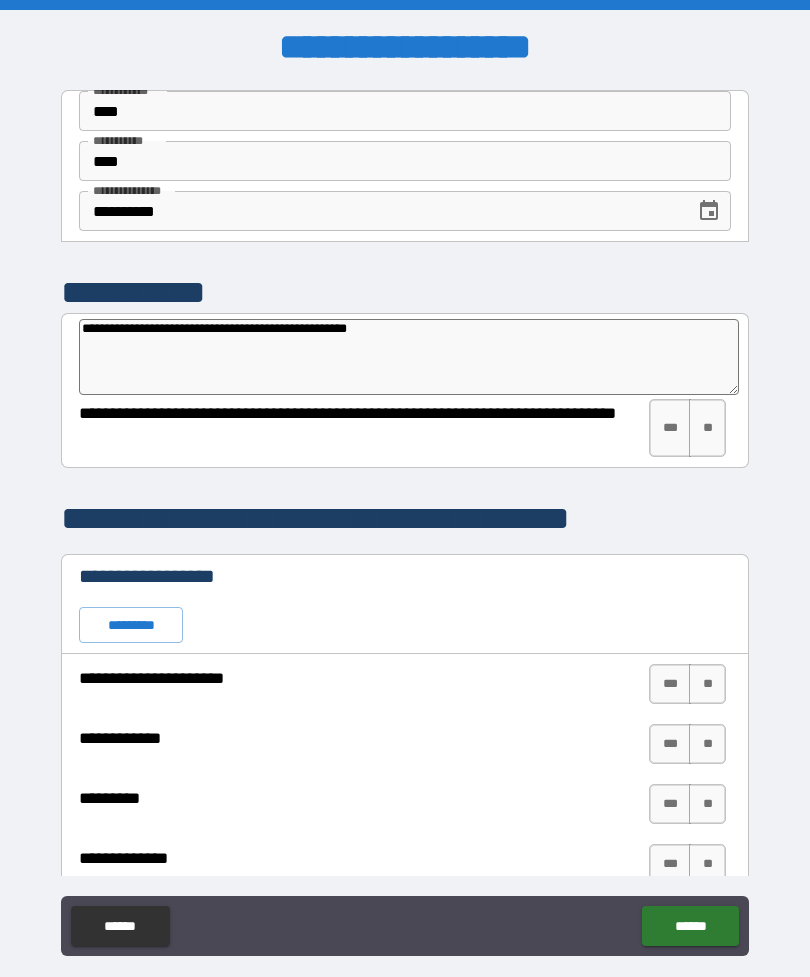 type on "*" 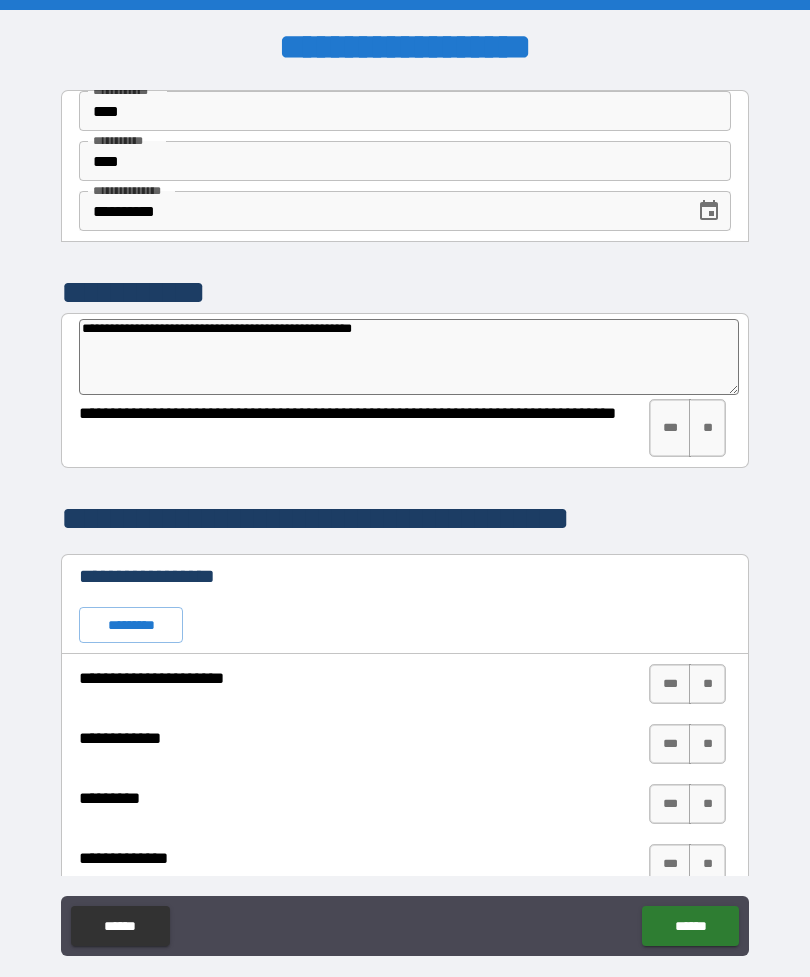 type on "*" 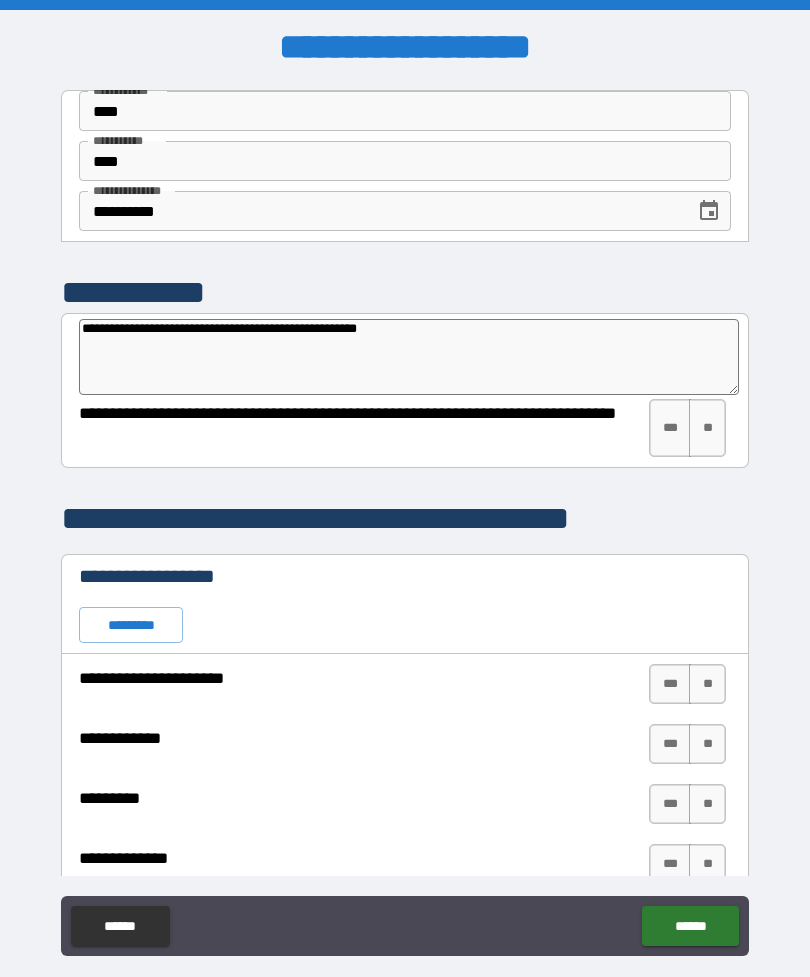 type on "*" 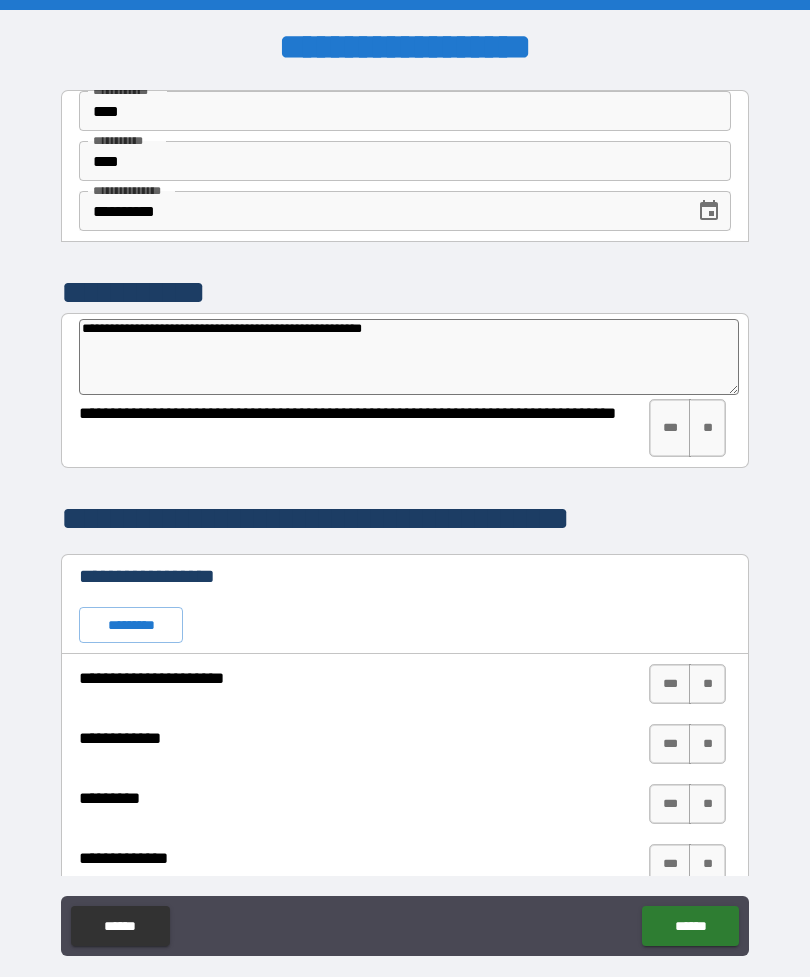 type on "*" 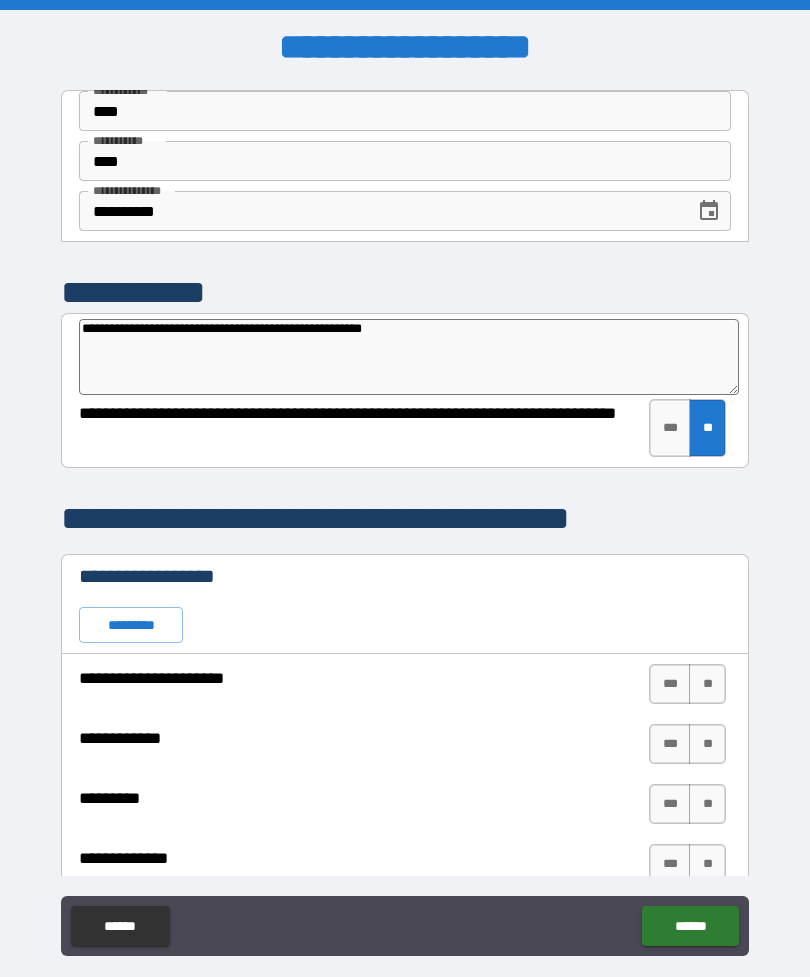 click on "**" at bounding box center (707, 684) 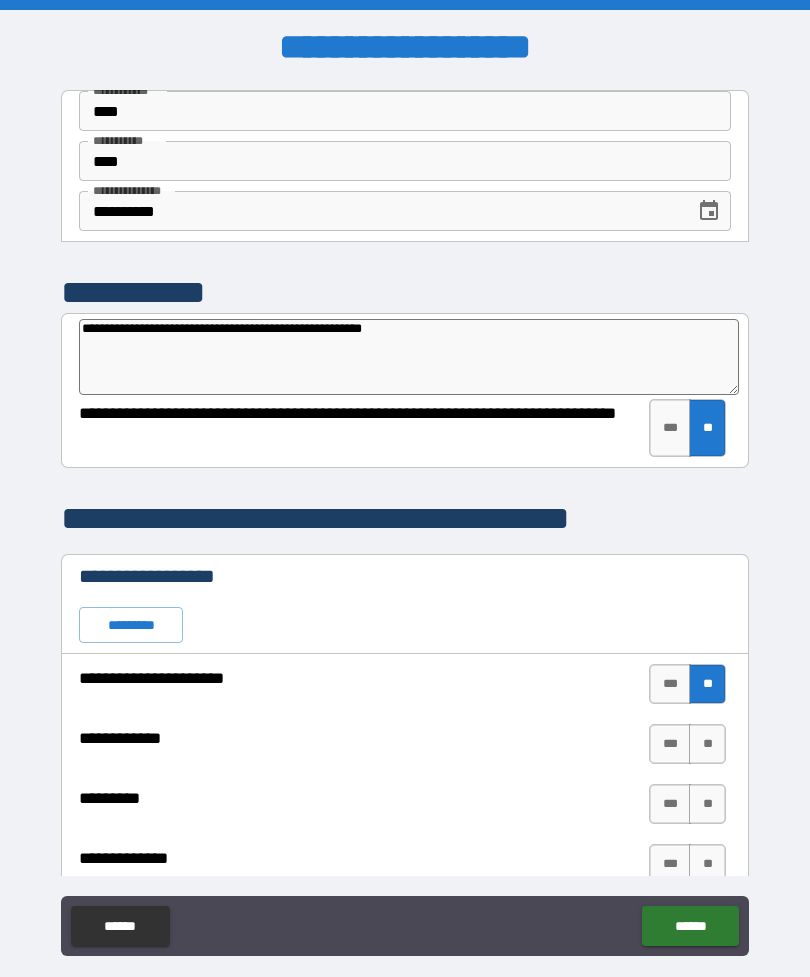 click on "**" at bounding box center (707, 744) 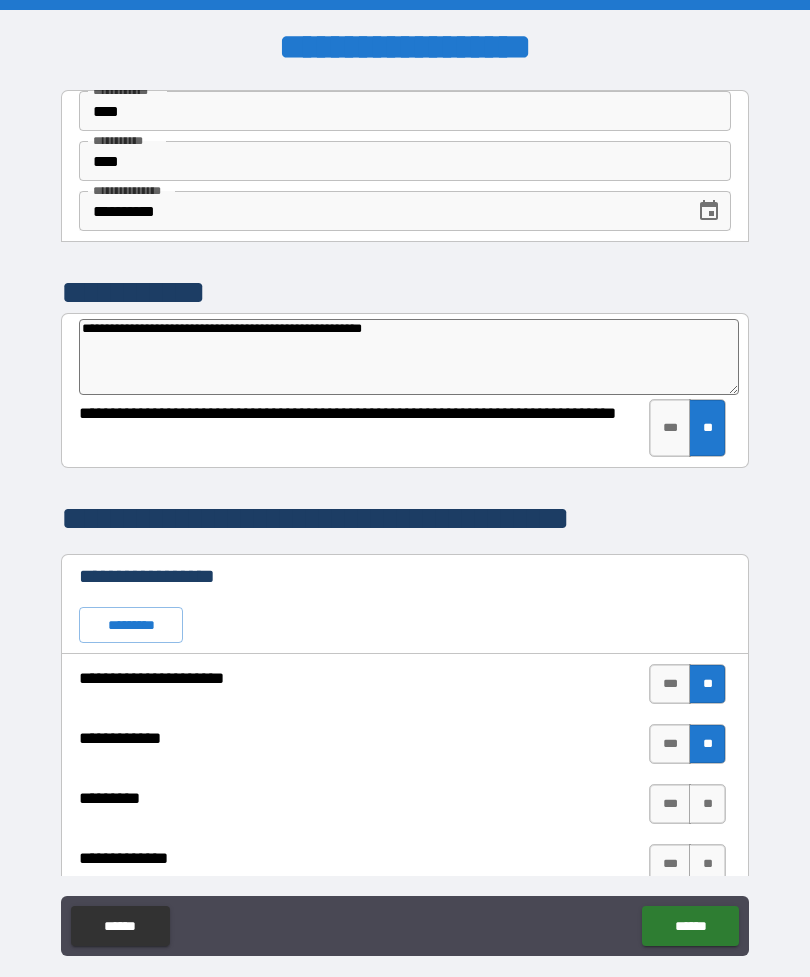 click on "**" at bounding box center (707, 804) 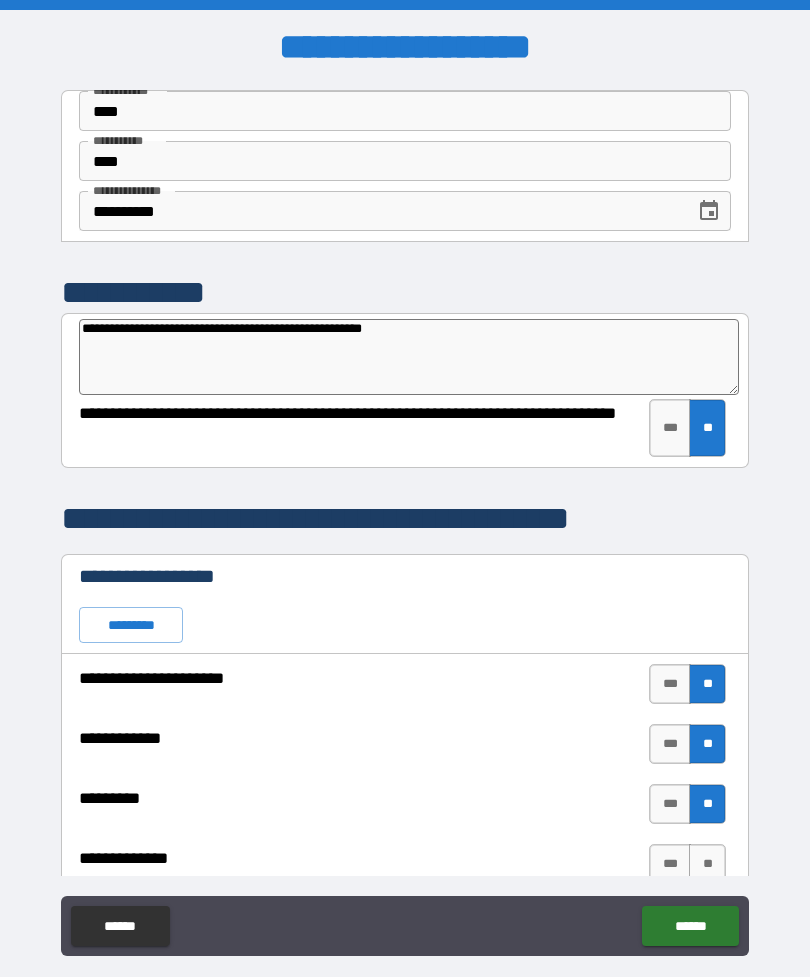 click on "**" at bounding box center [707, 864] 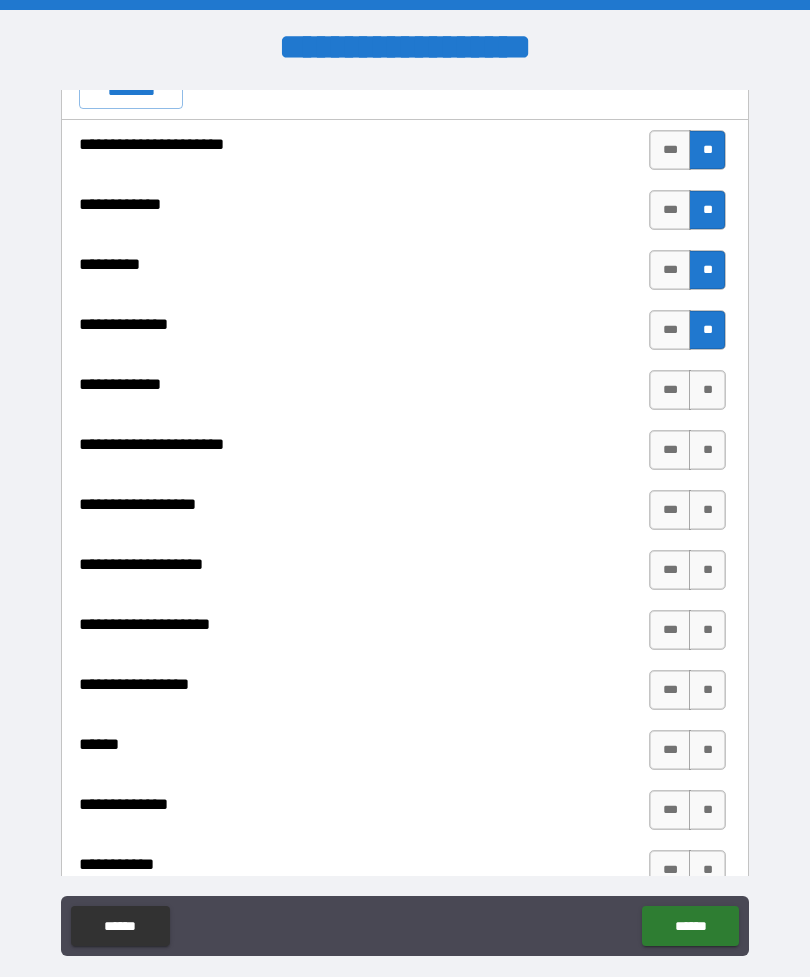 scroll, scrollTop: 535, scrollLeft: 0, axis: vertical 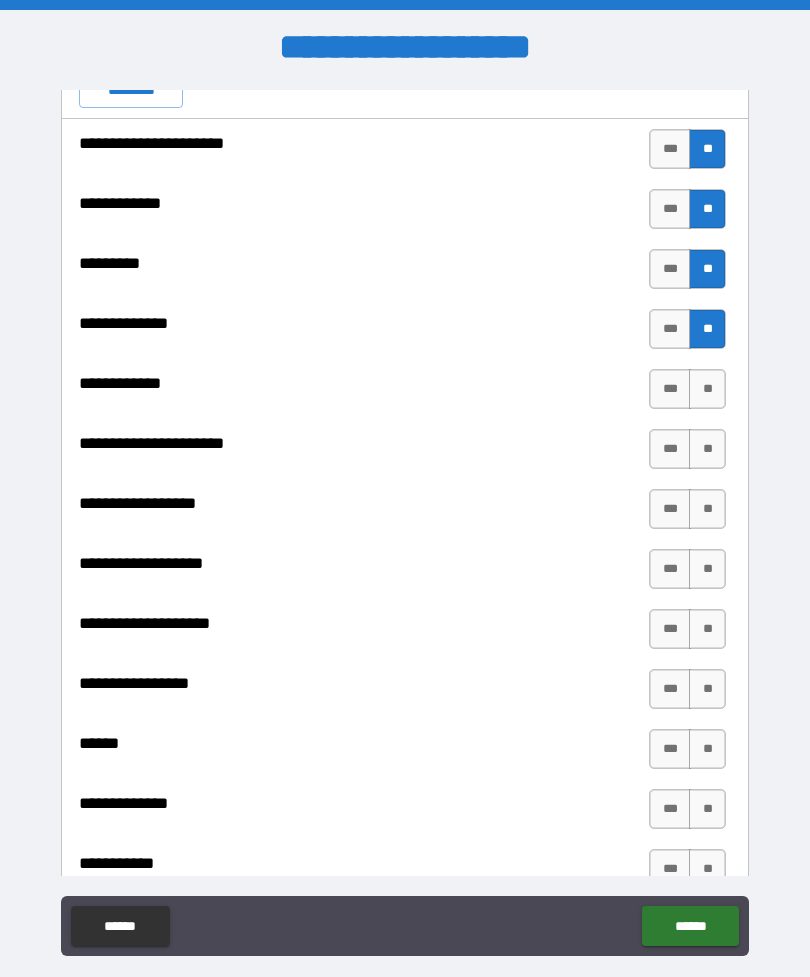 click on "**" at bounding box center [707, 389] 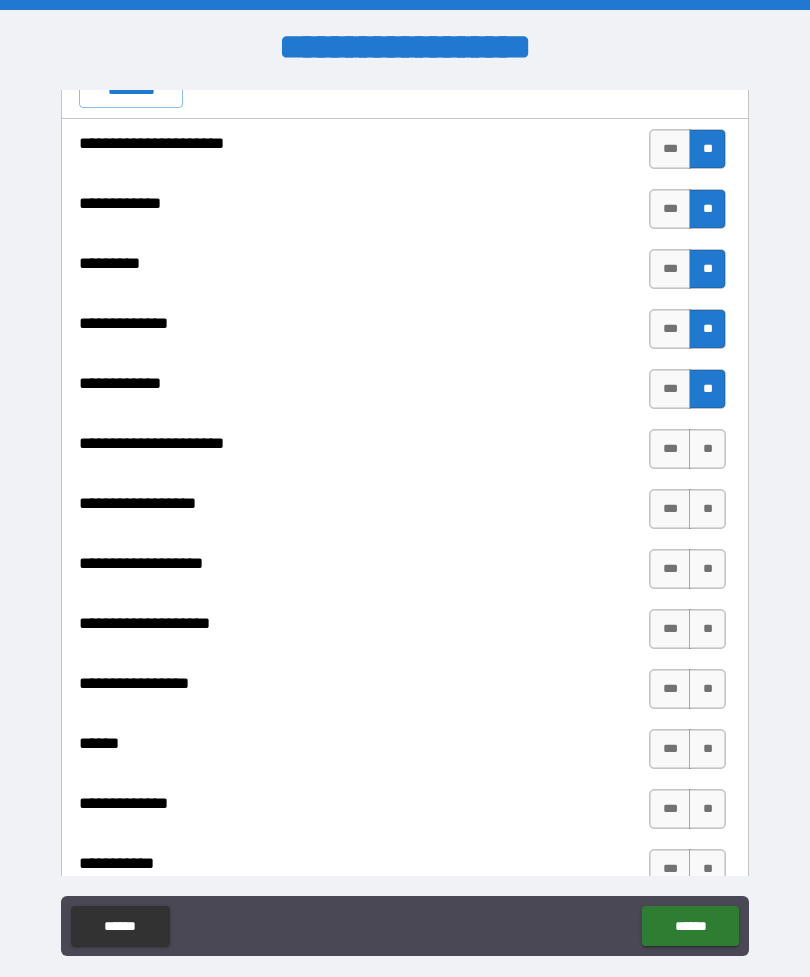 click on "**" at bounding box center (707, 449) 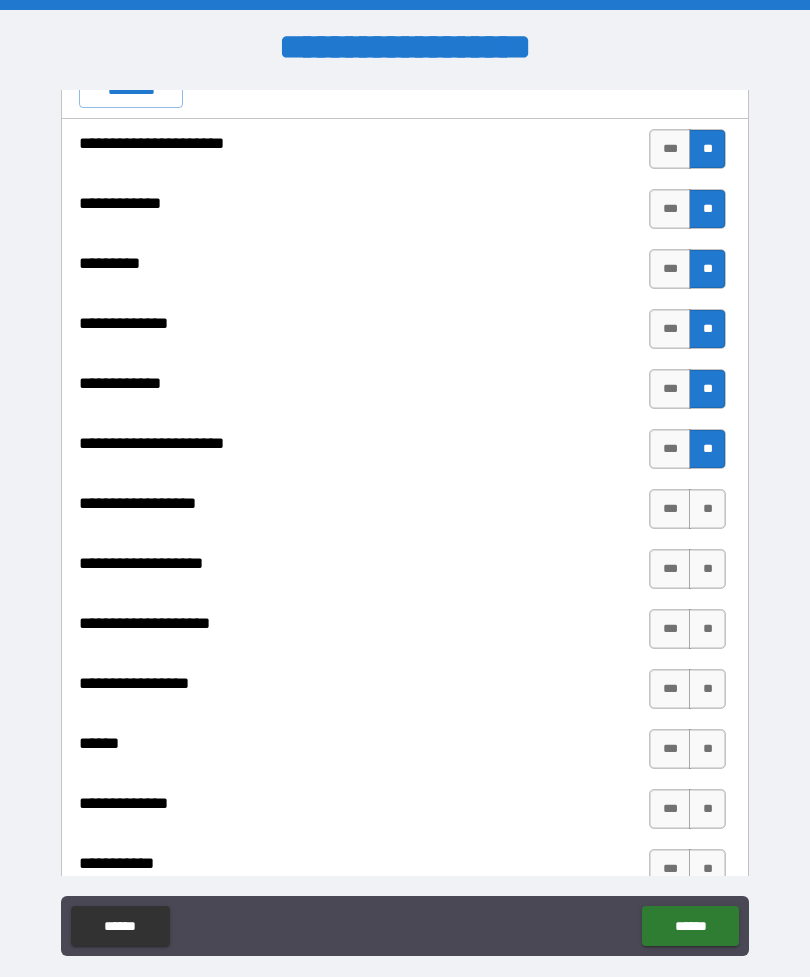 click on "**" at bounding box center [707, 509] 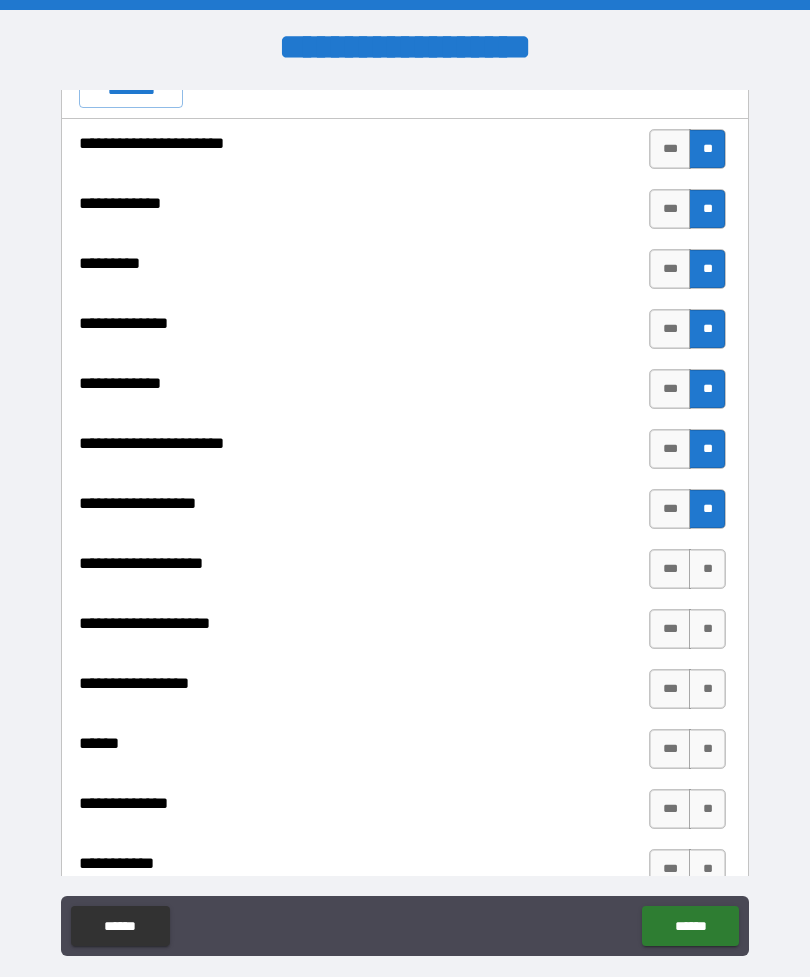 click on "**" at bounding box center (707, 569) 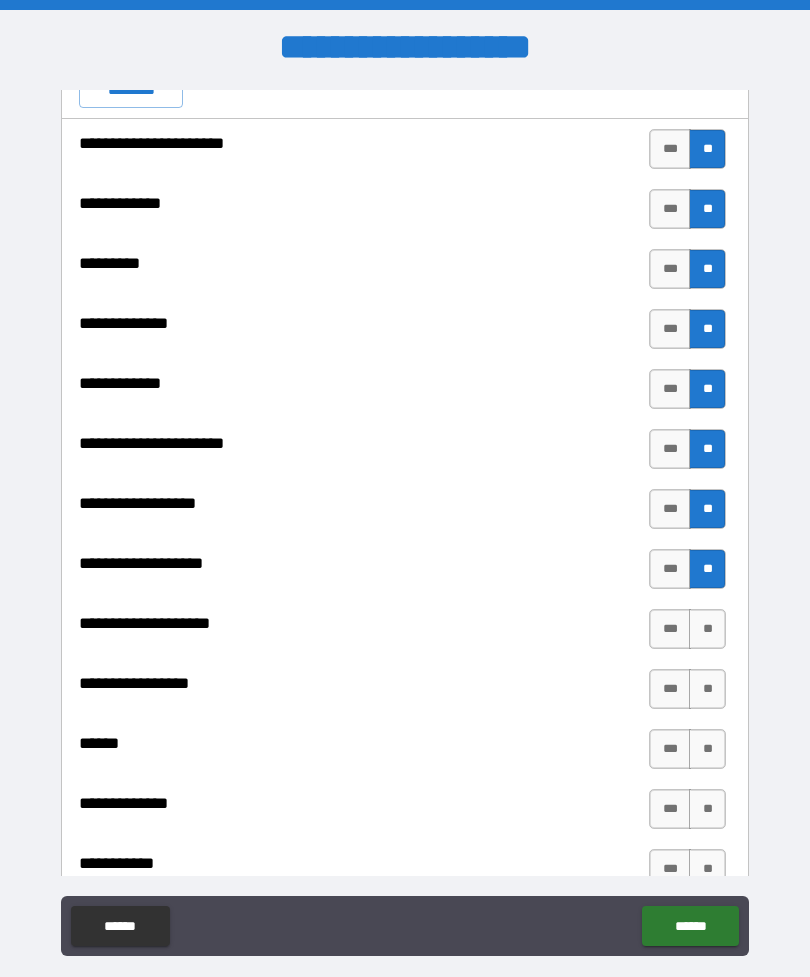 click on "***" at bounding box center [670, 629] 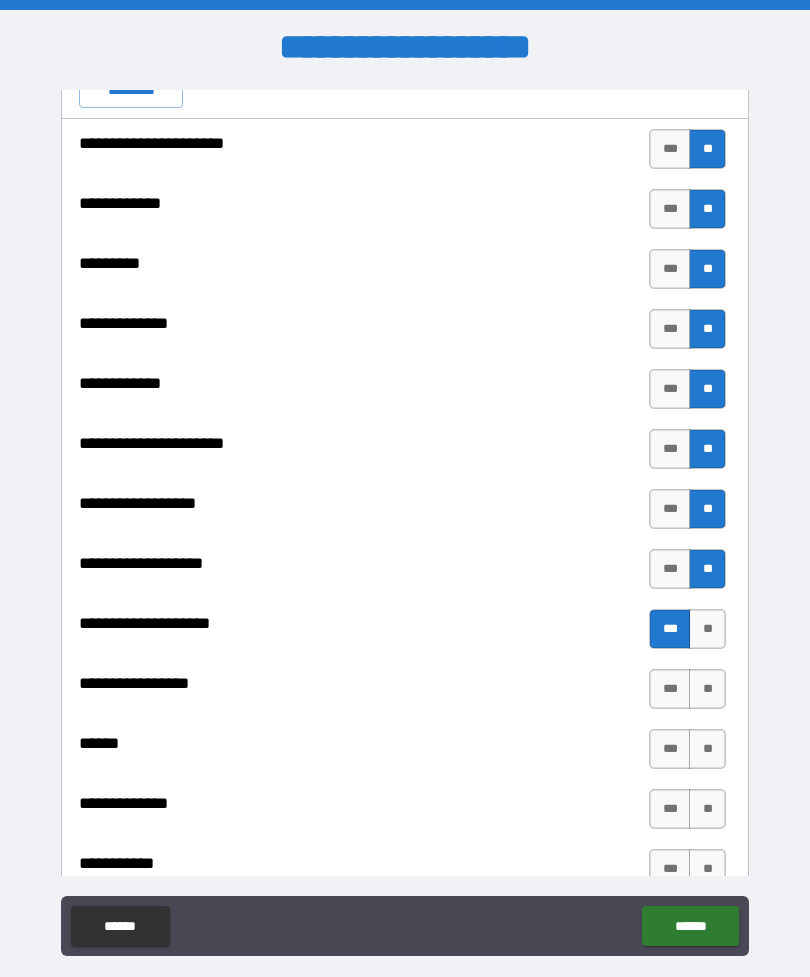 click on "***" at bounding box center (670, 689) 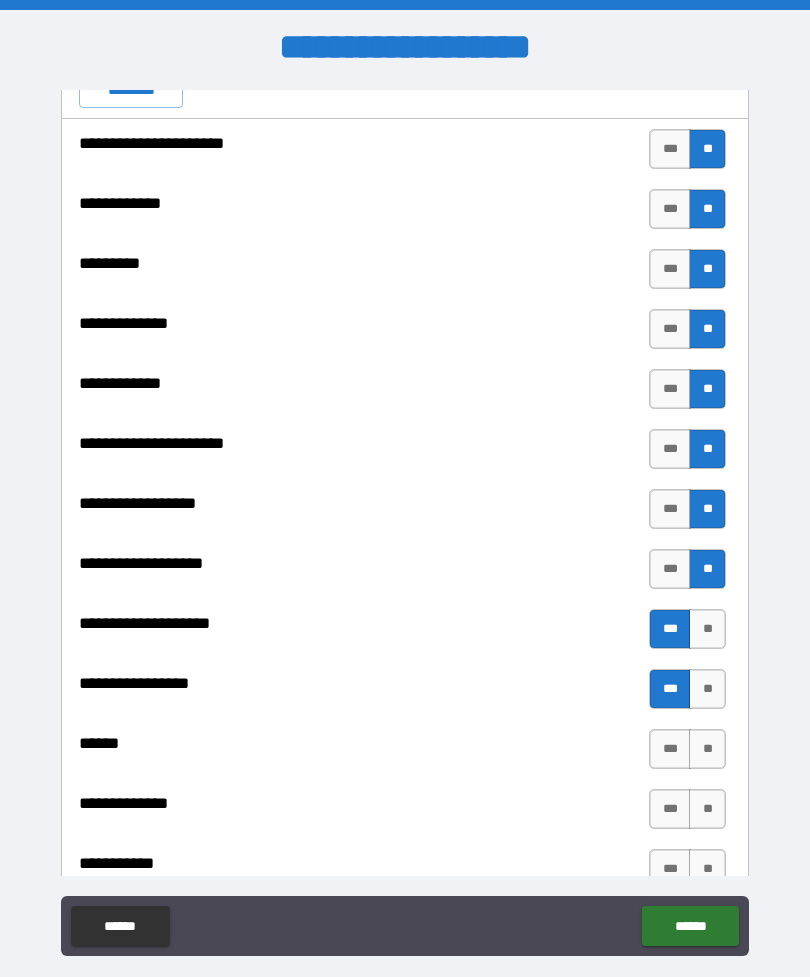 click on "**" at bounding box center (707, 749) 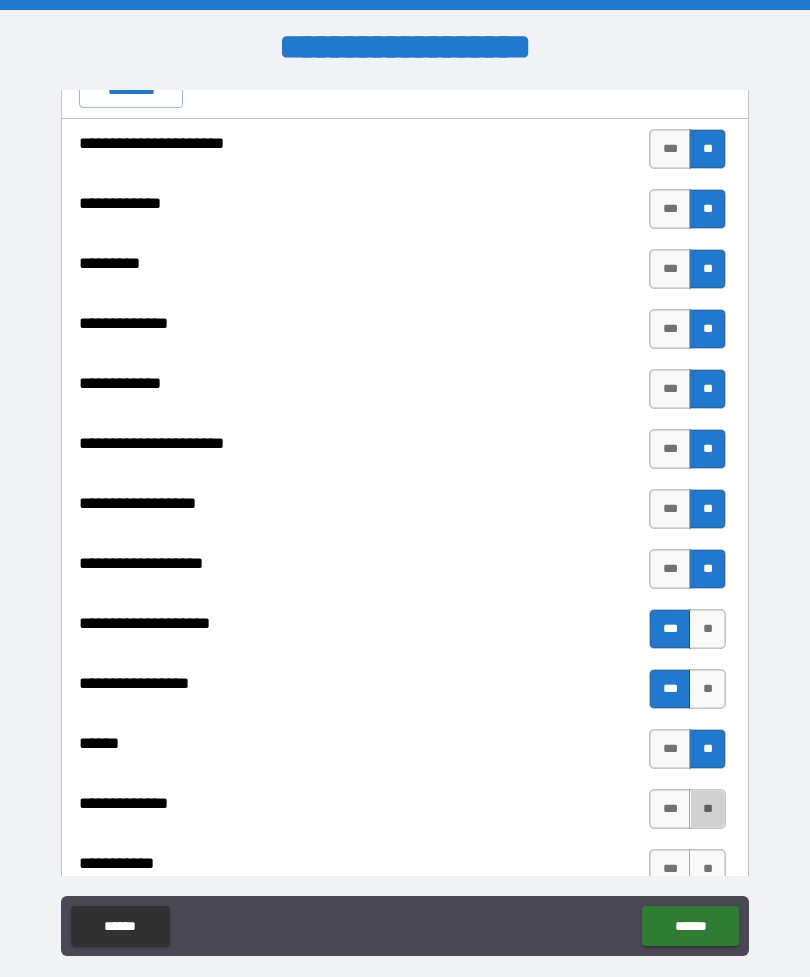 click on "**" at bounding box center (707, 809) 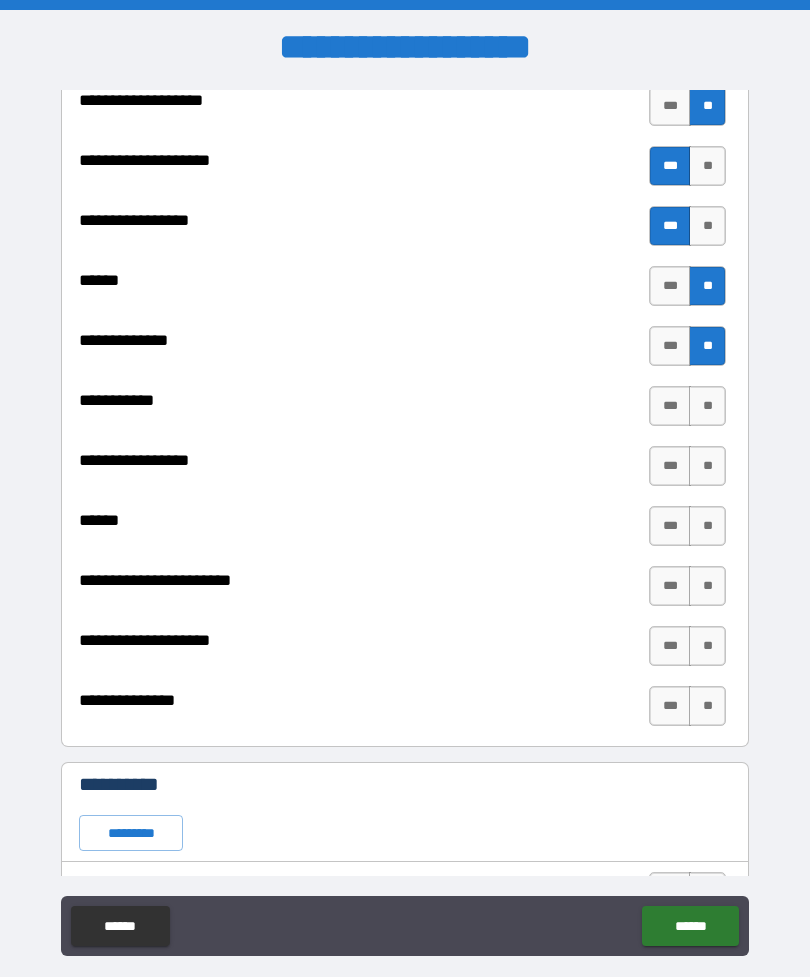 scroll, scrollTop: 999, scrollLeft: 0, axis: vertical 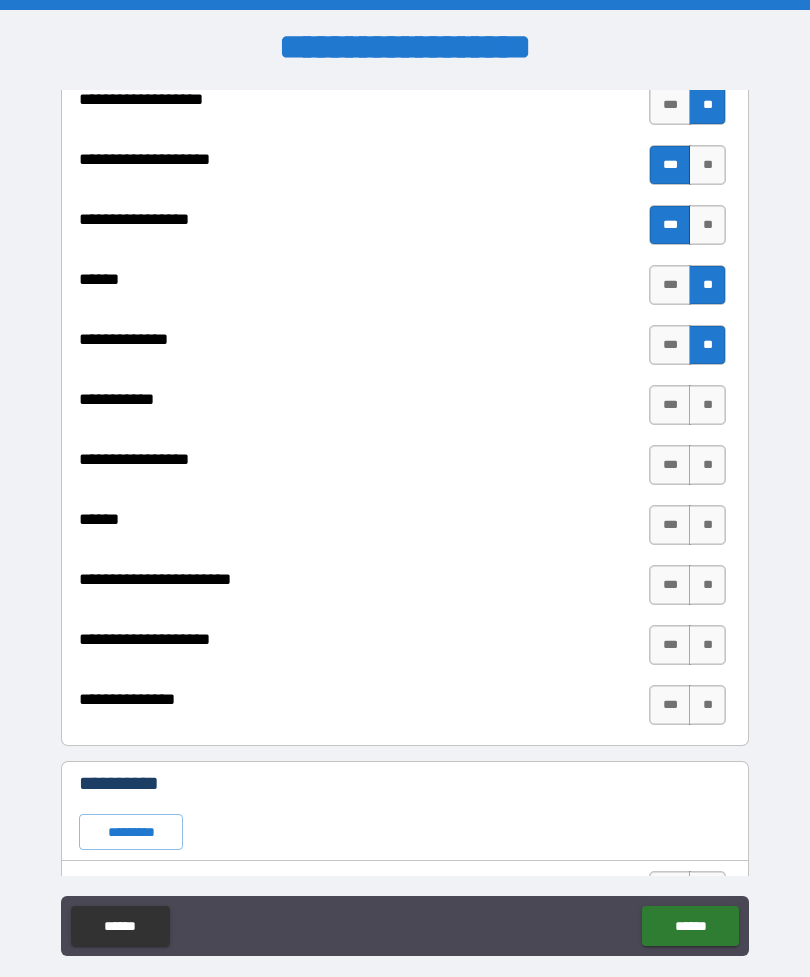 click on "**" at bounding box center [707, 405] 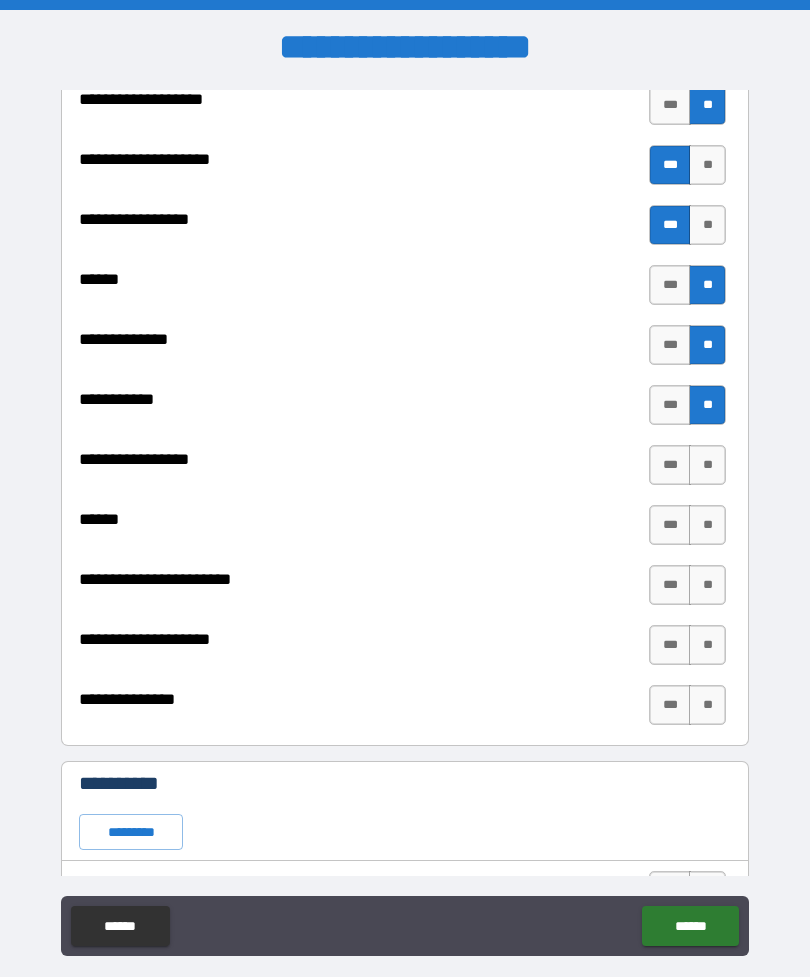 click on "**" at bounding box center [707, 465] 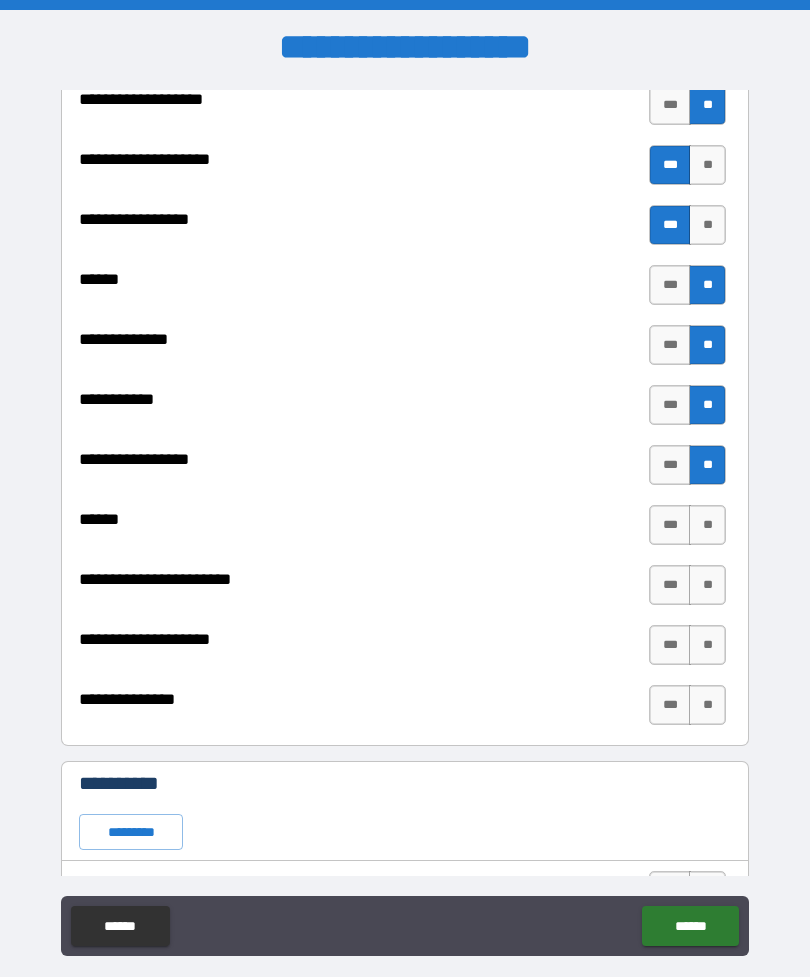 click on "**" at bounding box center [707, 525] 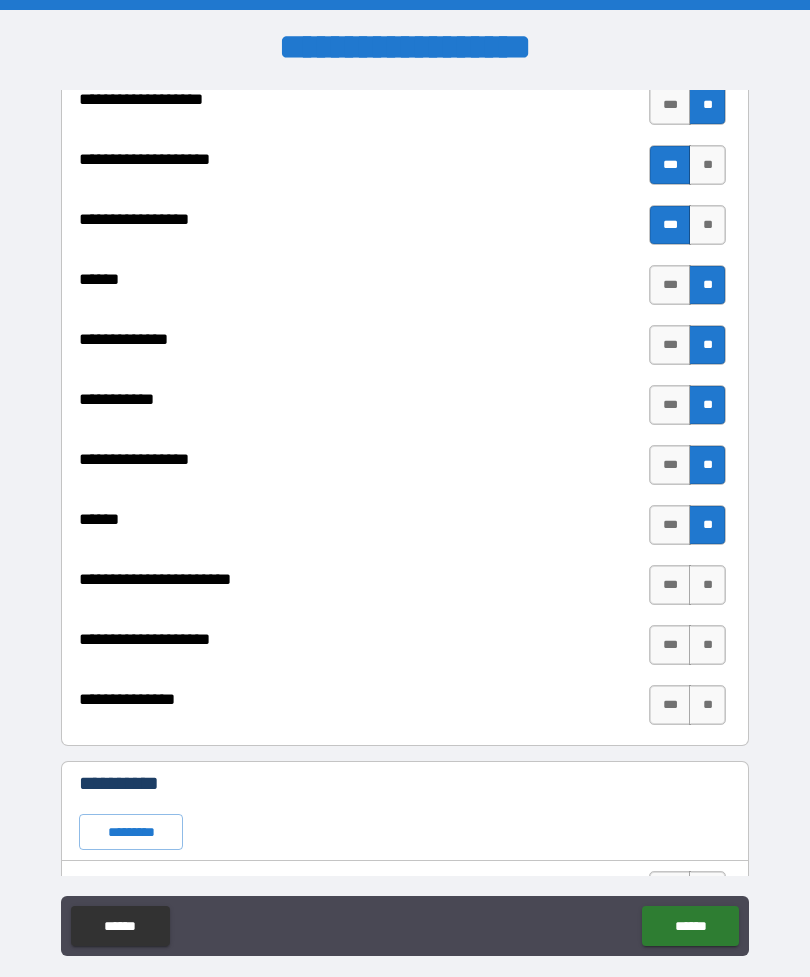click on "**" at bounding box center (707, 585) 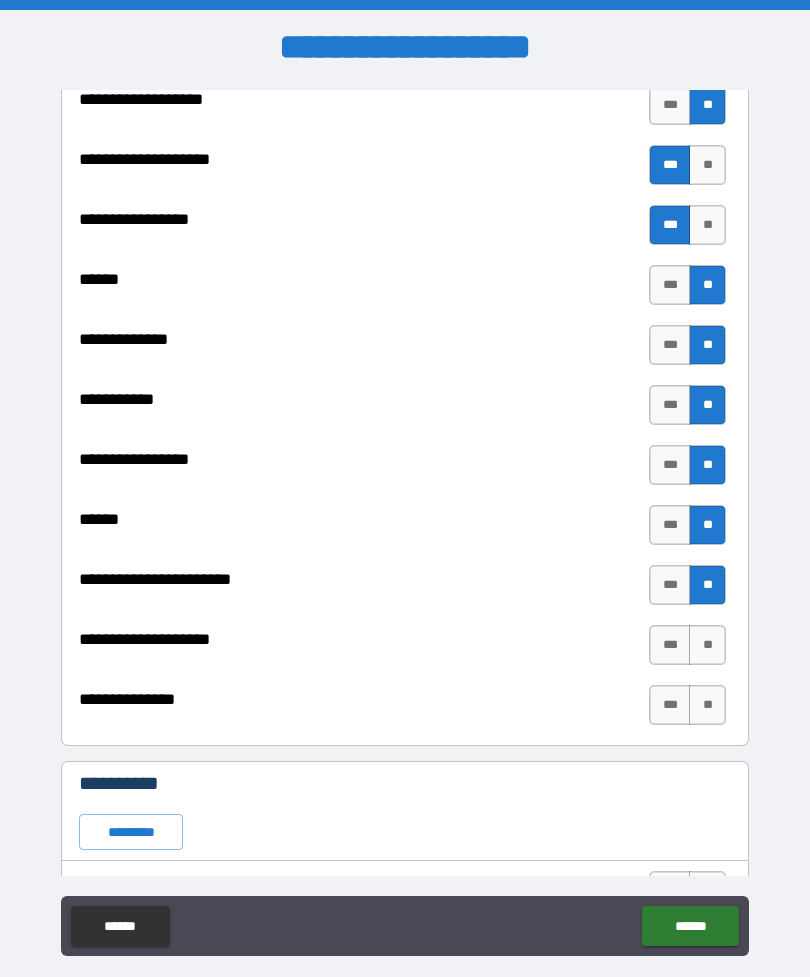 click on "**" at bounding box center [707, 645] 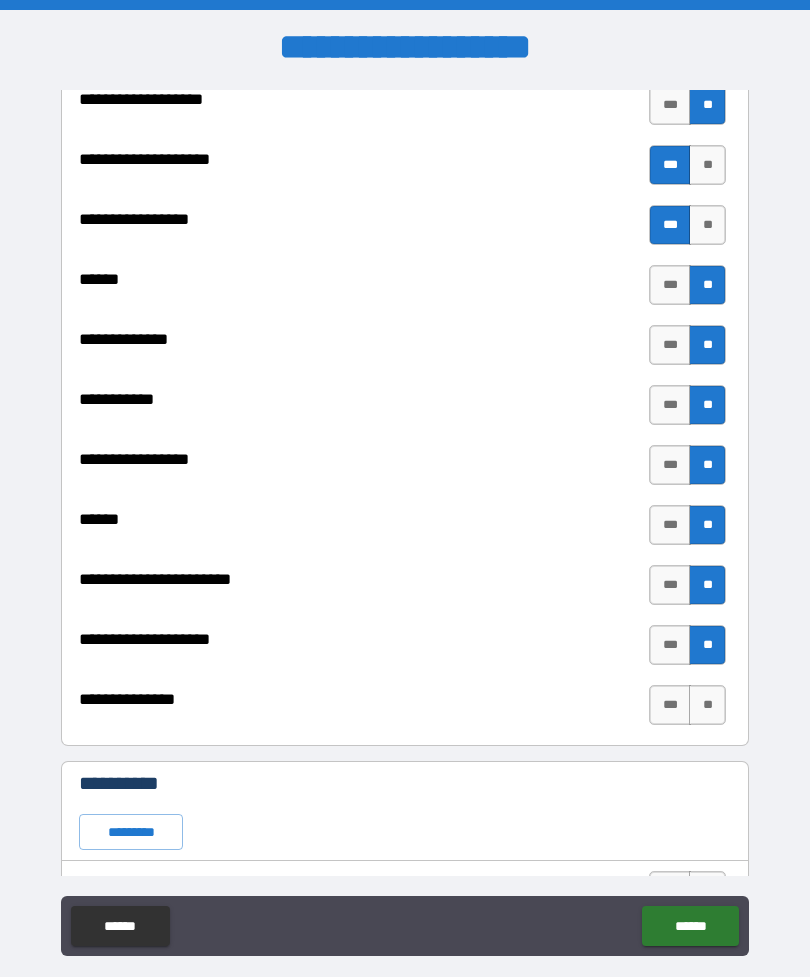 click on "**" at bounding box center (707, 705) 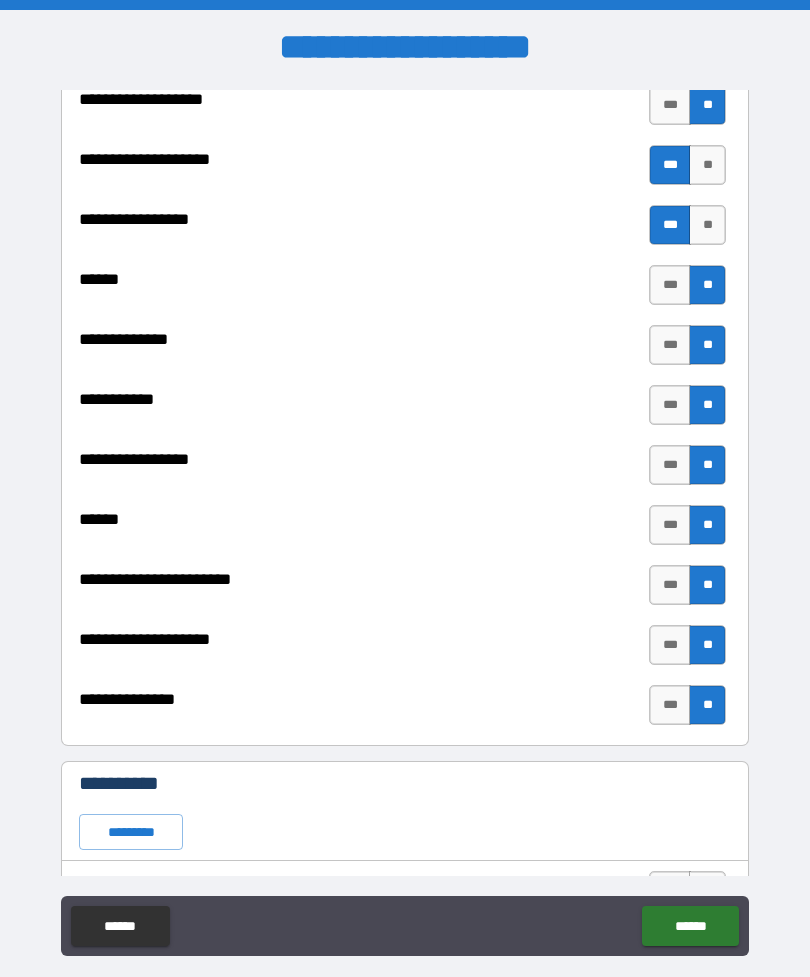click on "*********" at bounding box center (131, 832) 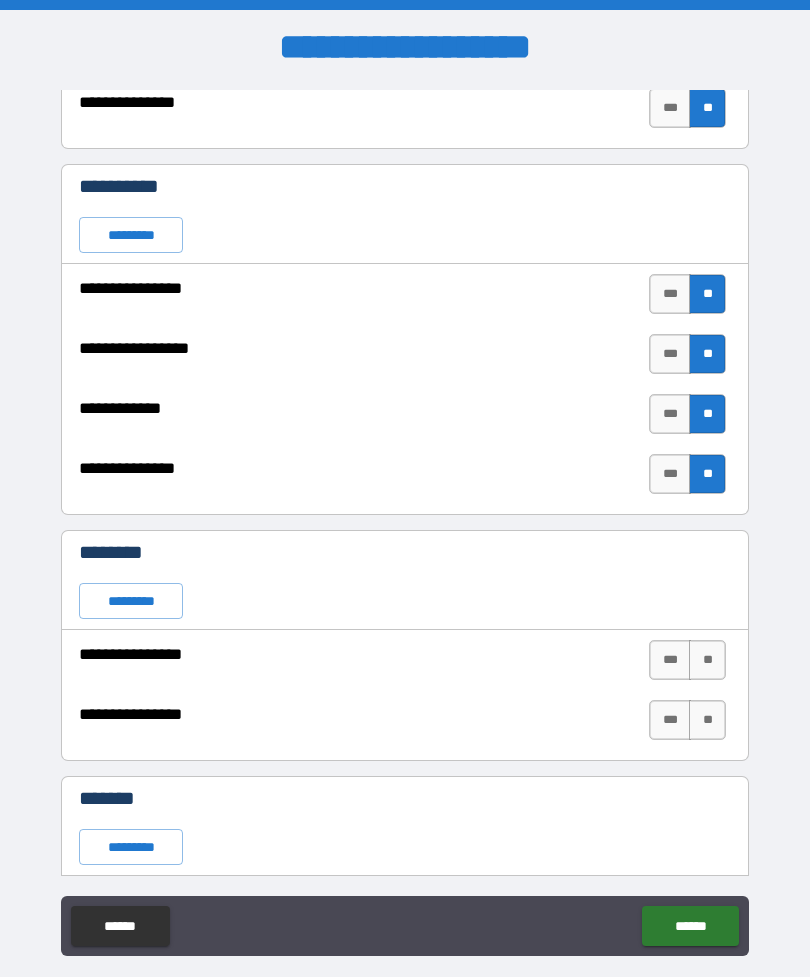 scroll, scrollTop: 1607, scrollLeft: 0, axis: vertical 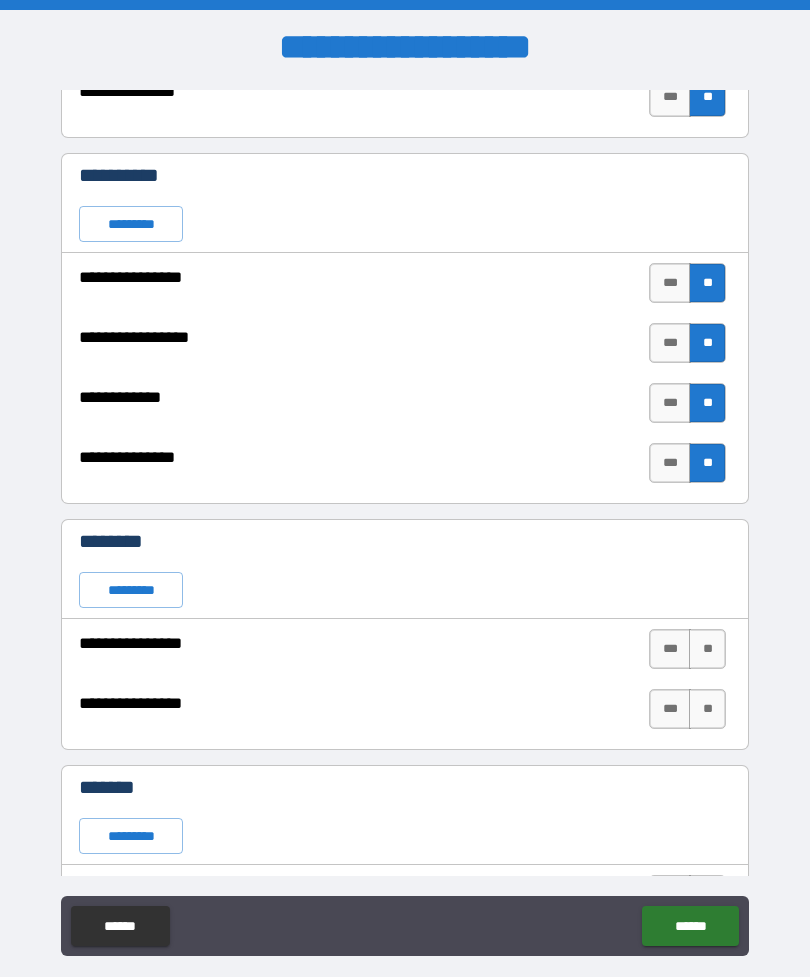 click at bounding box center (405, 5) 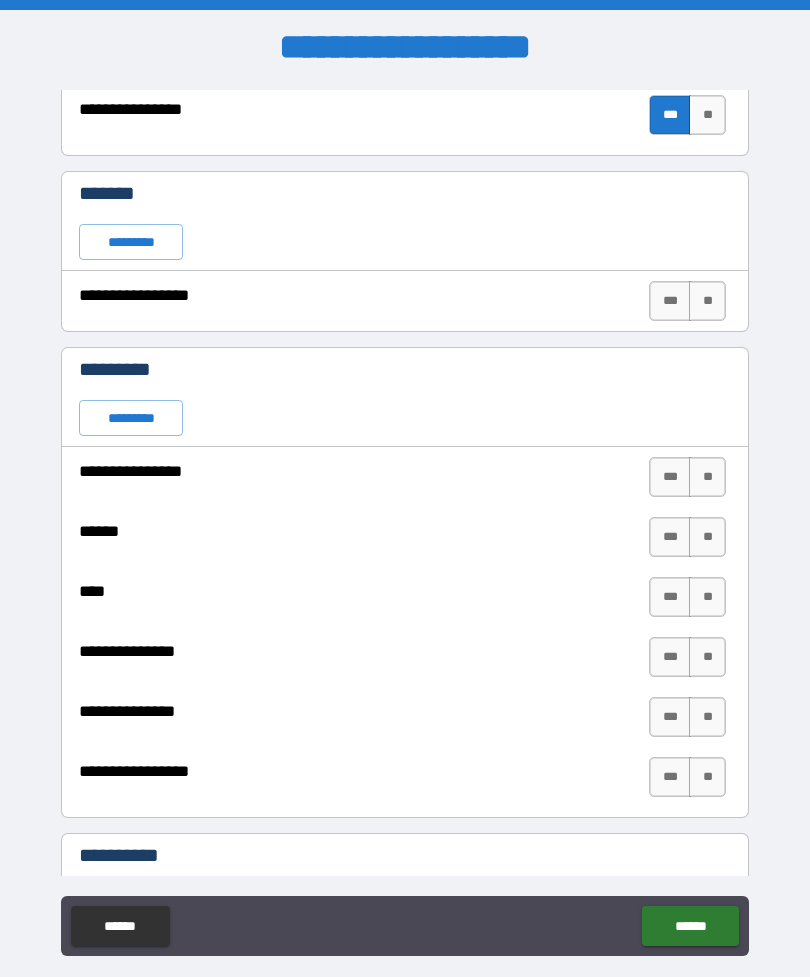 scroll, scrollTop: 2204, scrollLeft: 0, axis: vertical 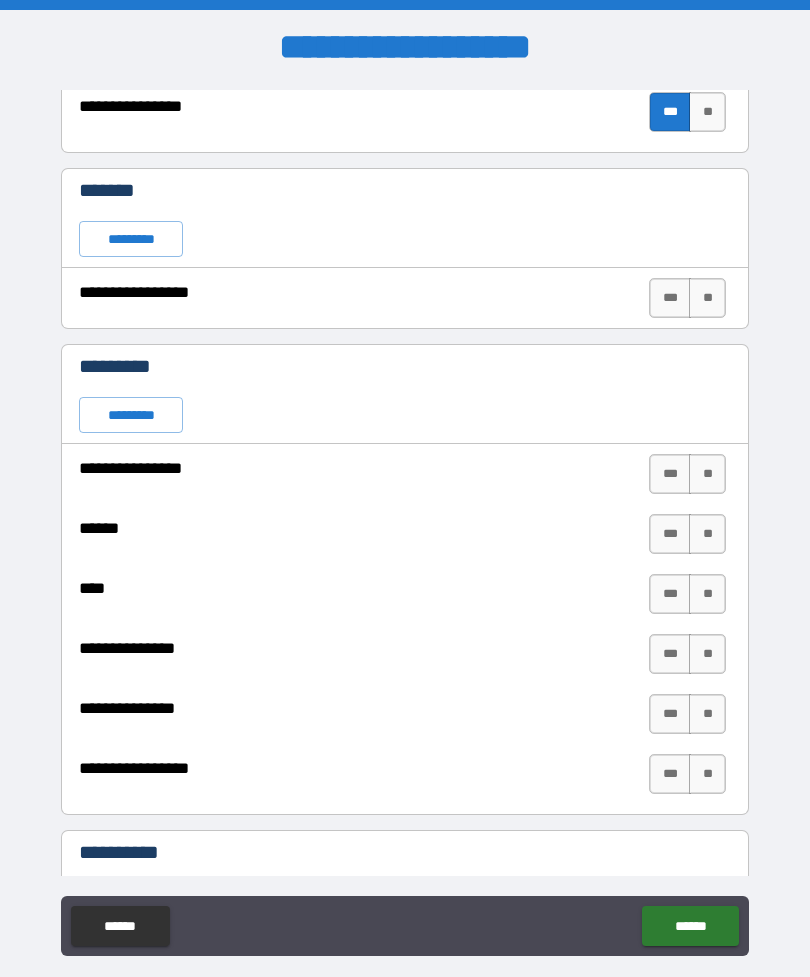 click on "**" at bounding box center [707, 474] 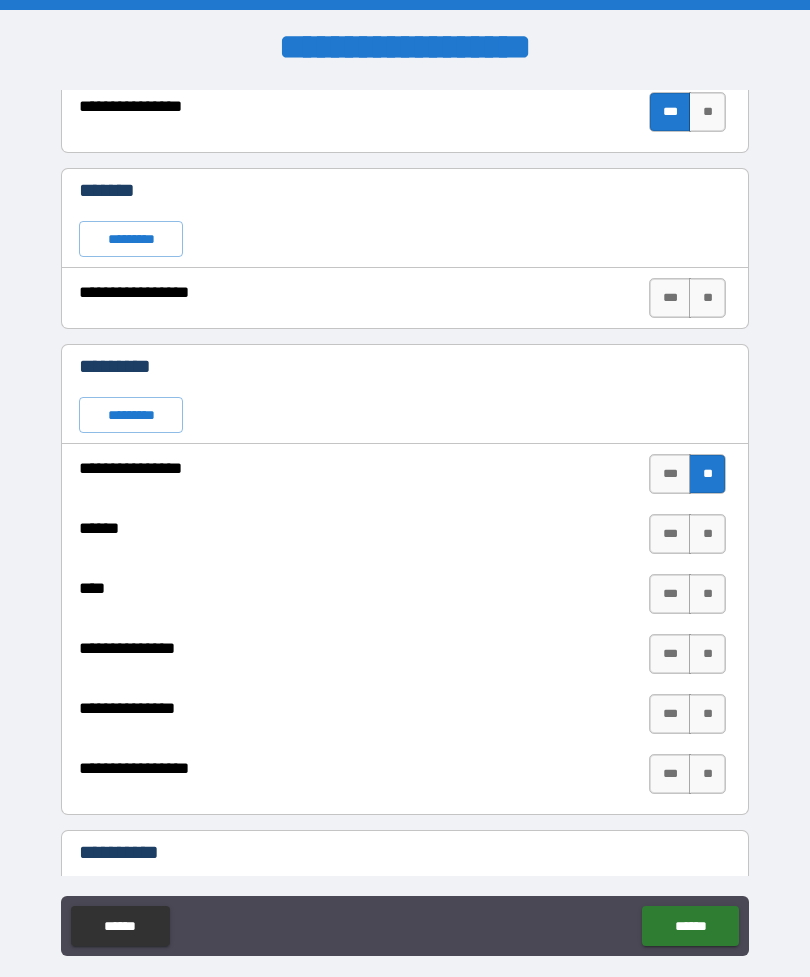 click on "**" at bounding box center (707, 534) 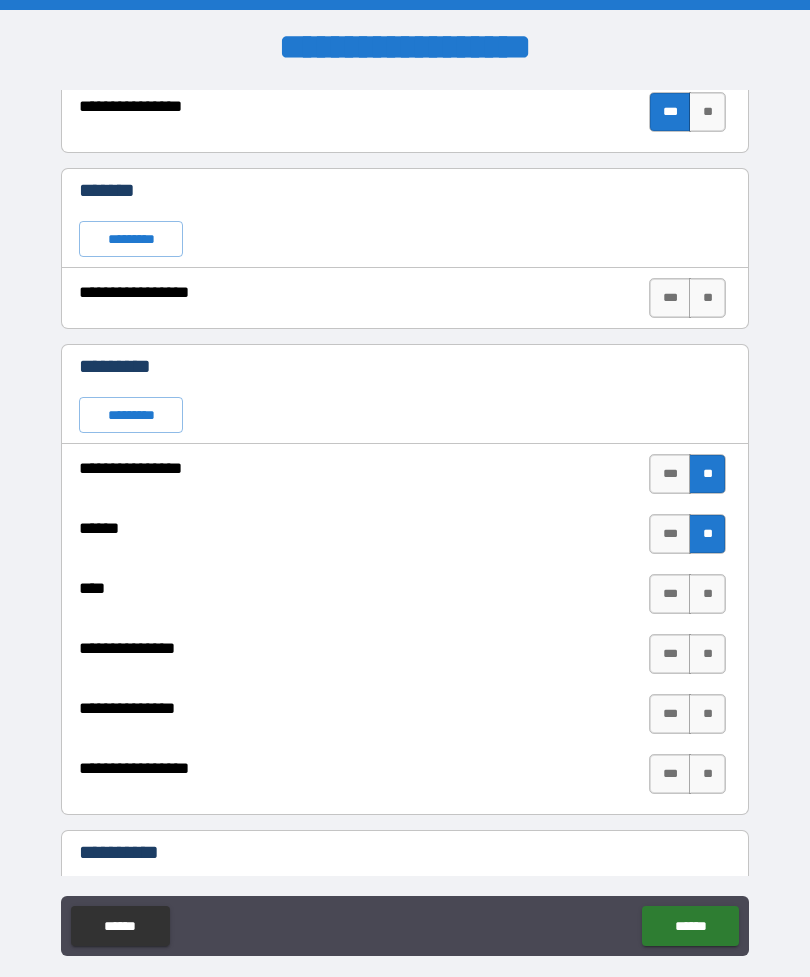 click on "**" at bounding box center (707, 594) 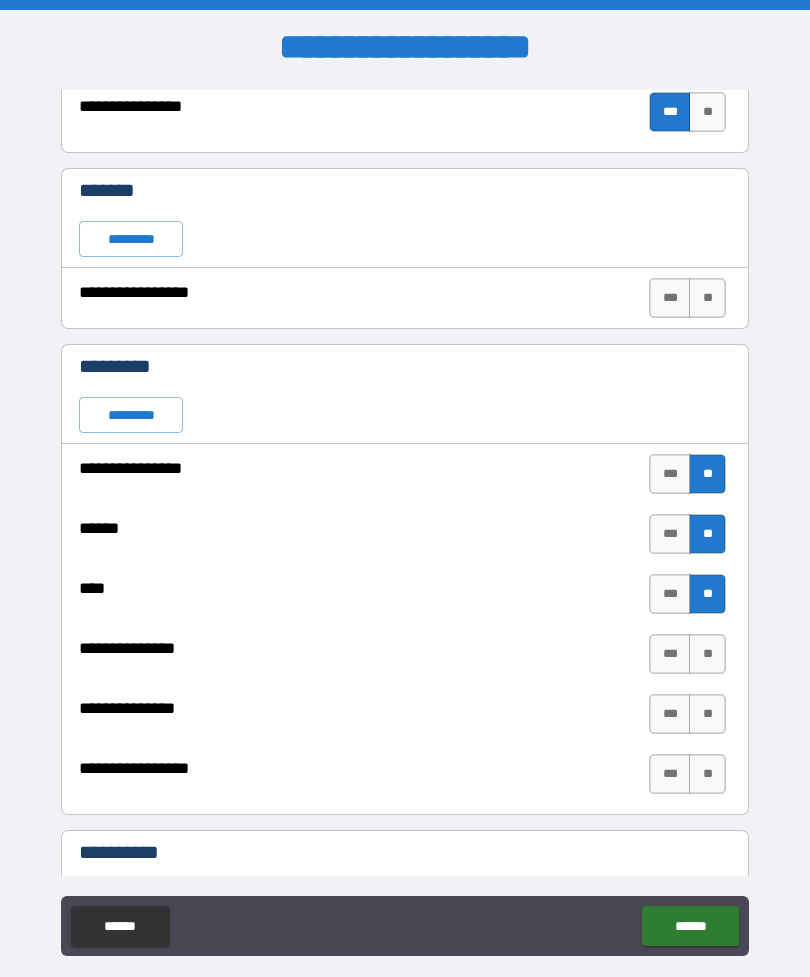click on "**" at bounding box center (707, 654) 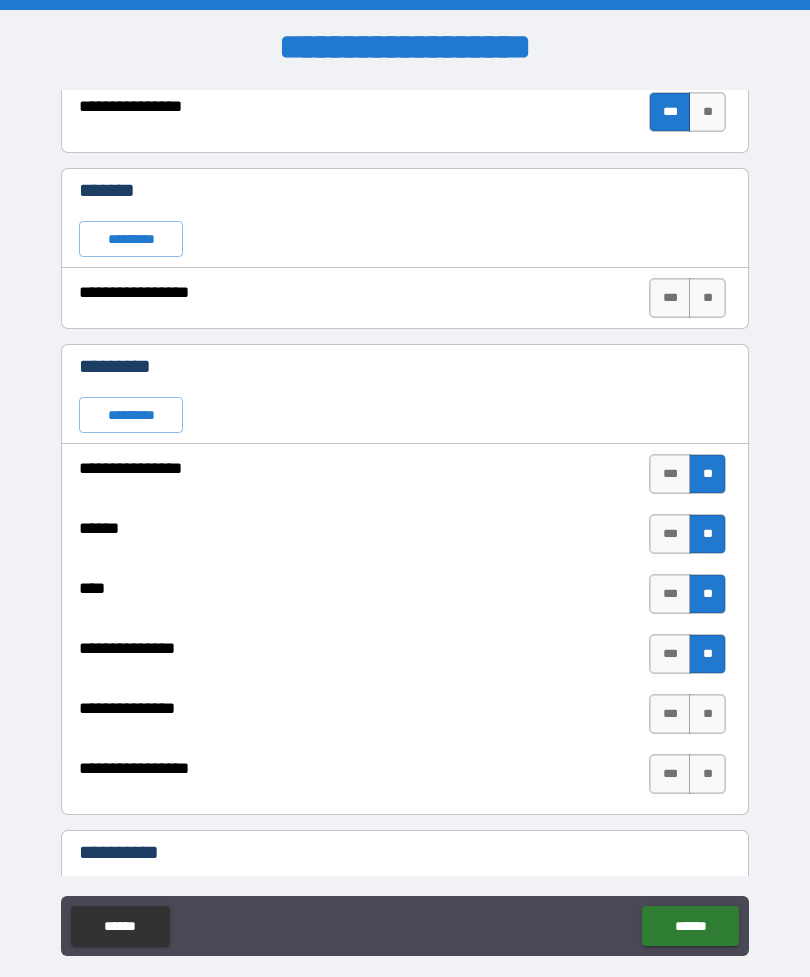 click on "**" at bounding box center (707, 714) 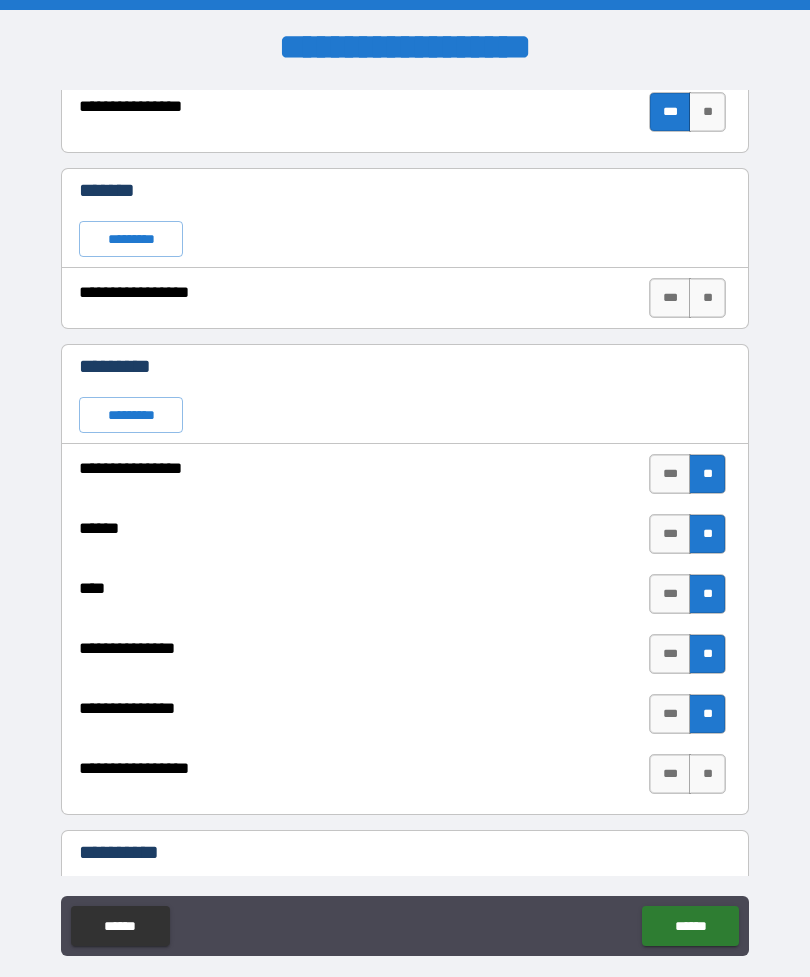 click on "**" at bounding box center [707, 774] 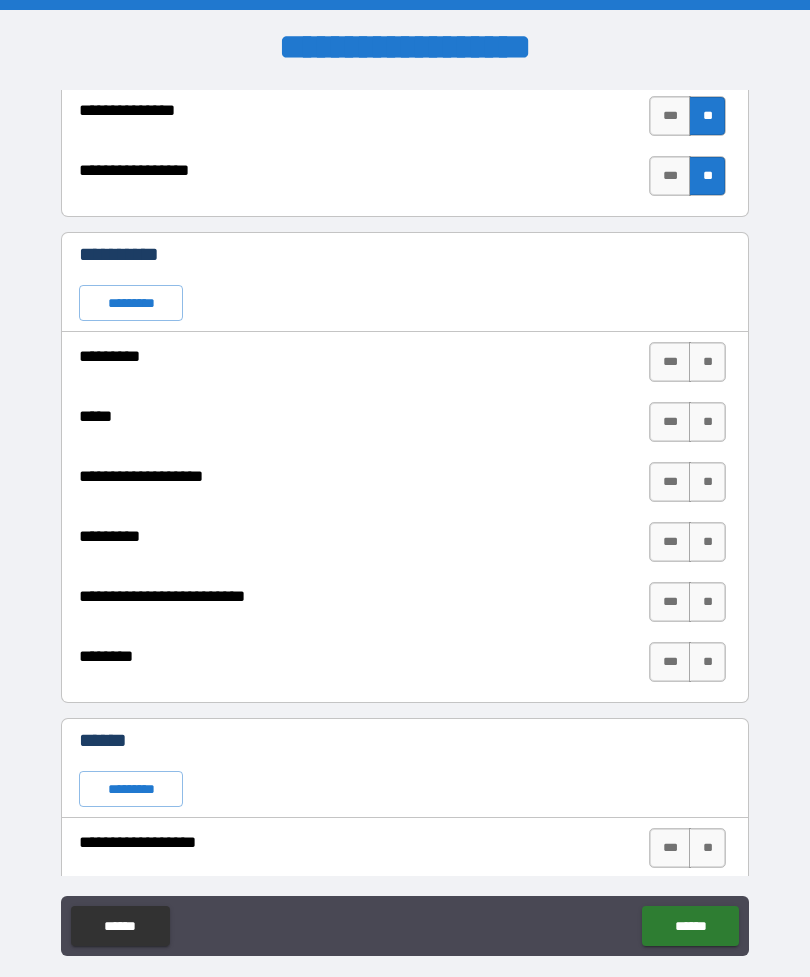 scroll, scrollTop: 2804, scrollLeft: 0, axis: vertical 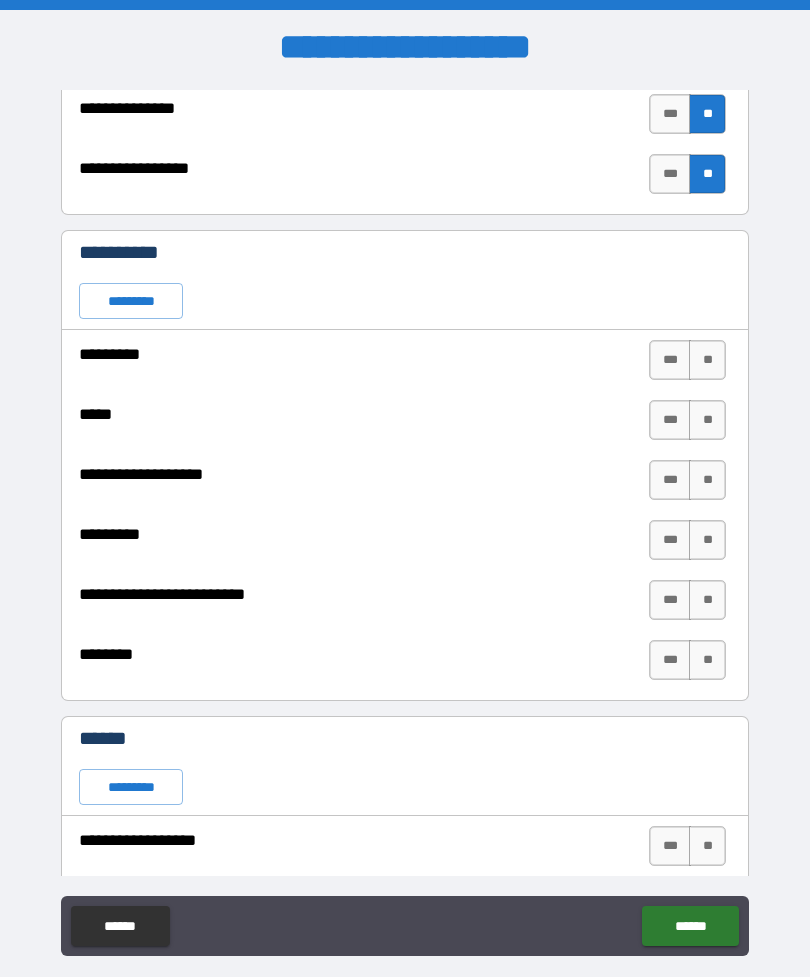 click on "**" at bounding box center (707, 360) 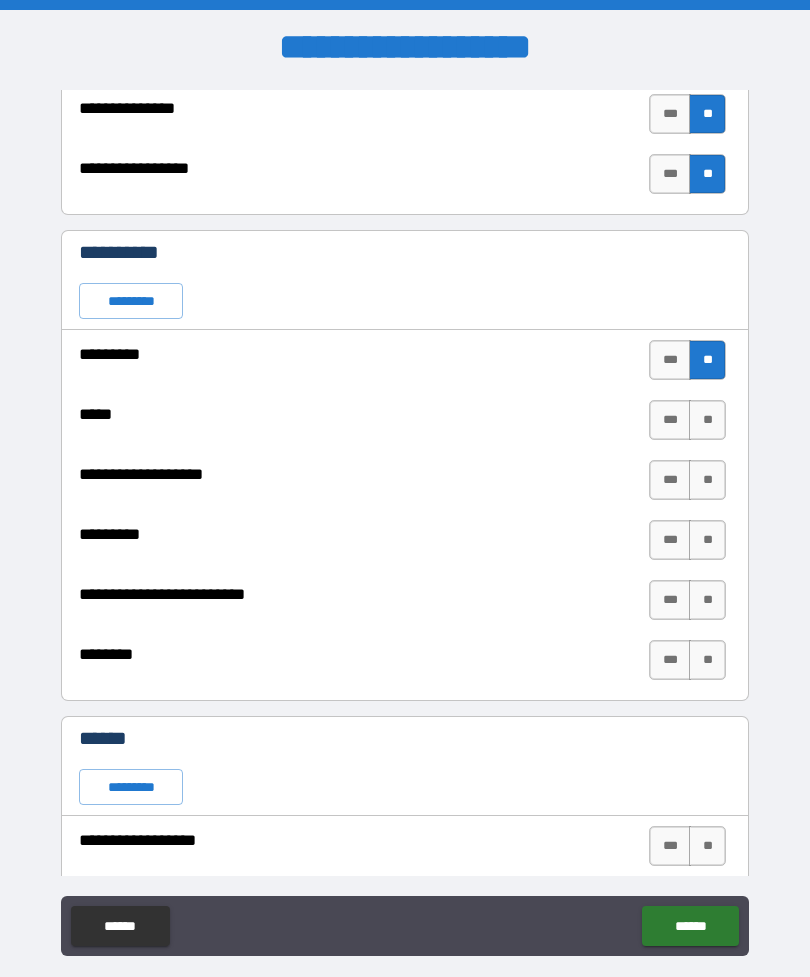 click on "**" at bounding box center (707, 420) 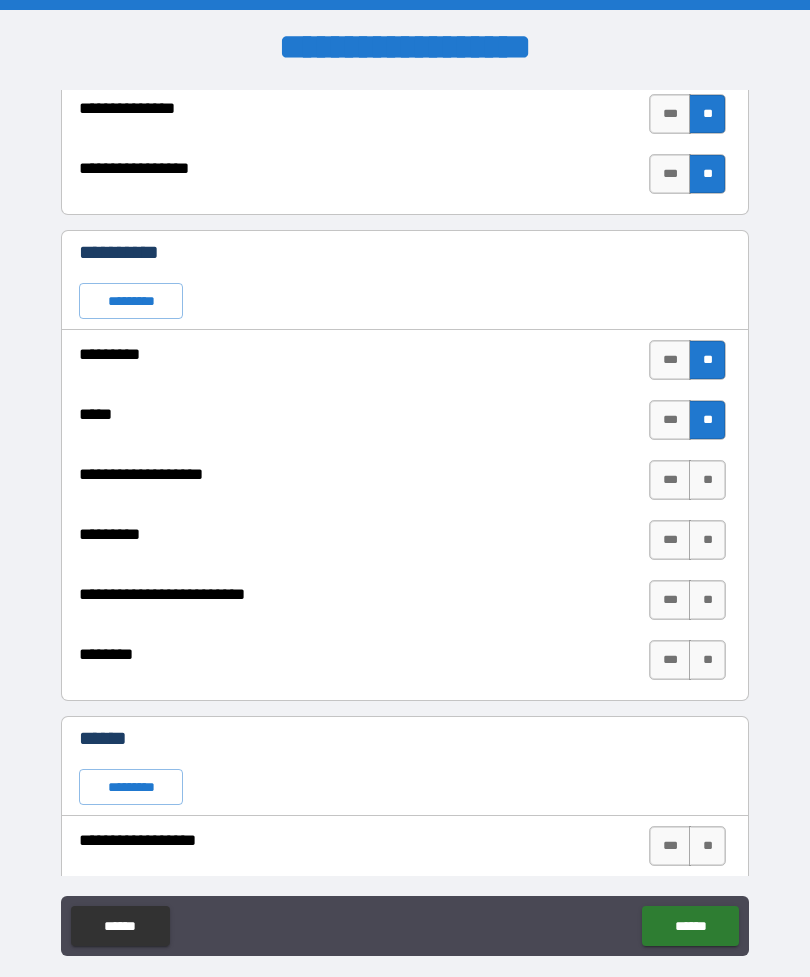 click on "**" at bounding box center [707, 480] 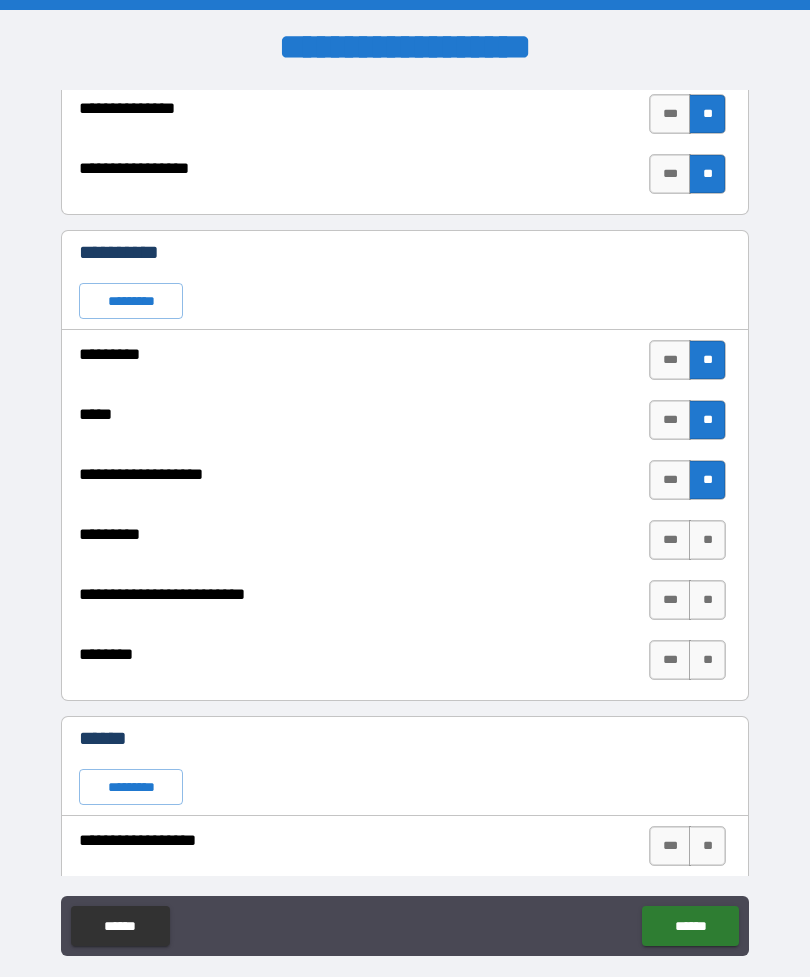 click on "**" at bounding box center (707, 540) 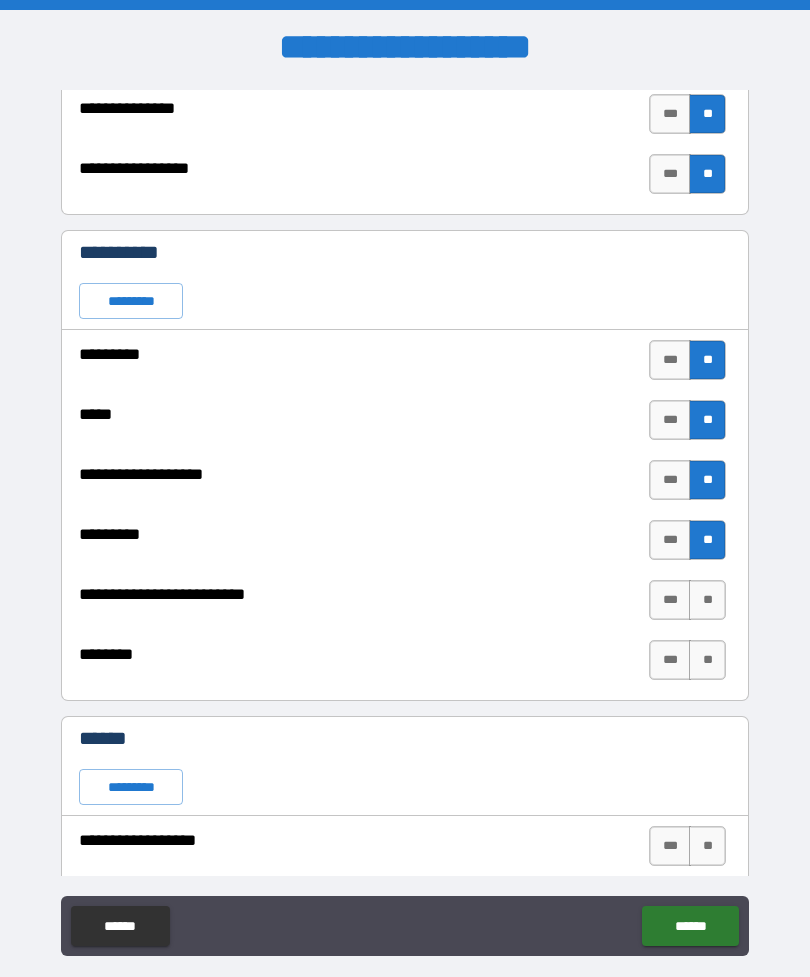 click on "**" at bounding box center (707, 600) 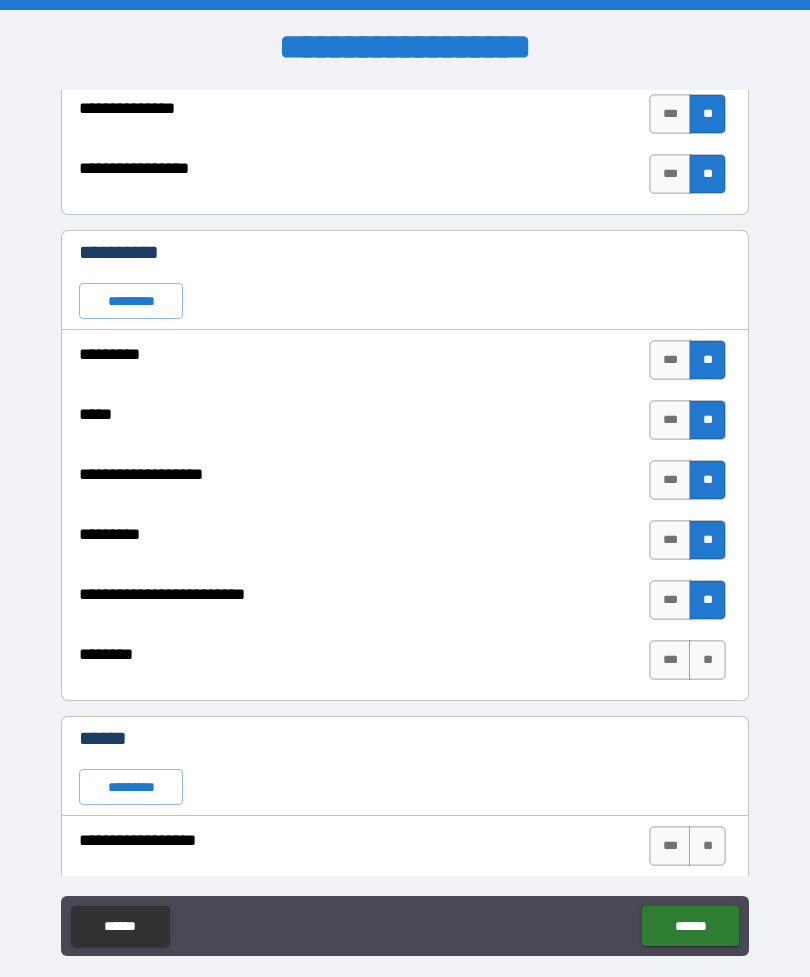 click on "**" at bounding box center (707, 660) 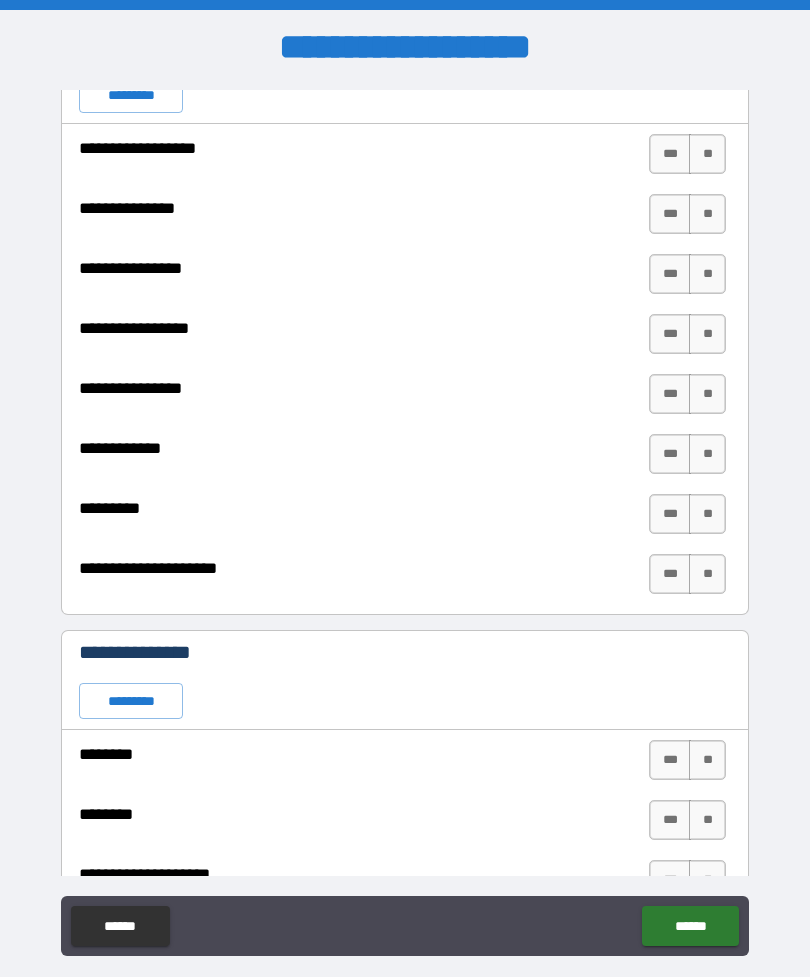 scroll, scrollTop: 3497, scrollLeft: 0, axis: vertical 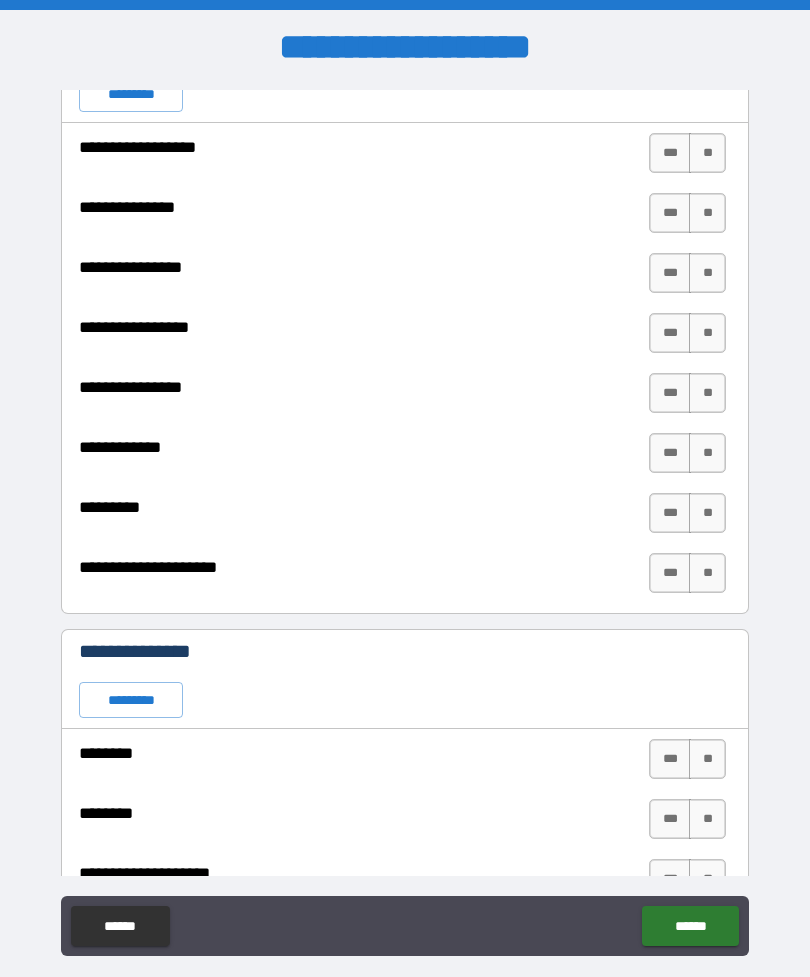 click on "**" at bounding box center [707, 153] 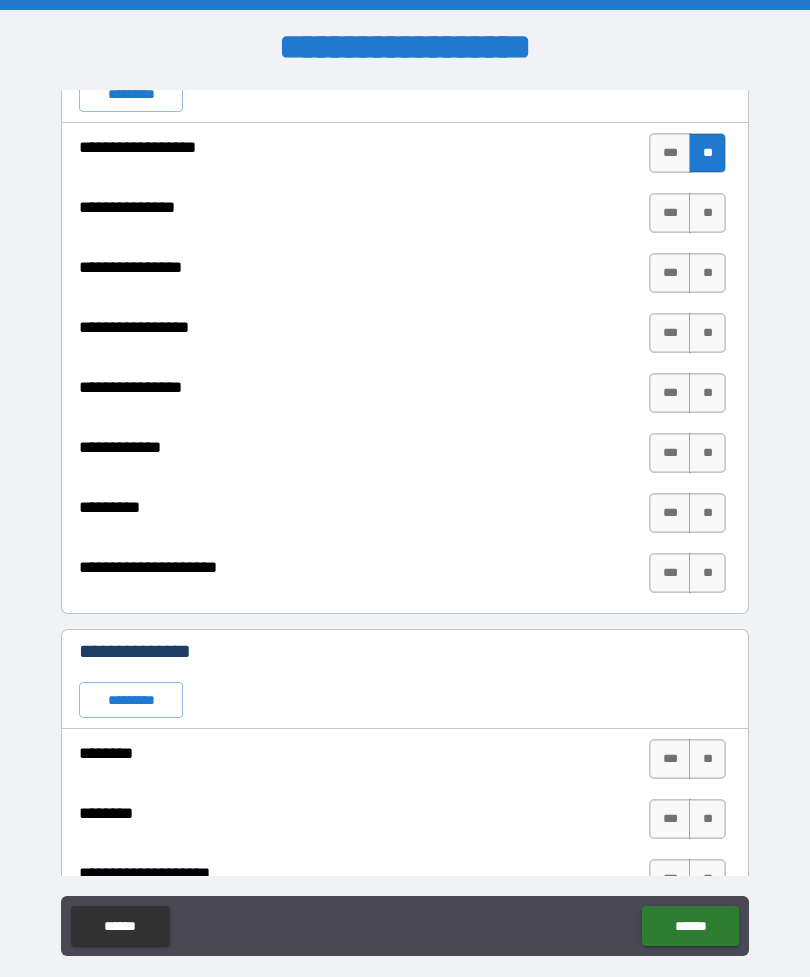 click on "**" at bounding box center [707, 213] 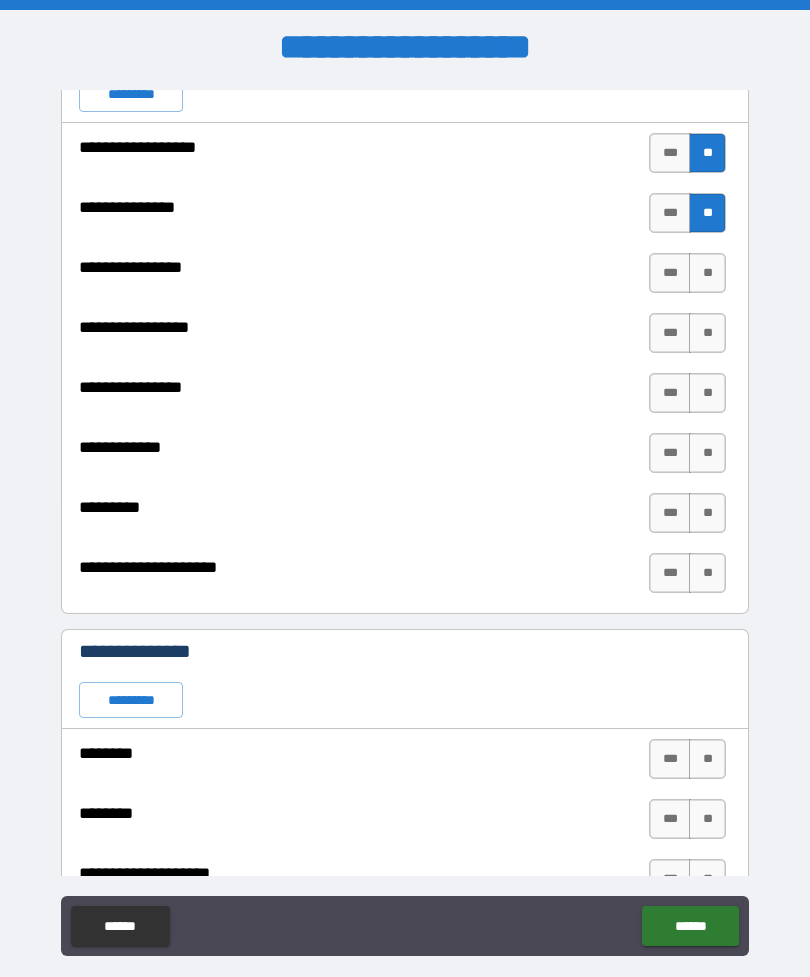 click on "**" at bounding box center [707, 273] 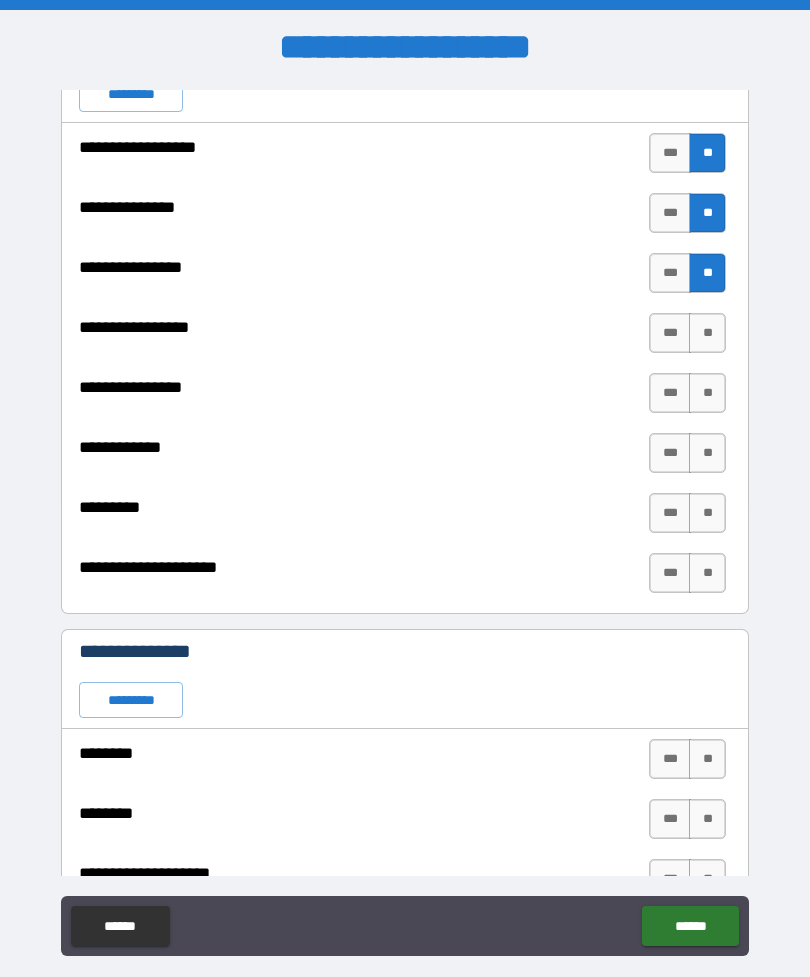 click on "**" at bounding box center (707, 333) 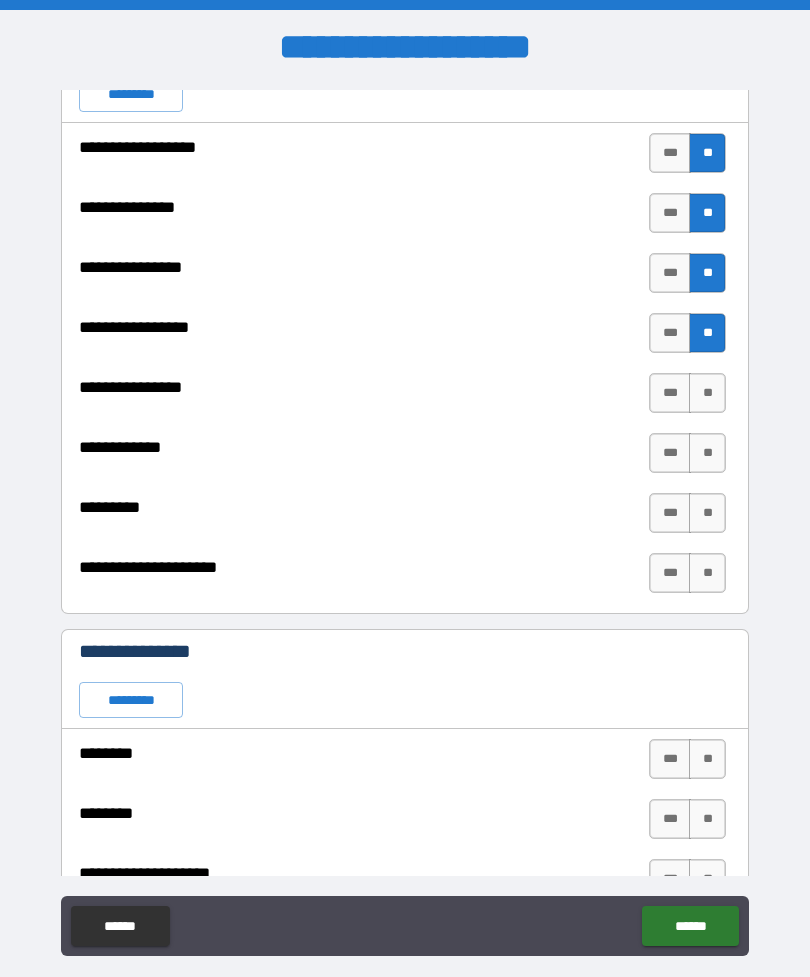 click on "**" at bounding box center (707, 393) 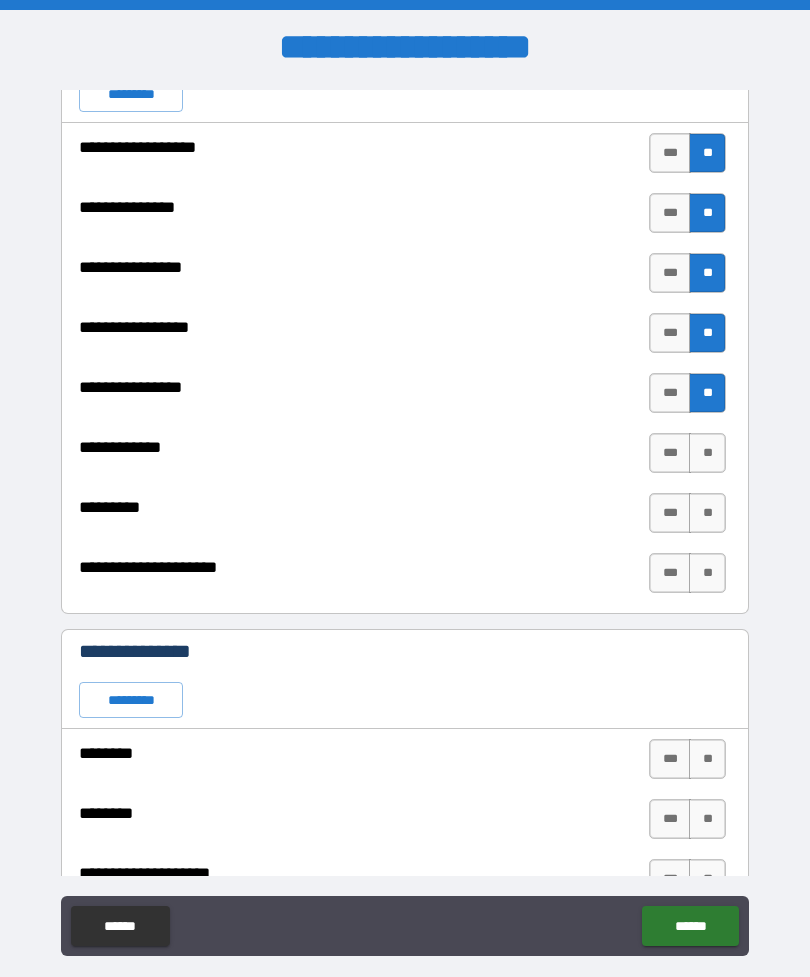 click on "**" at bounding box center (707, 453) 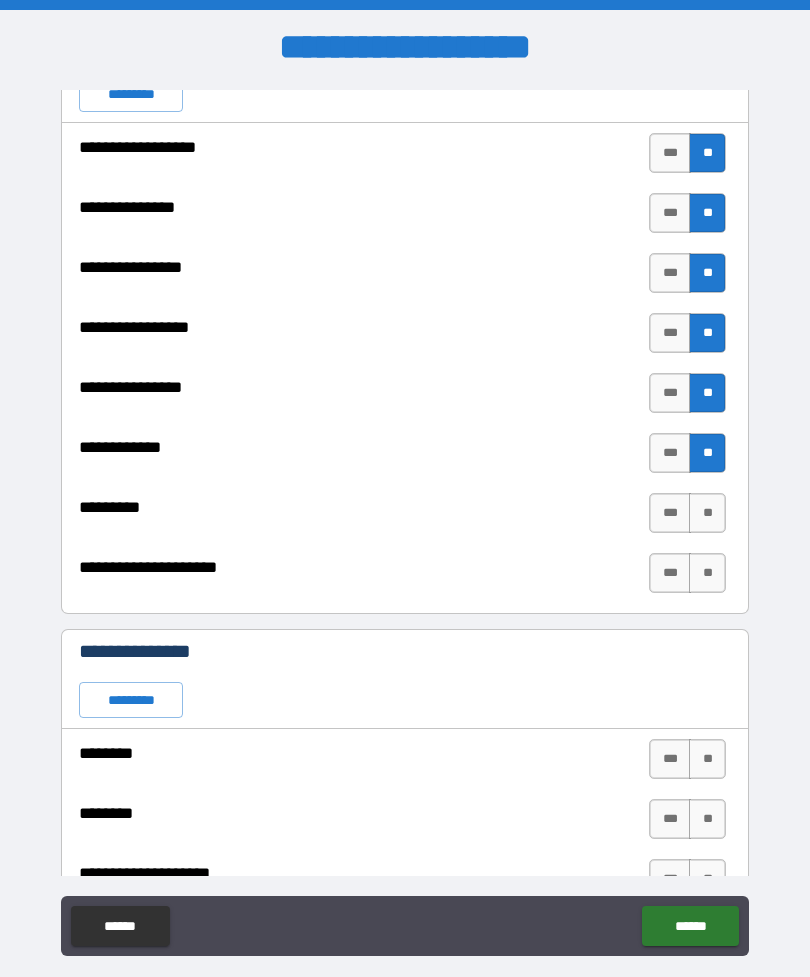 click on "**" at bounding box center (707, 513) 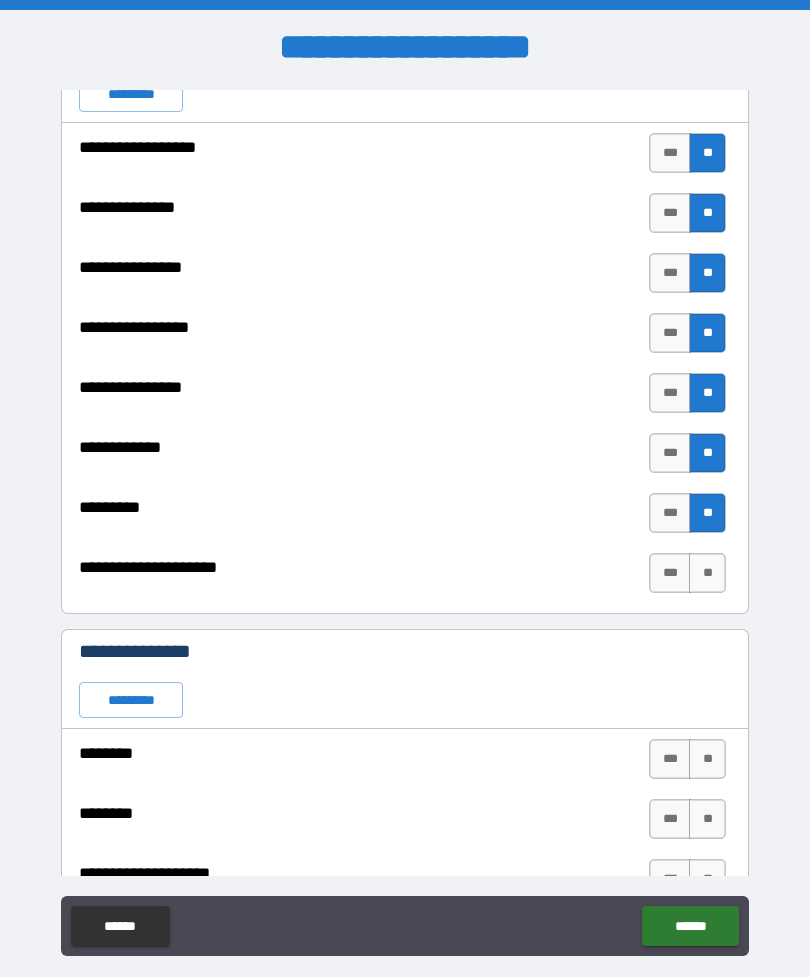 click on "**" at bounding box center [707, 573] 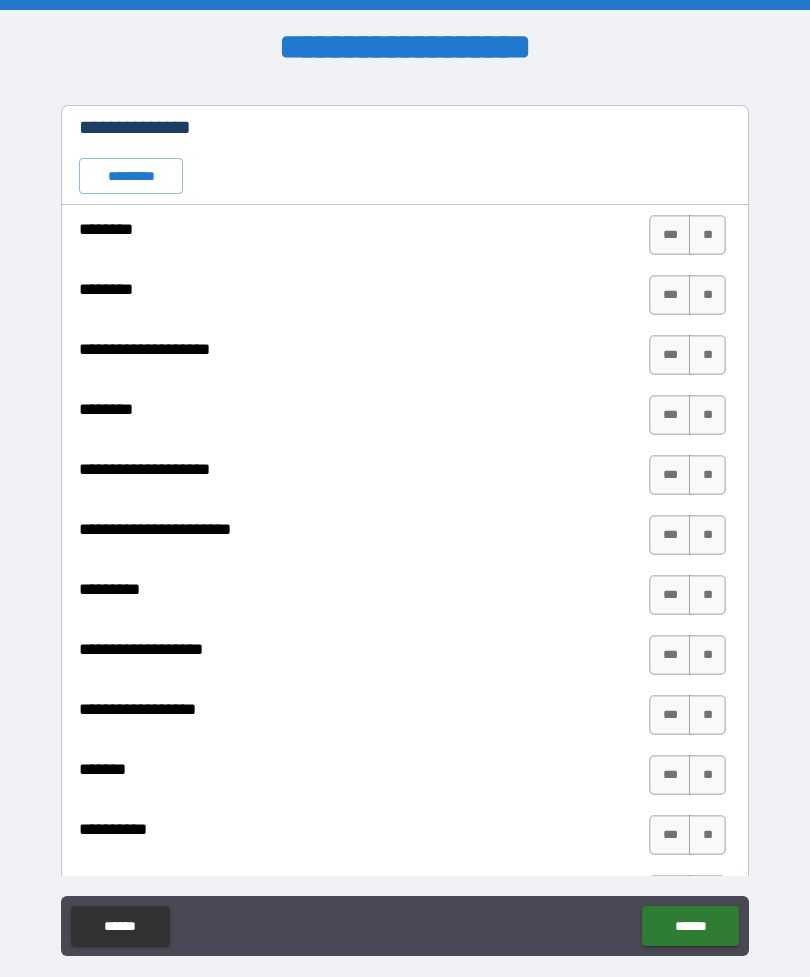 scroll, scrollTop: 3964, scrollLeft: 0, axis: vertical 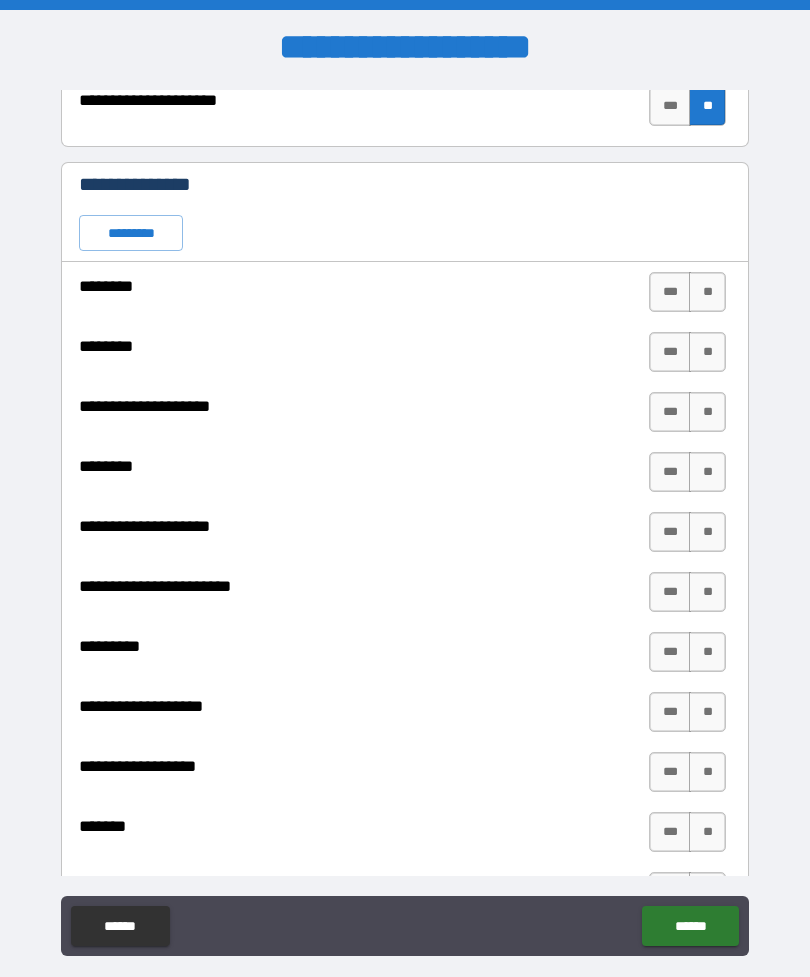 click on "**" at bounding box center [707, 292] 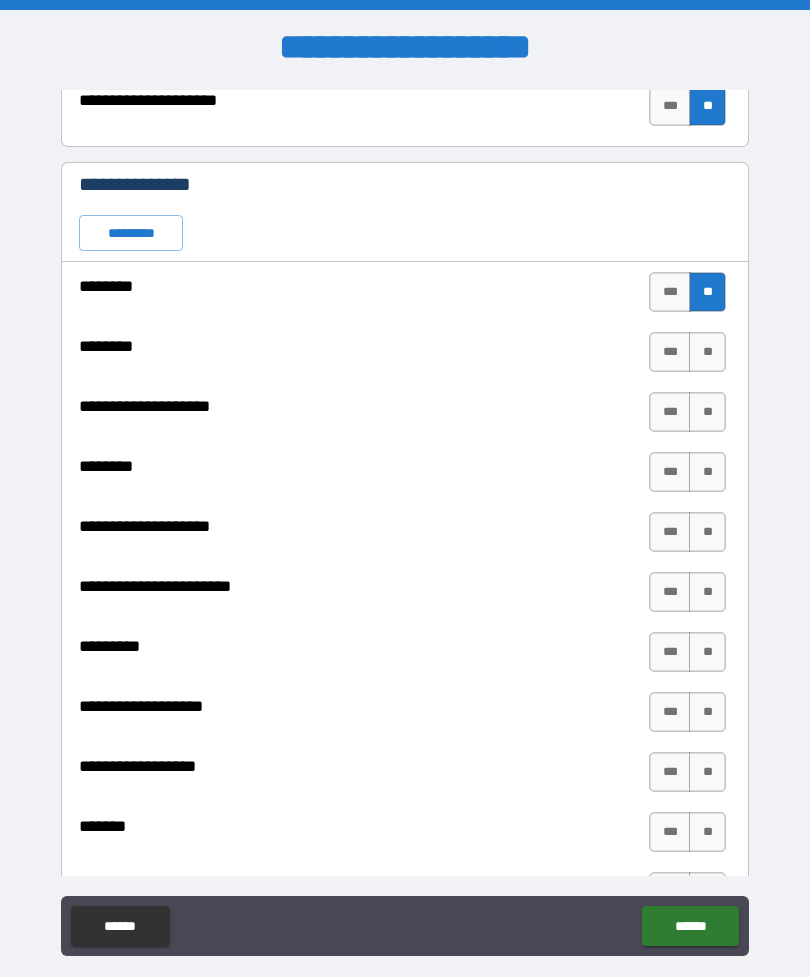 click on "**" at bounding box center (707, 352) 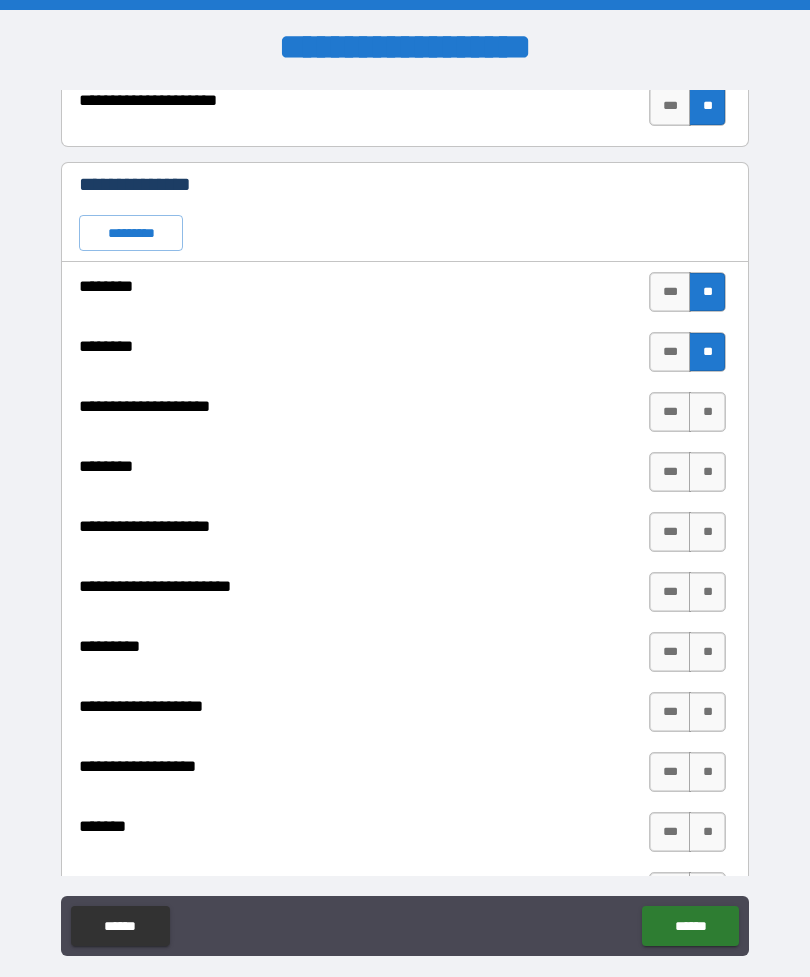 click on "**" at bounding box center [707, 412] 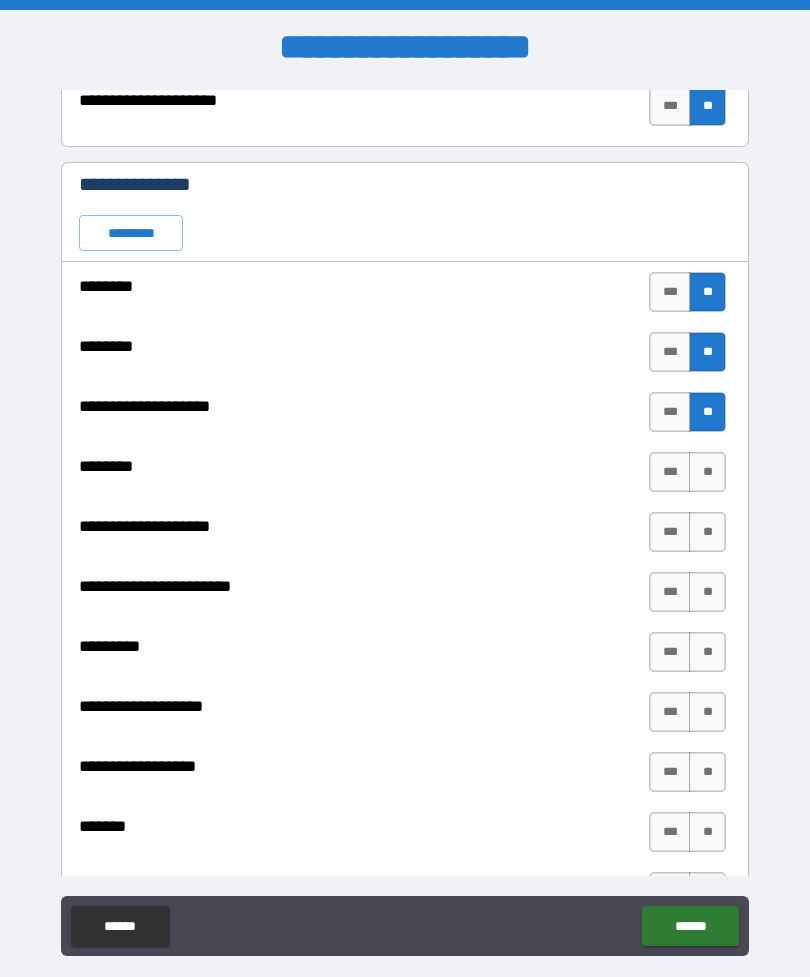 click on "**" at bounding box center (707, 472) 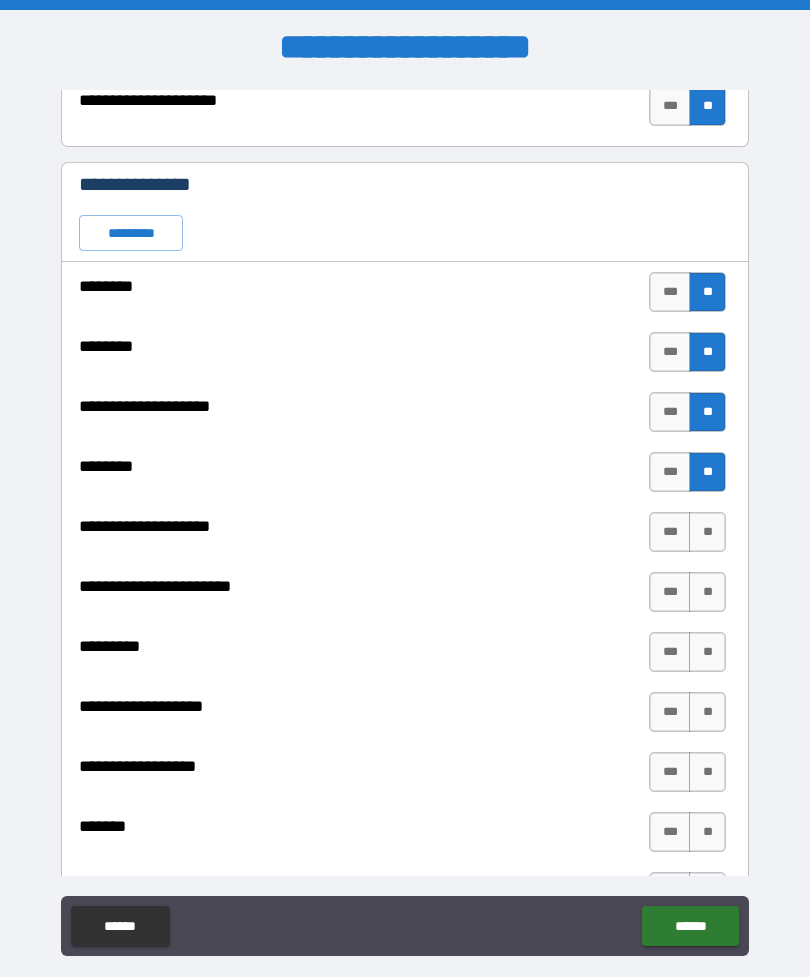 click on "**" at bounding box center (707, 532) 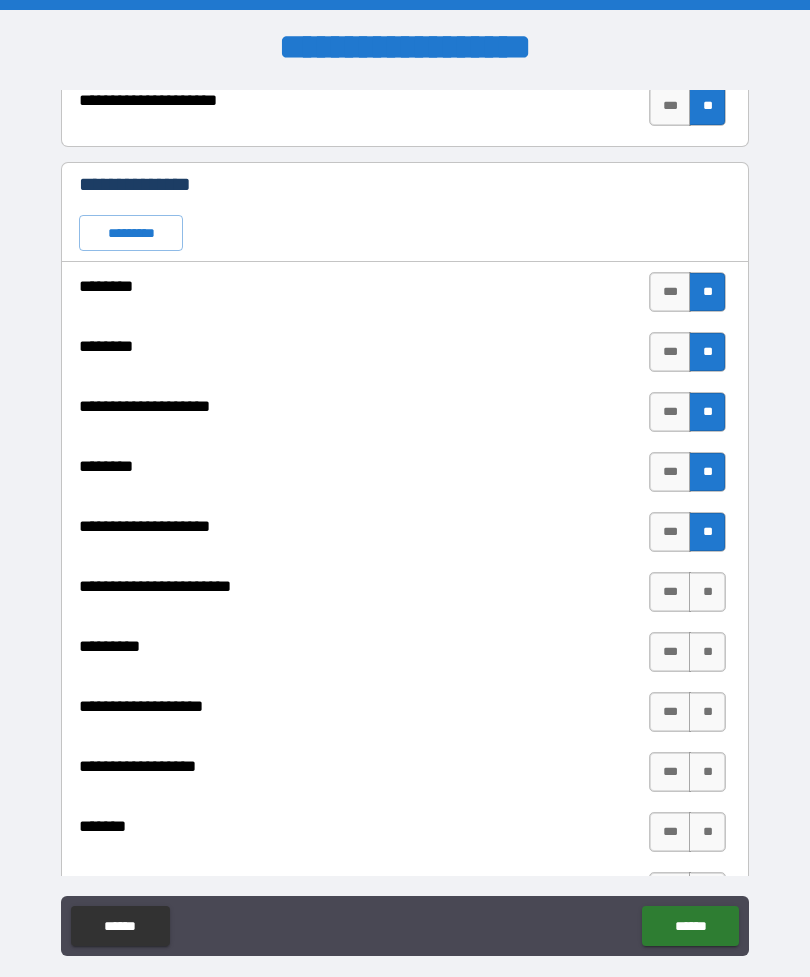 click on "**" at bounding box center (707, 592) 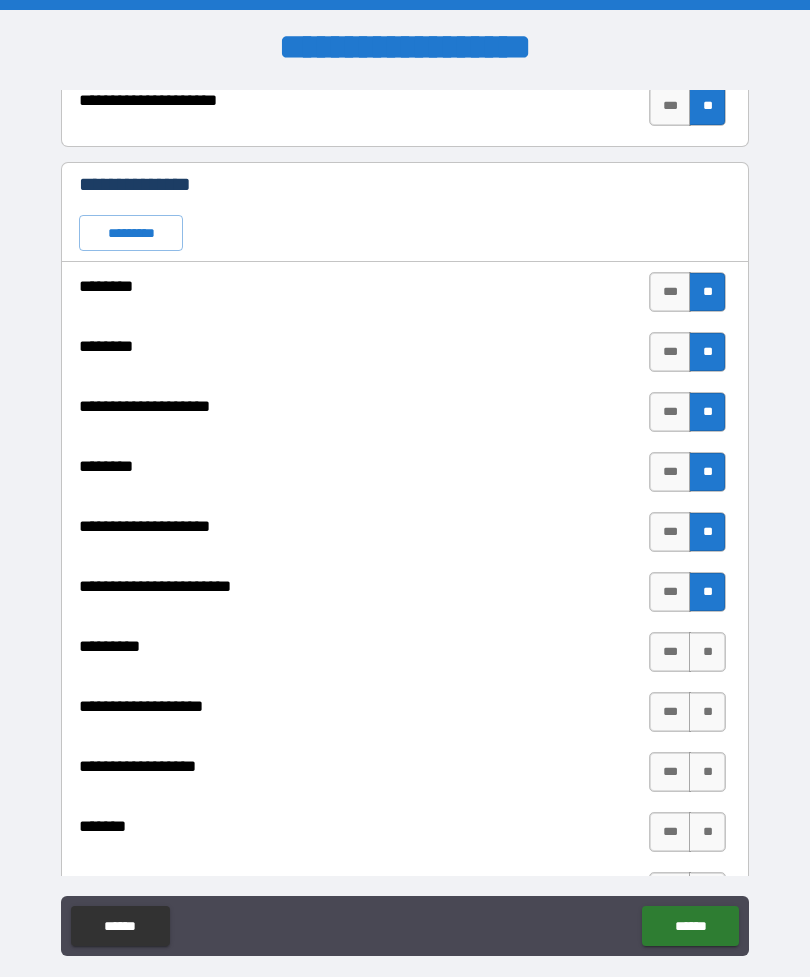 click on "**" at bounding box center (707, 652) 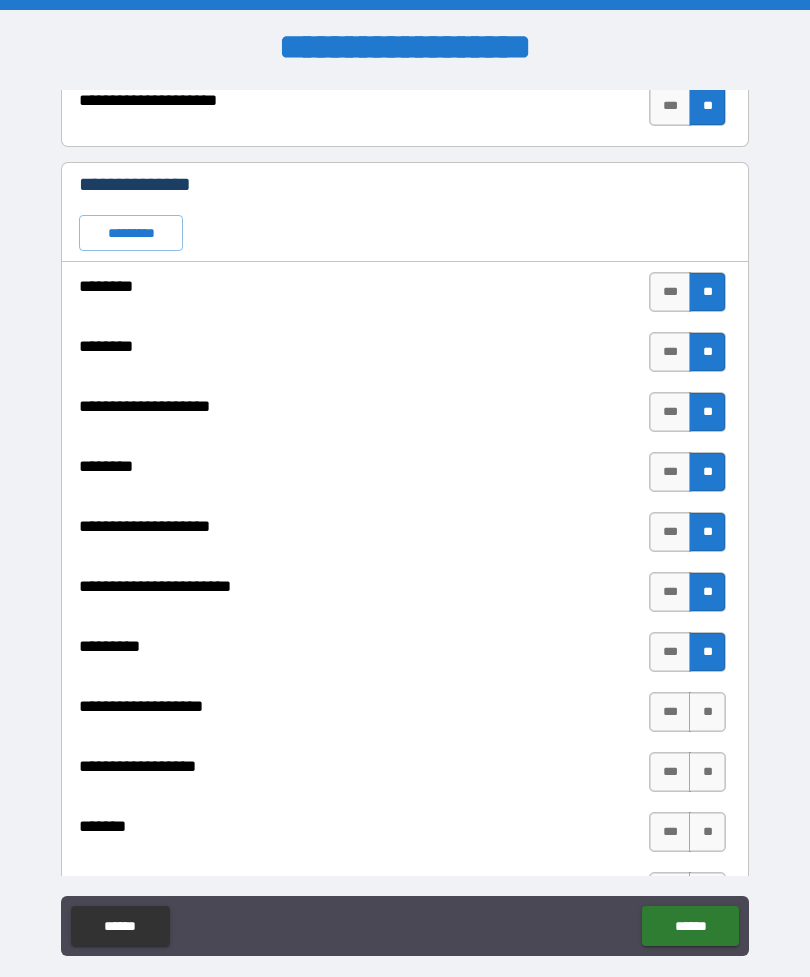 click on "**" at bounding box center (707, 712) 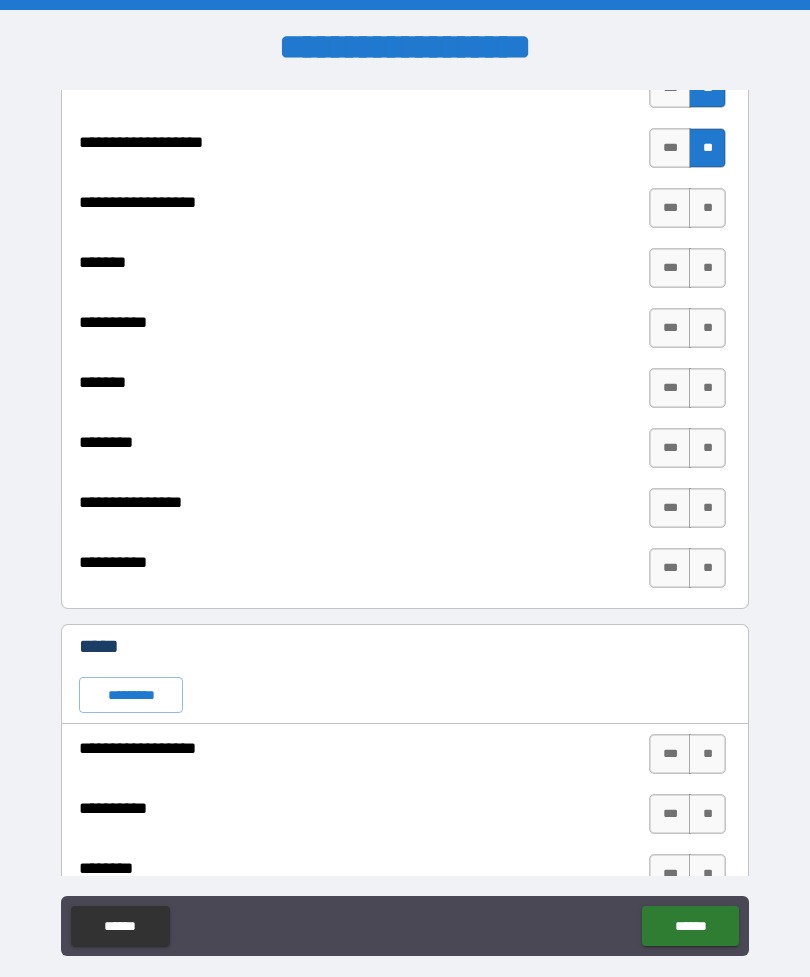 scroll, scrollTop: 4531, scrollLeft: 0, axis: vertical 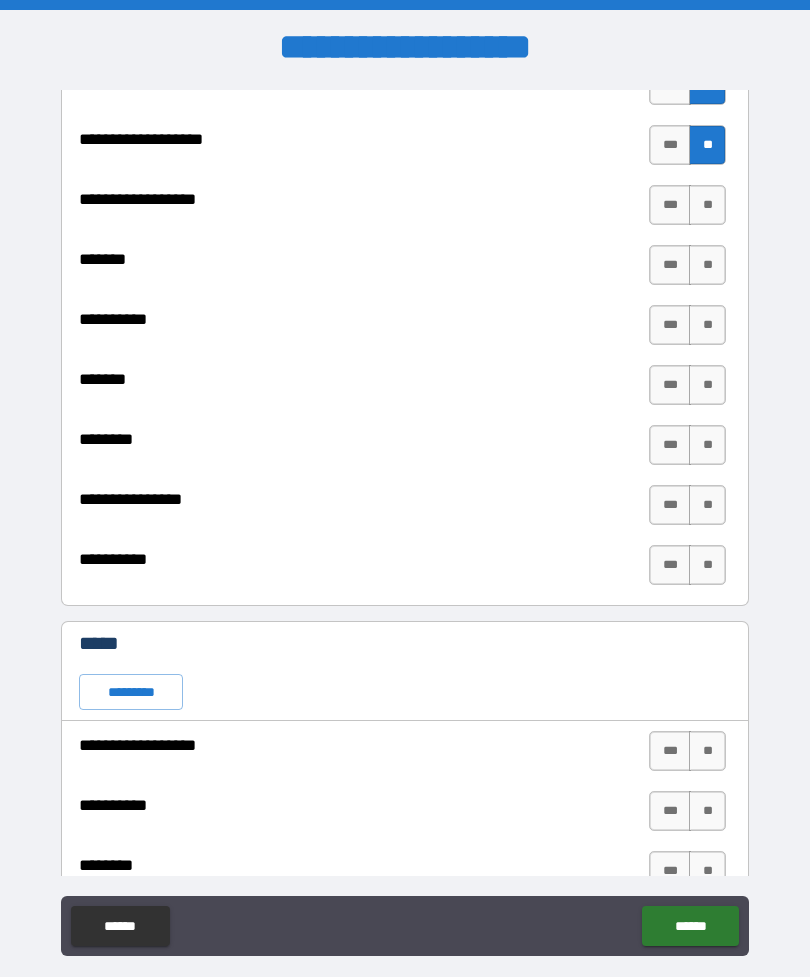 click on "**" at bounding box center (707, 265) 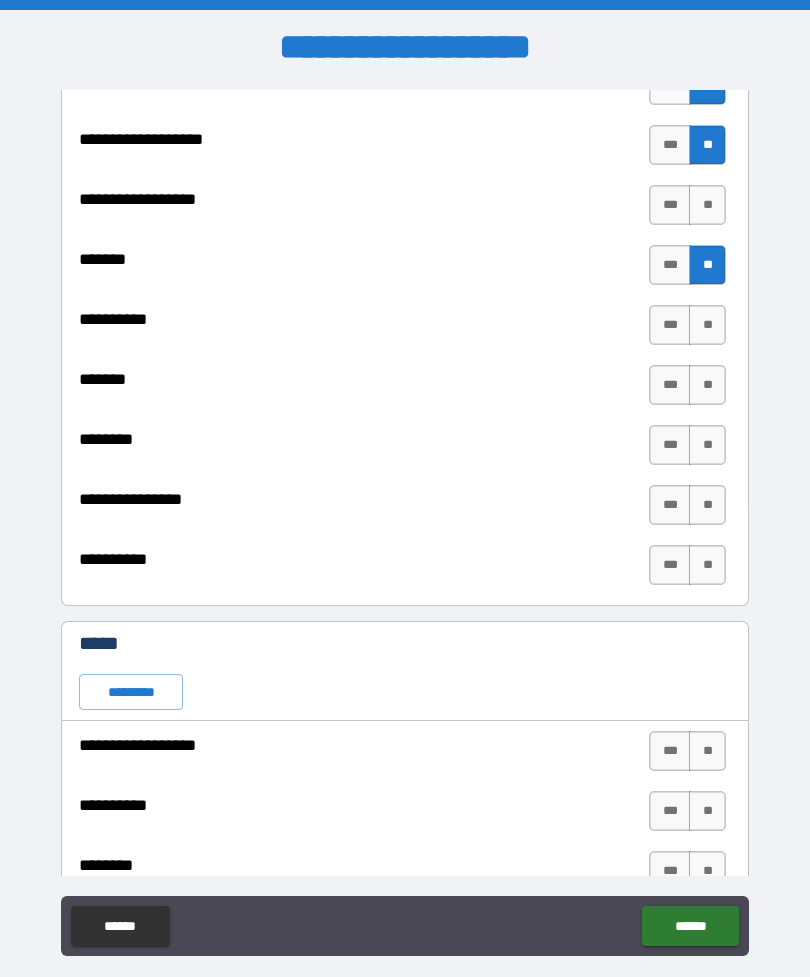 click on "**" at bounding box center [707, 325] 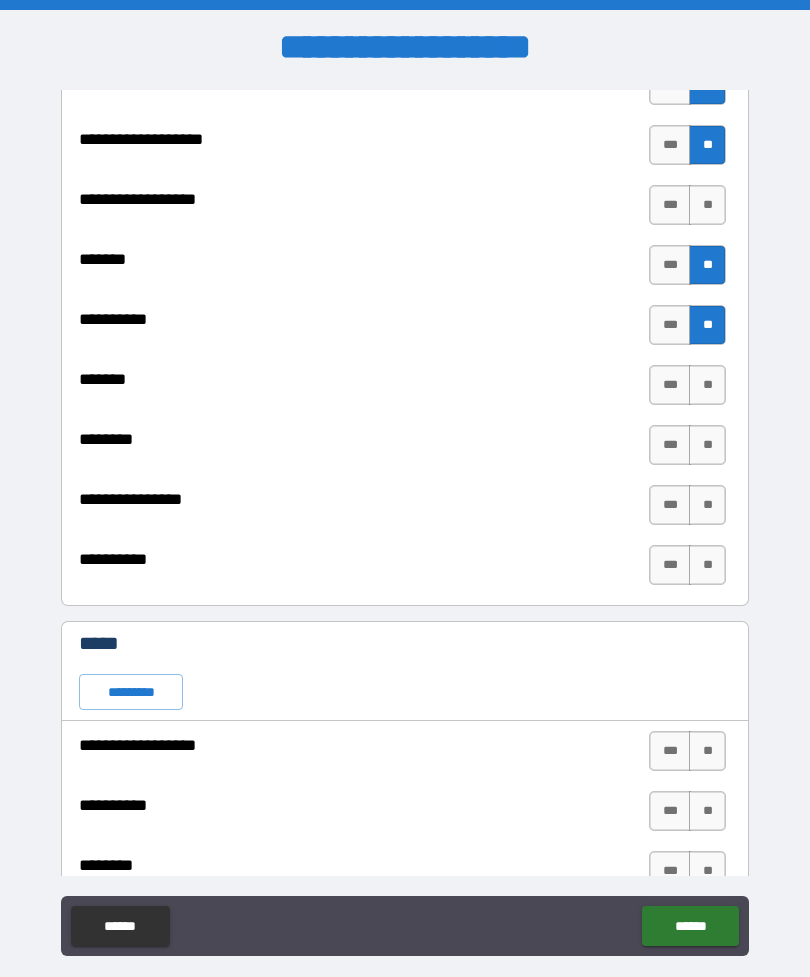 click on "**" at bounding box center [707, 385] 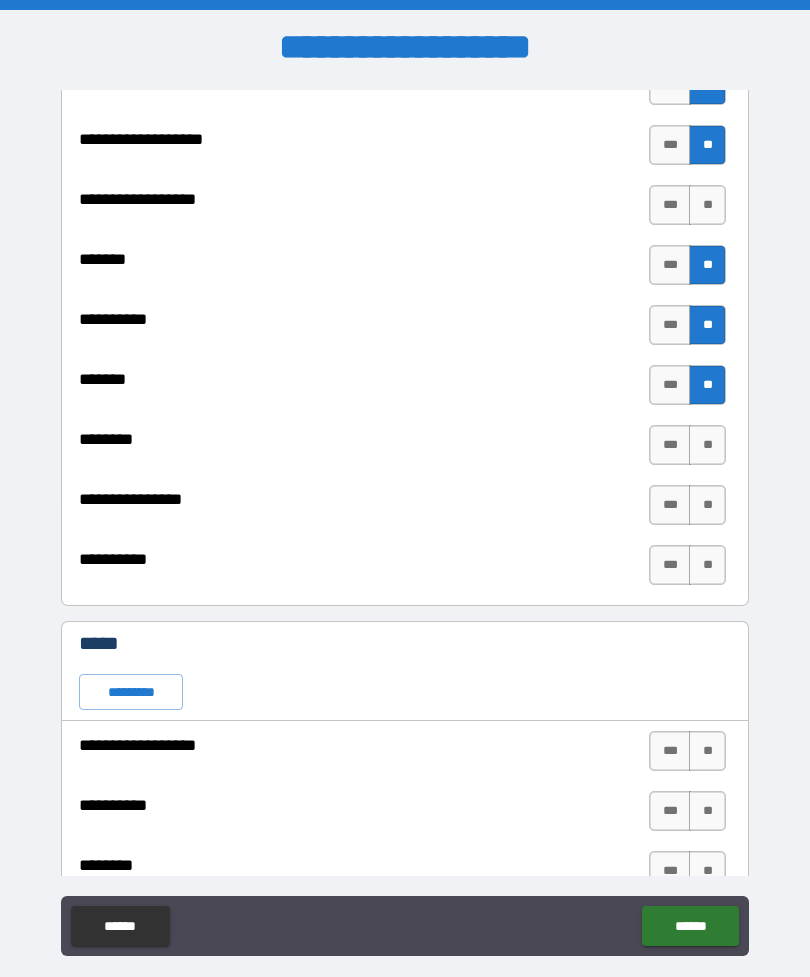 click on "**" at bounding box center (707, 205) 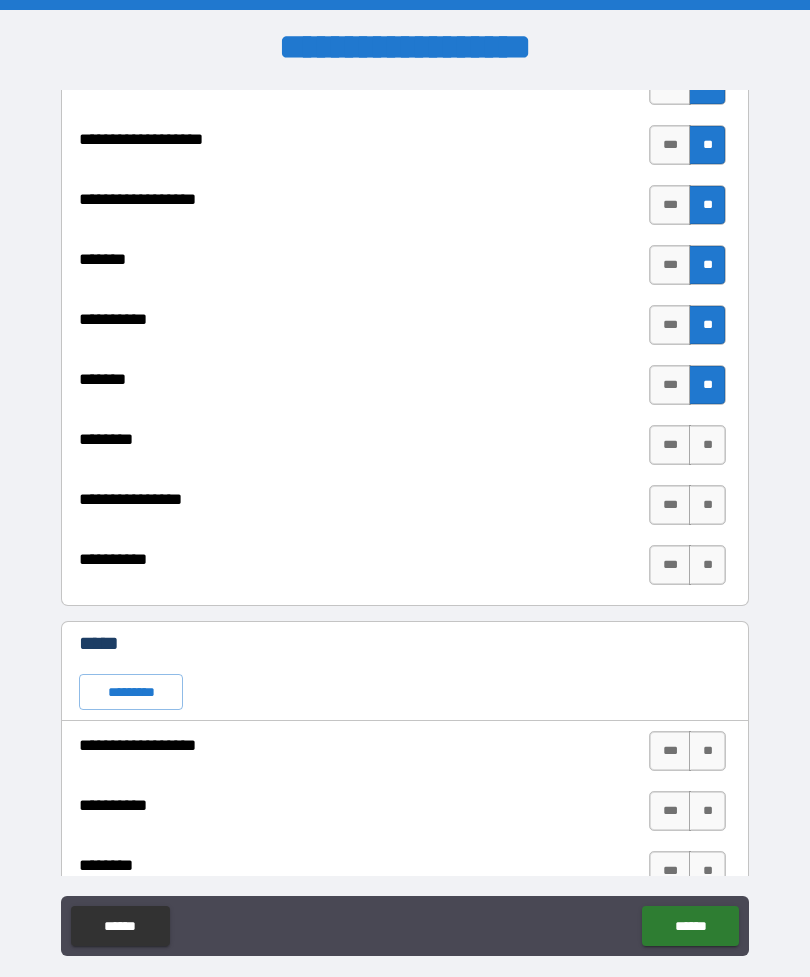 click on "**" at bounding box center [707, 445] 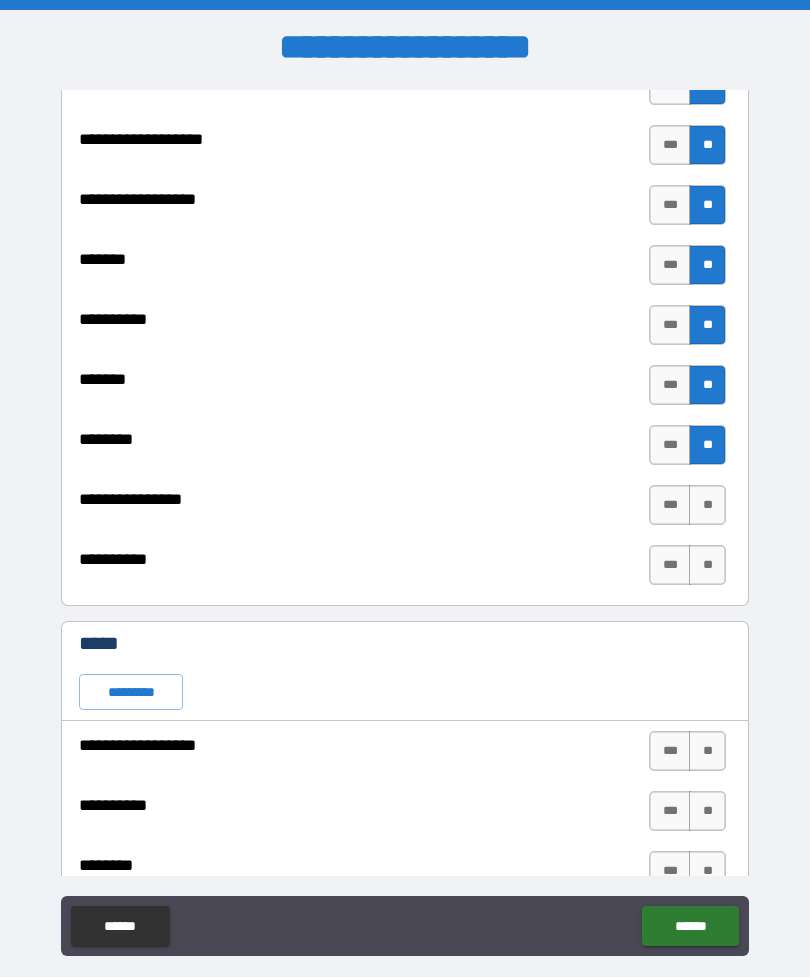 click on "**" at bounding box center [707, 505] 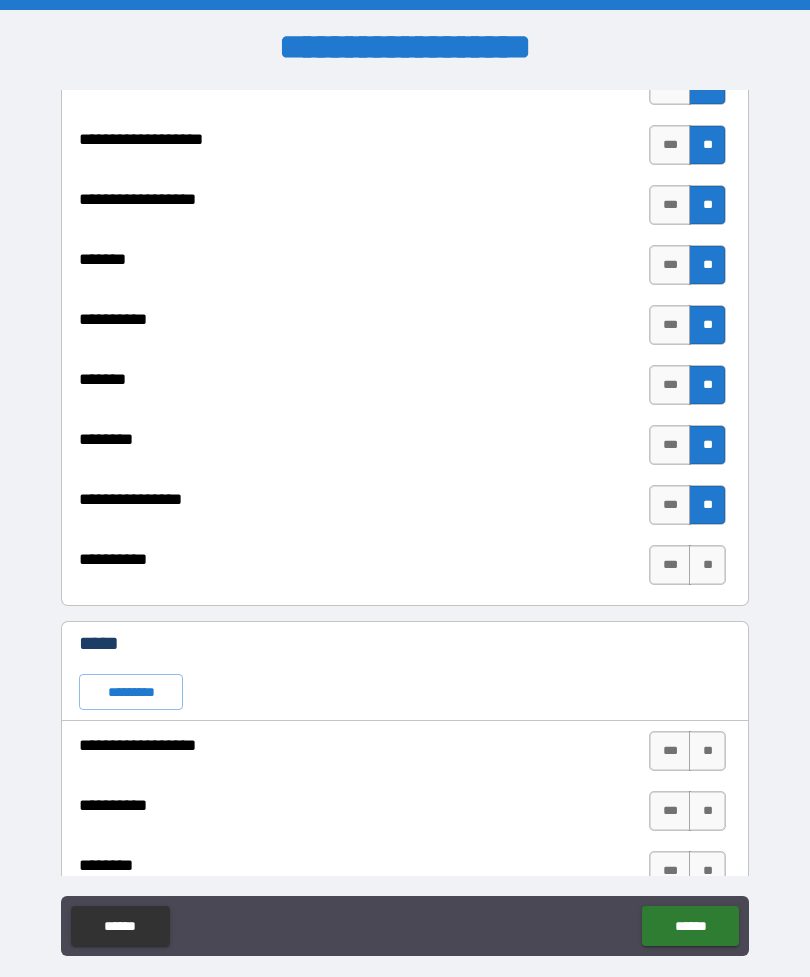 click on "**" at bounding box center [707, 565] 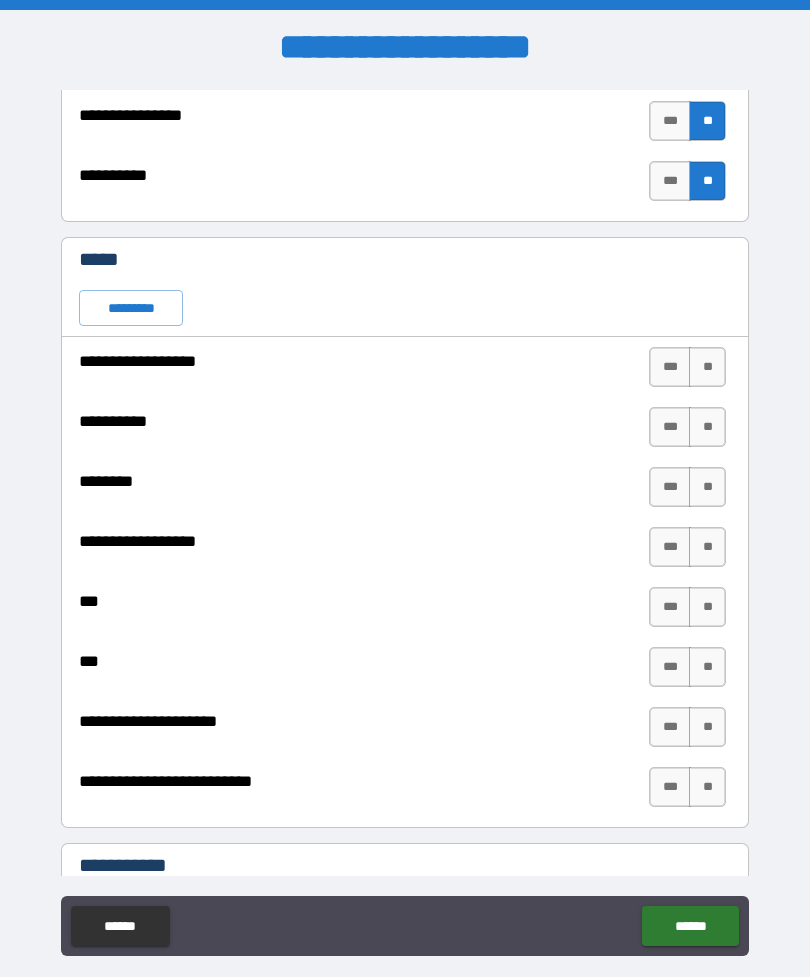 scroll, scrollTop: 4913, scrollLeft: 0, axis: vertical 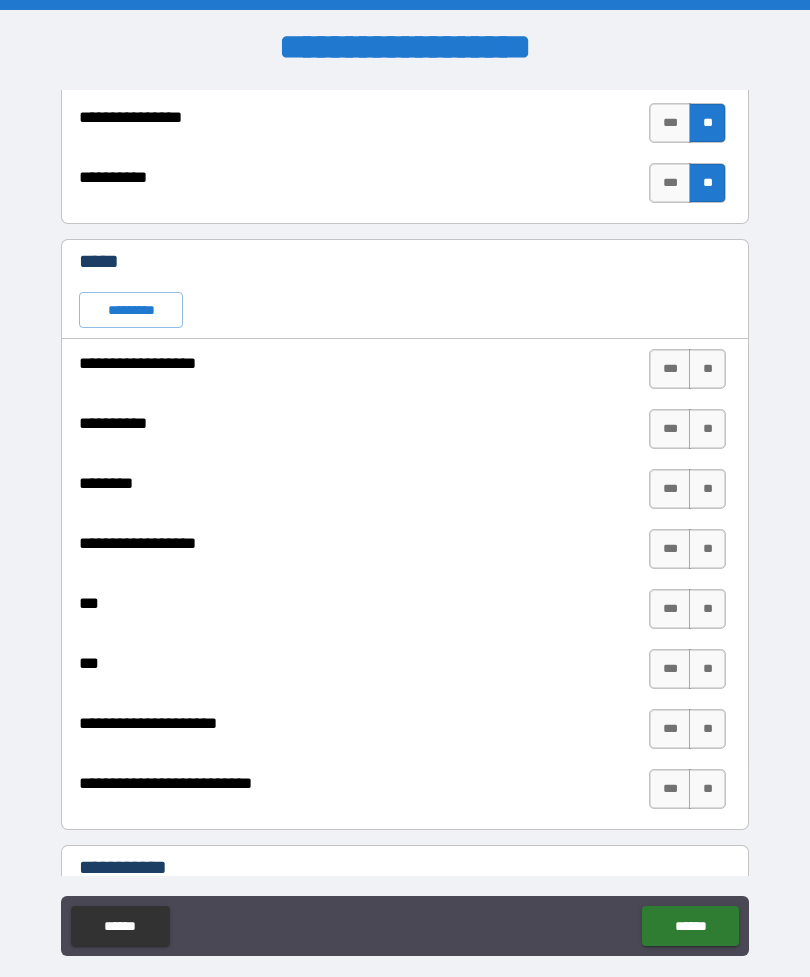 click on "*********" at bounding box center (131, 310) 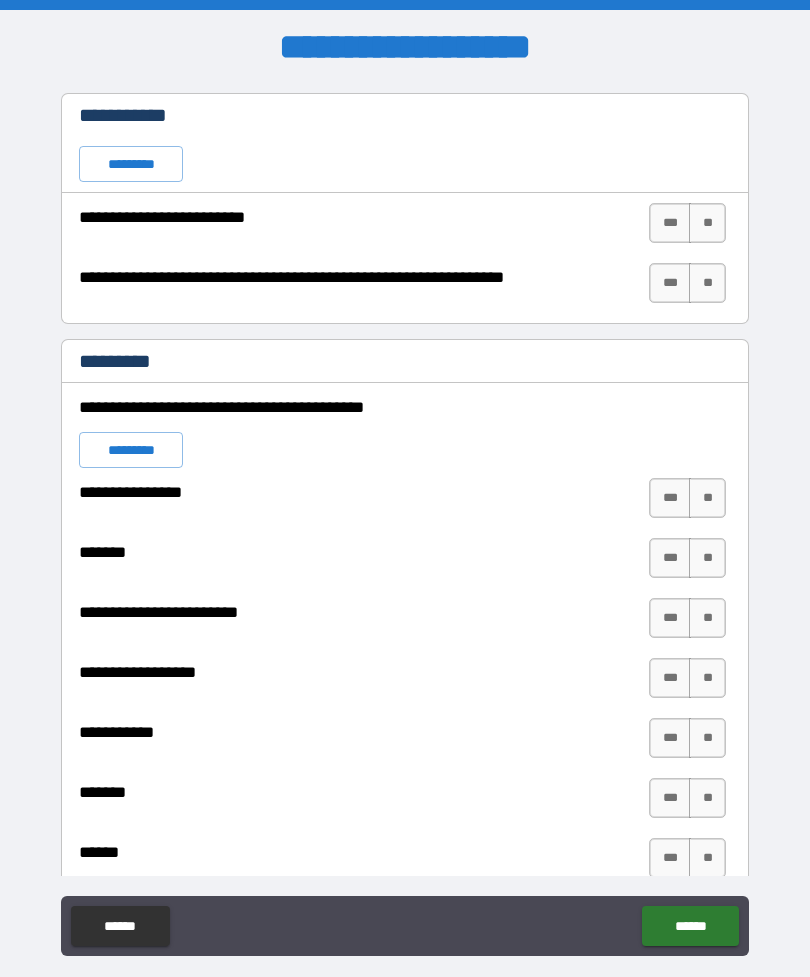 scroll, scrollTop: 5666, scrollLeft: 0, axis: vertical 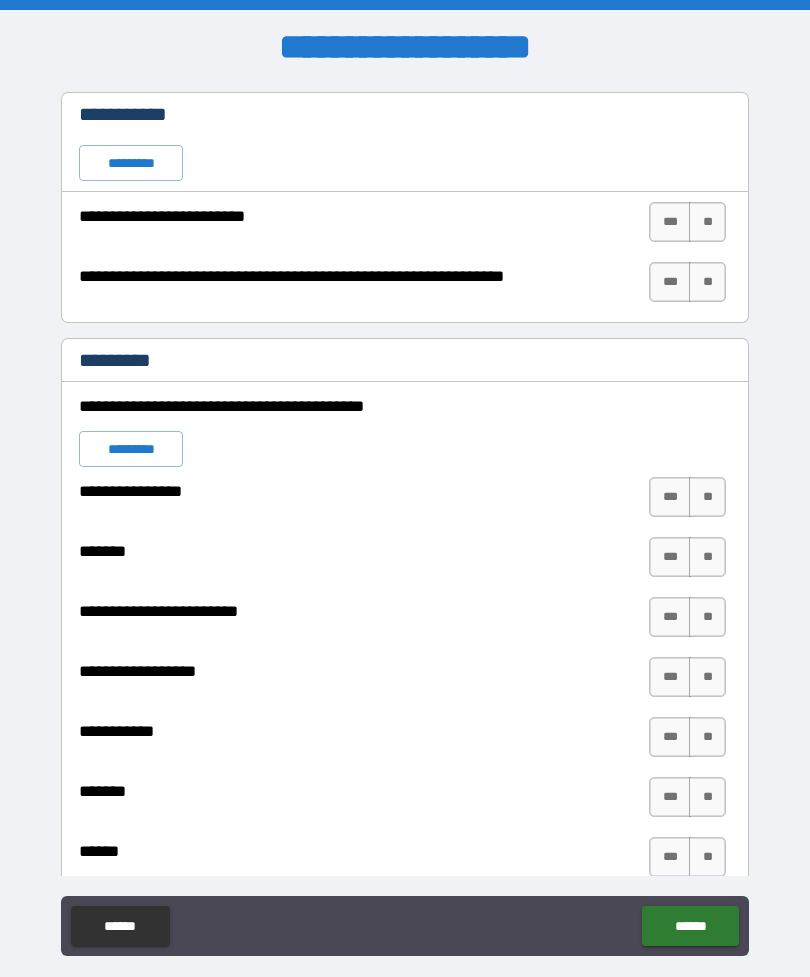 click on "**" at bounding box center [707, 222] 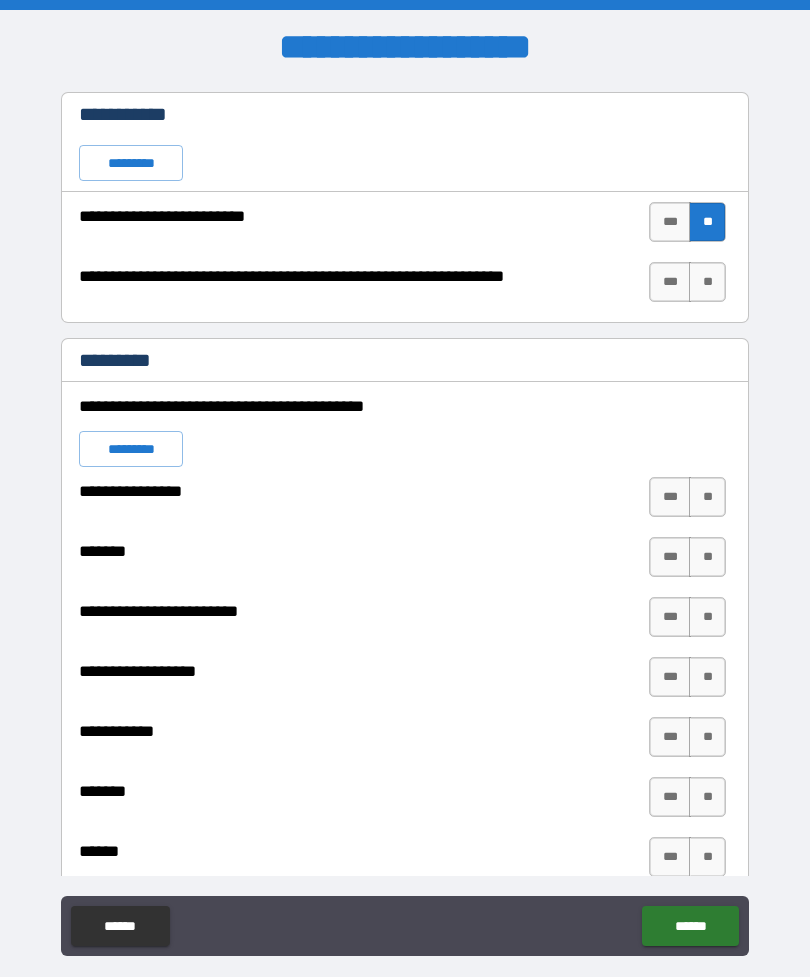 click on "**********" at bounding box center [405, 262] 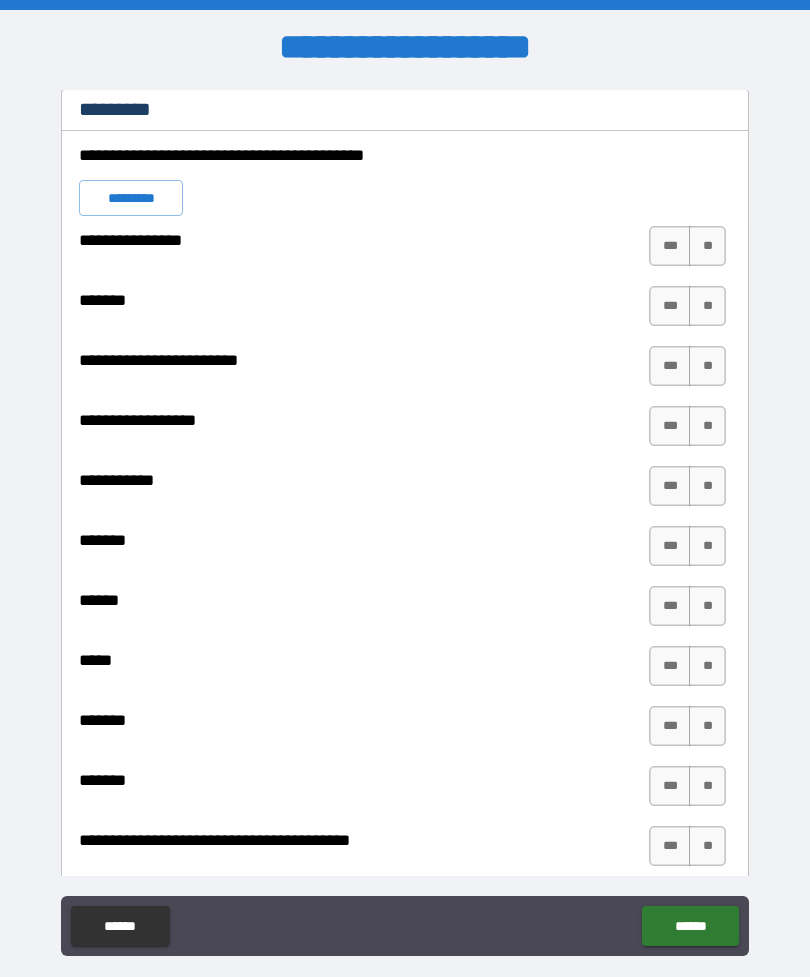 scroll, scrollTop: 5931, scrollLeft: 0, axis: vertical 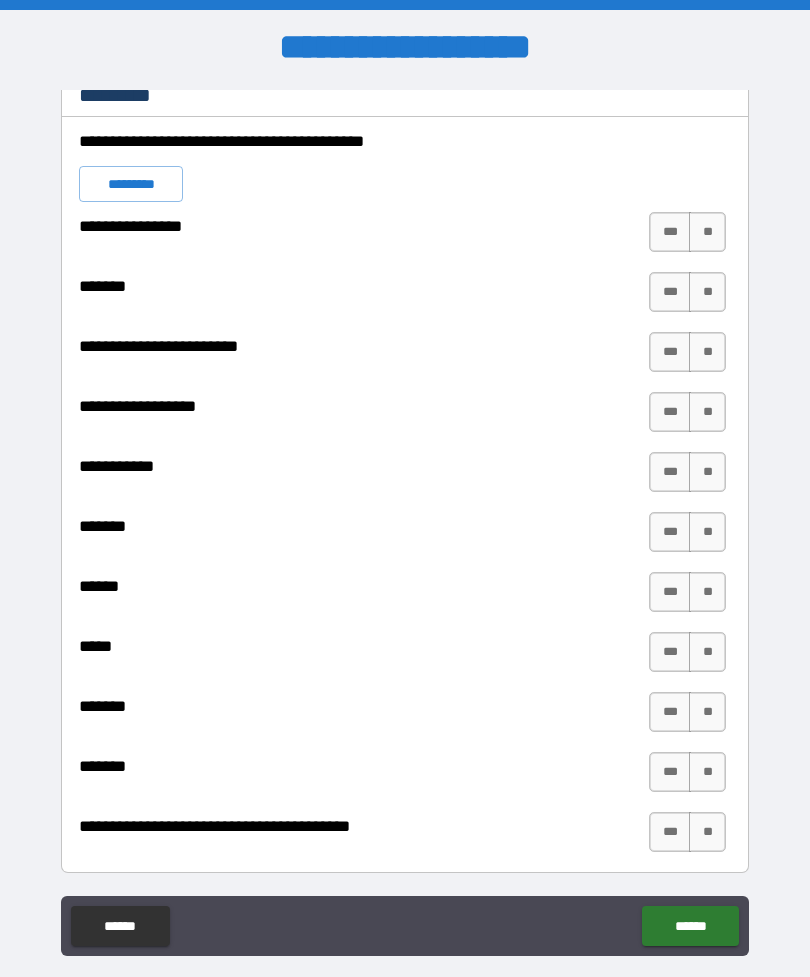 click on "***" at bounding box center (670, 472) 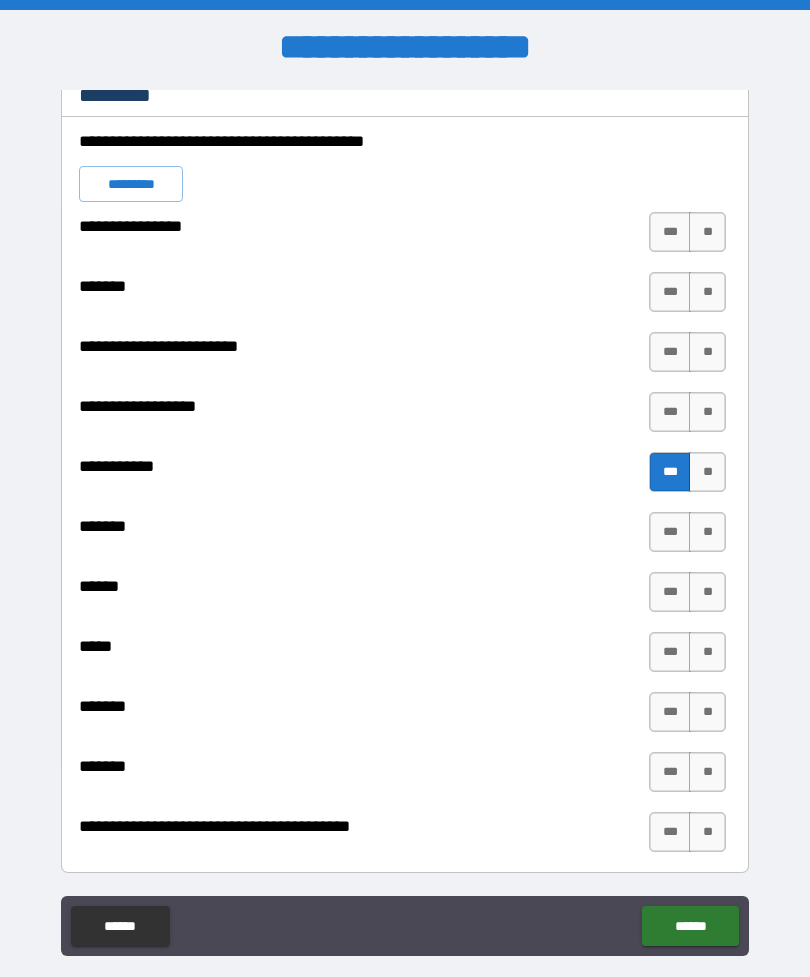 click on "**" at bounding box center [707, 532] 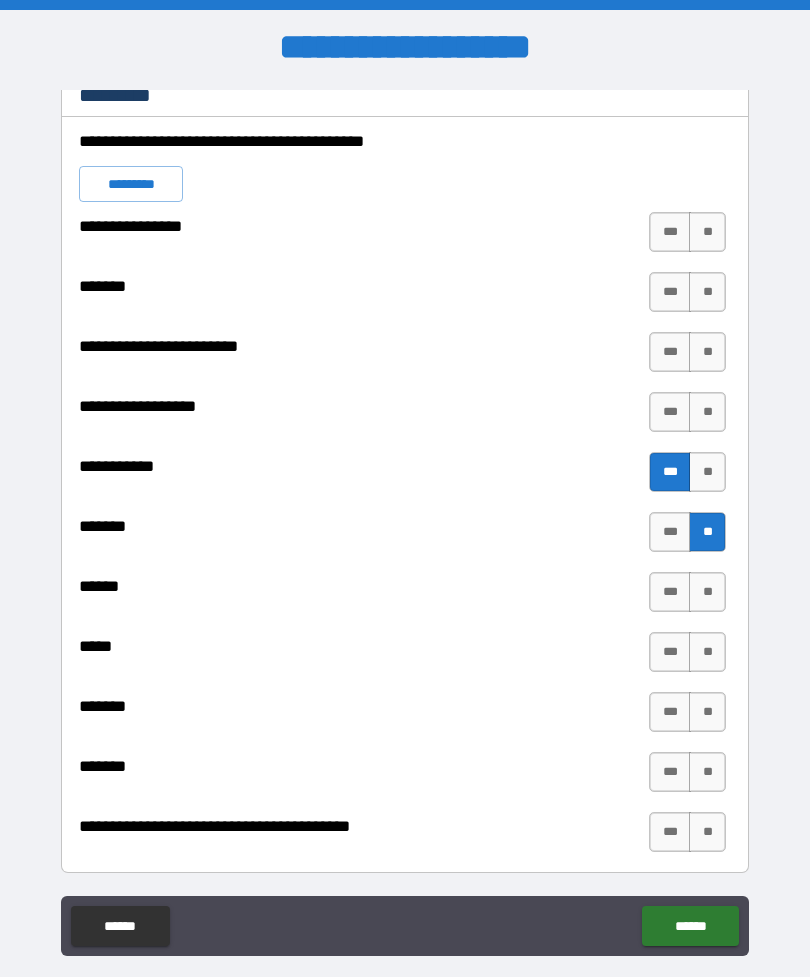 click on "**" at bounding box center (707, 592) 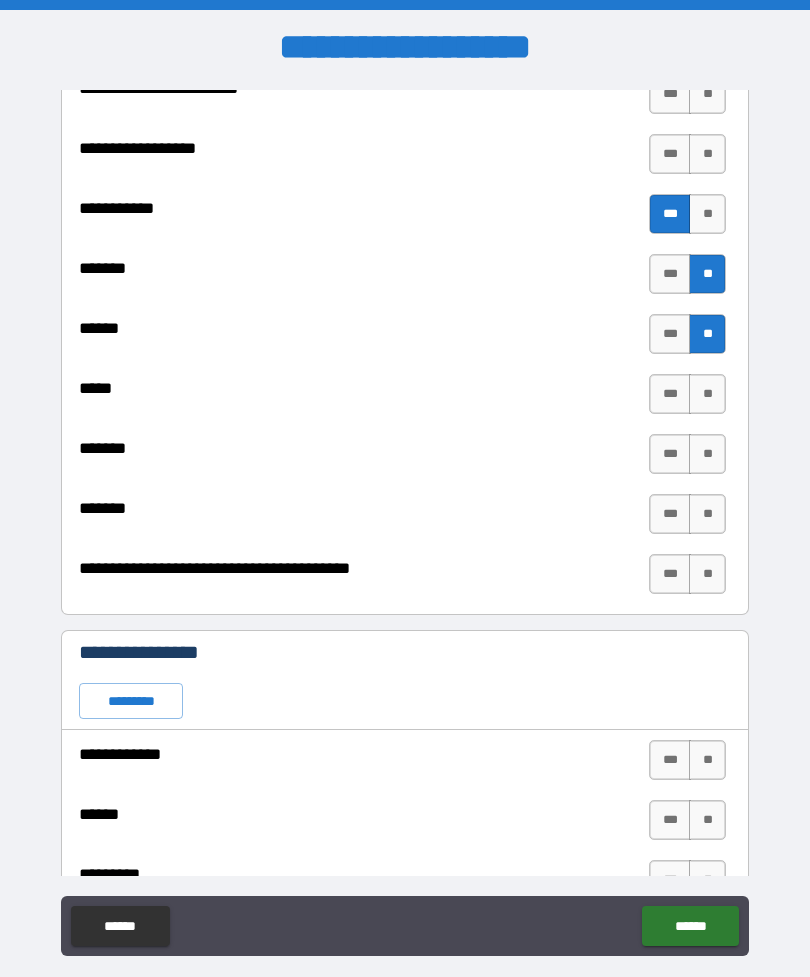 scroll, scrollTop: 6206, scrollLeft: 0, axis: vertical 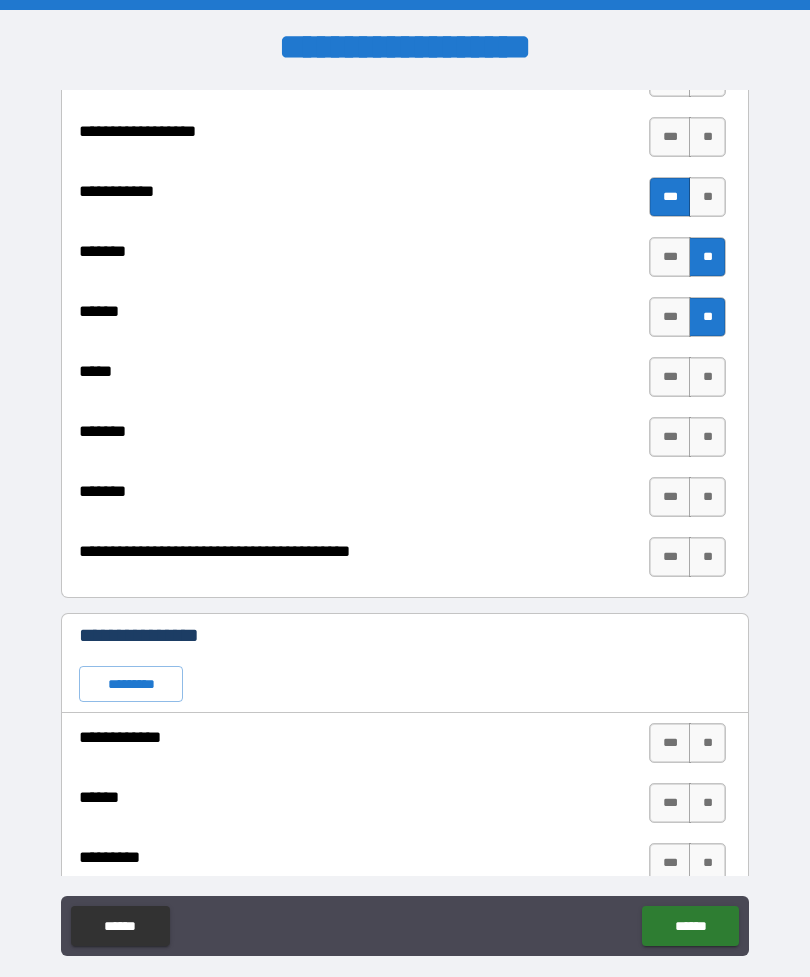 click on "**" at bounding box center (707, 377) 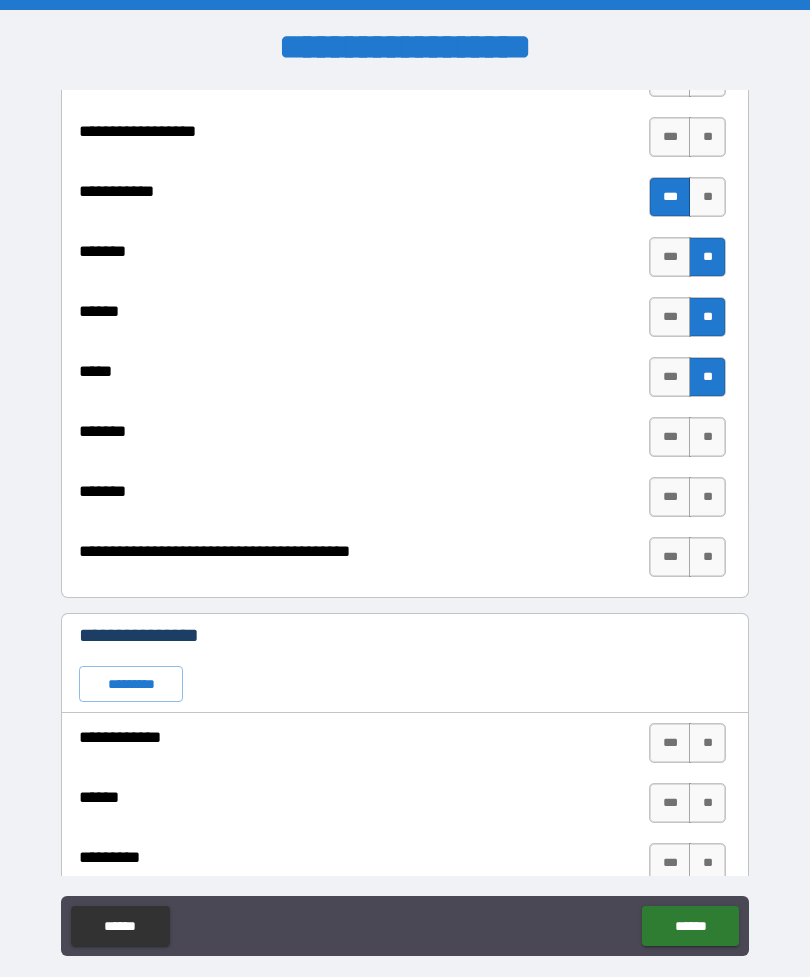click on "**" at bounding box center [707, 437] 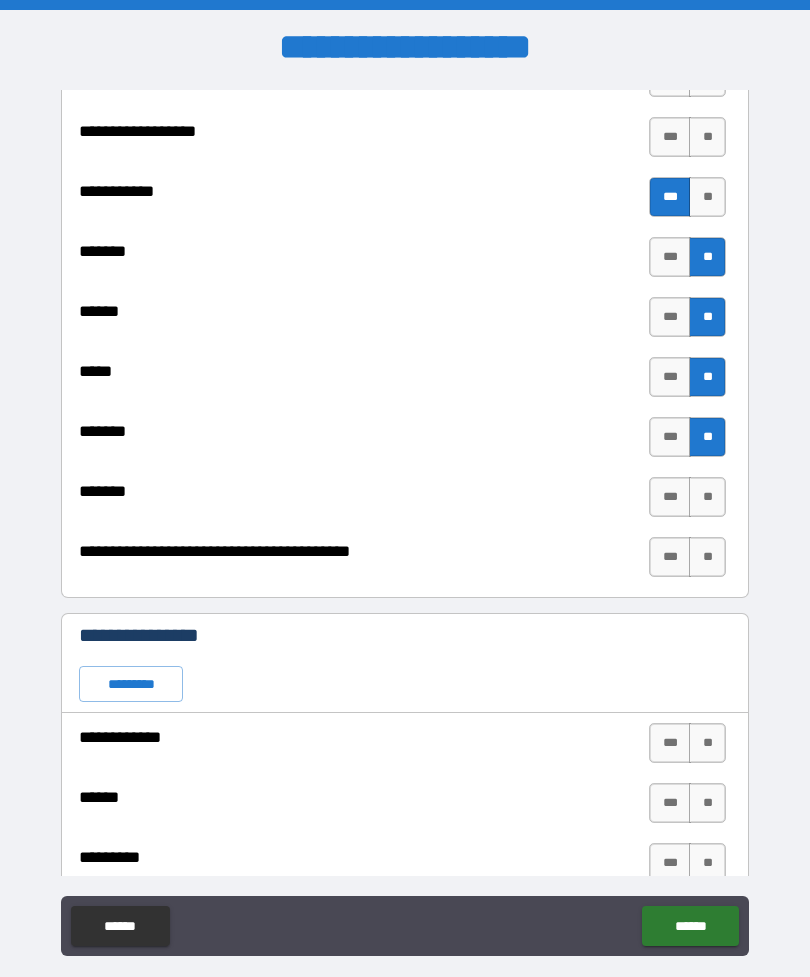 click on "***" at bounding box center [670, 557] 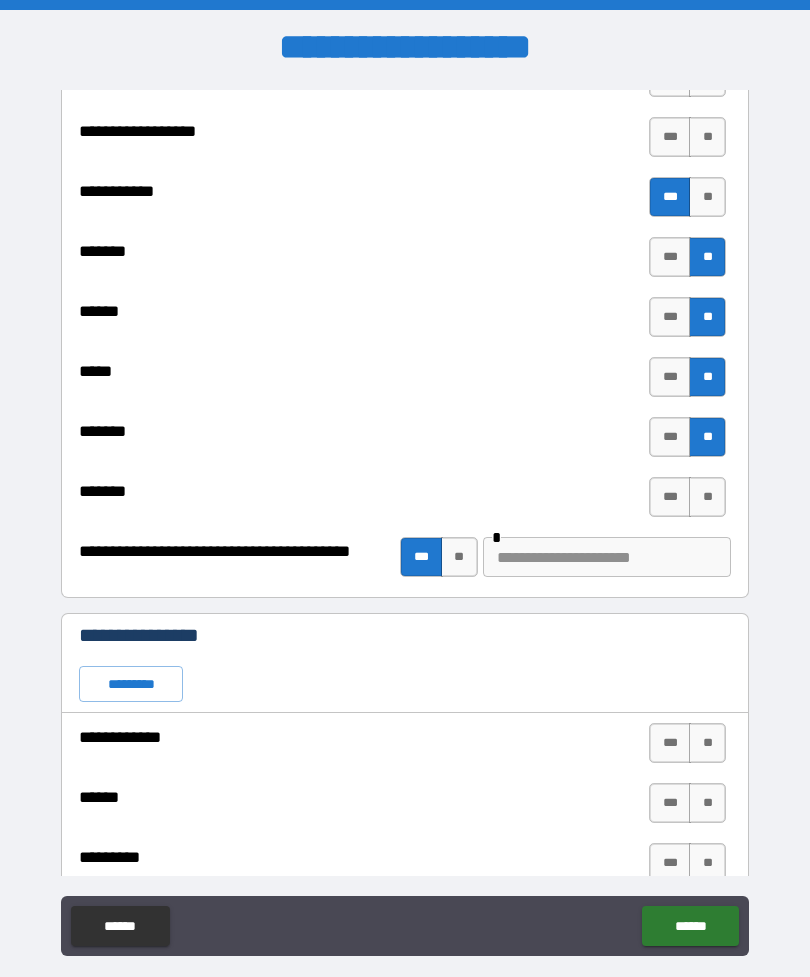 type on "*" 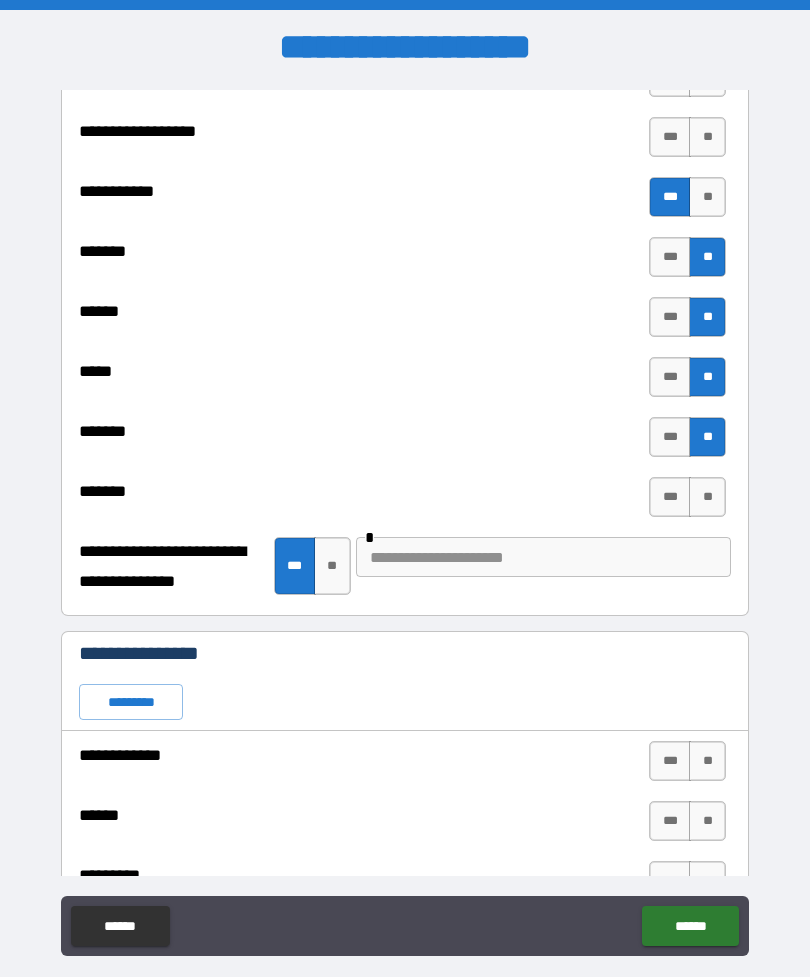 click at bounding box center [543, 557] 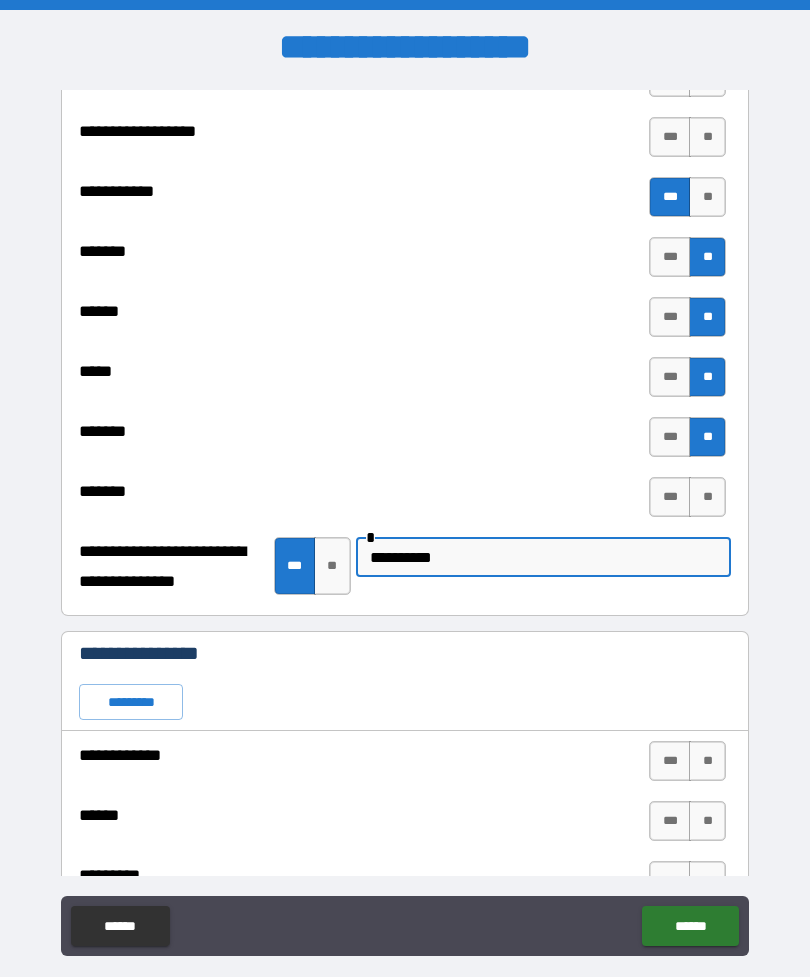 type on "**********" 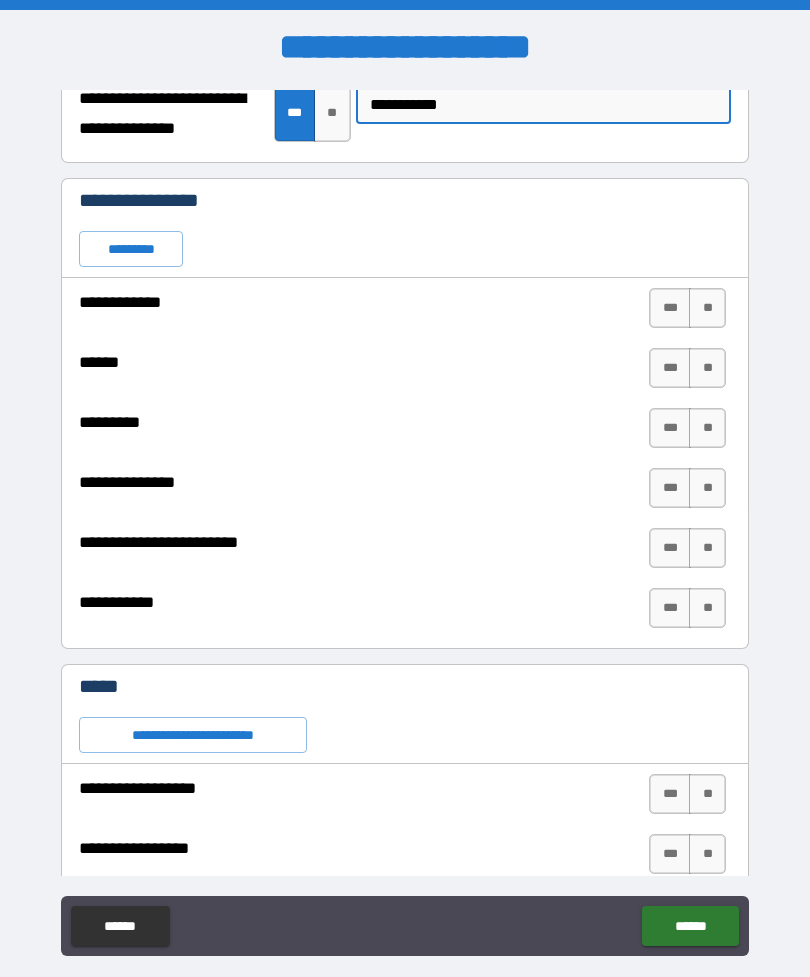 scroll, scrollTop: 6660, scrollLeft: 0, axis: vertical 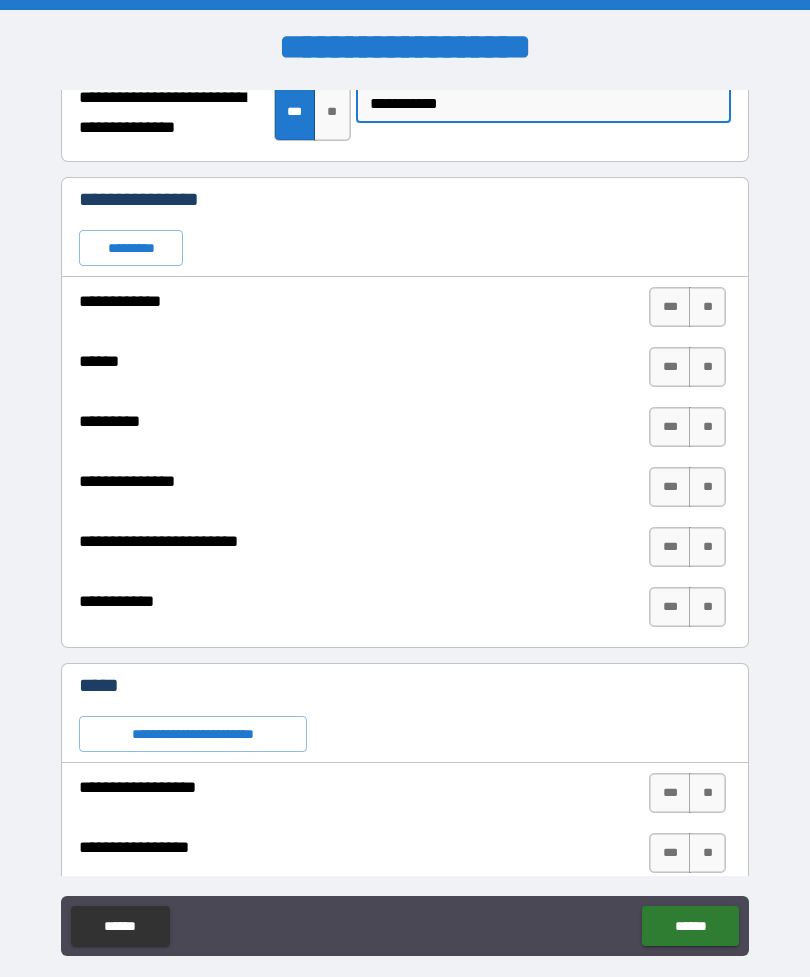 click on "**" at bounding box center [332, 112] 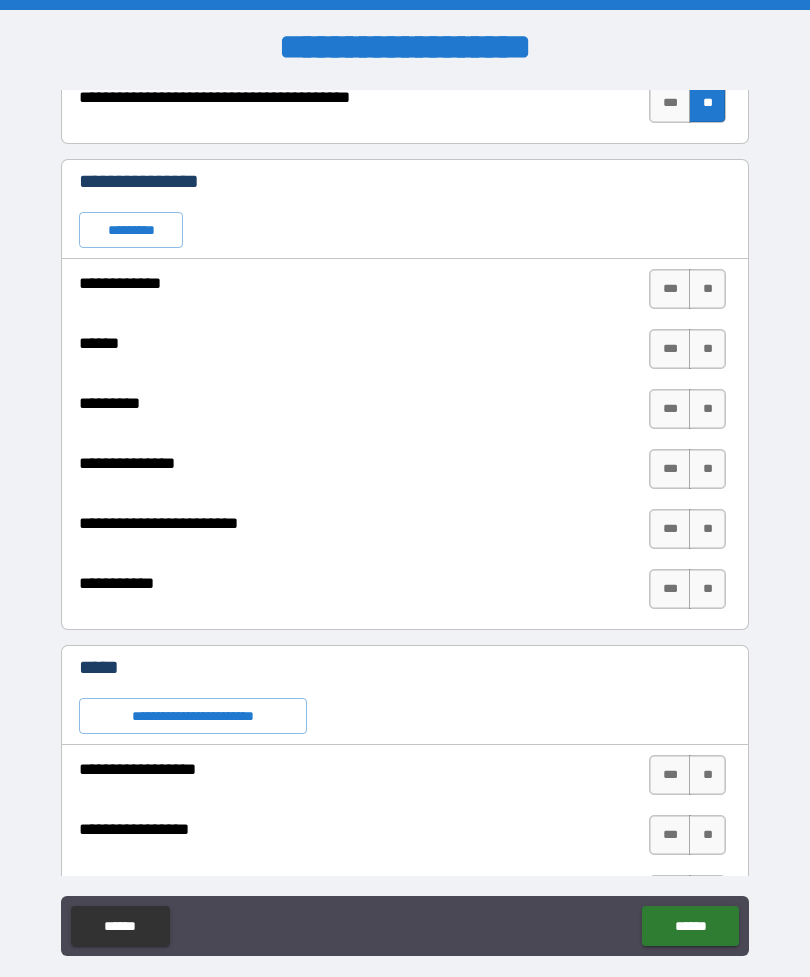 click on "*********" at bounding box center (131, 230) 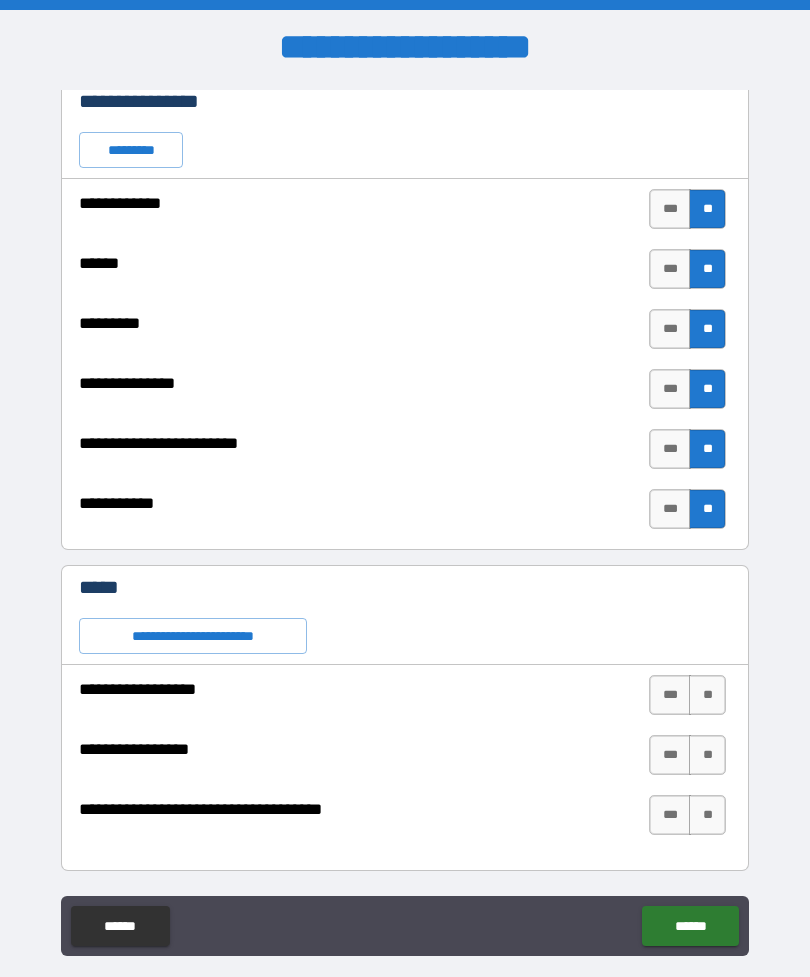scroll, scrollTop: 6740, scrollLeft: 0, axis: vertical 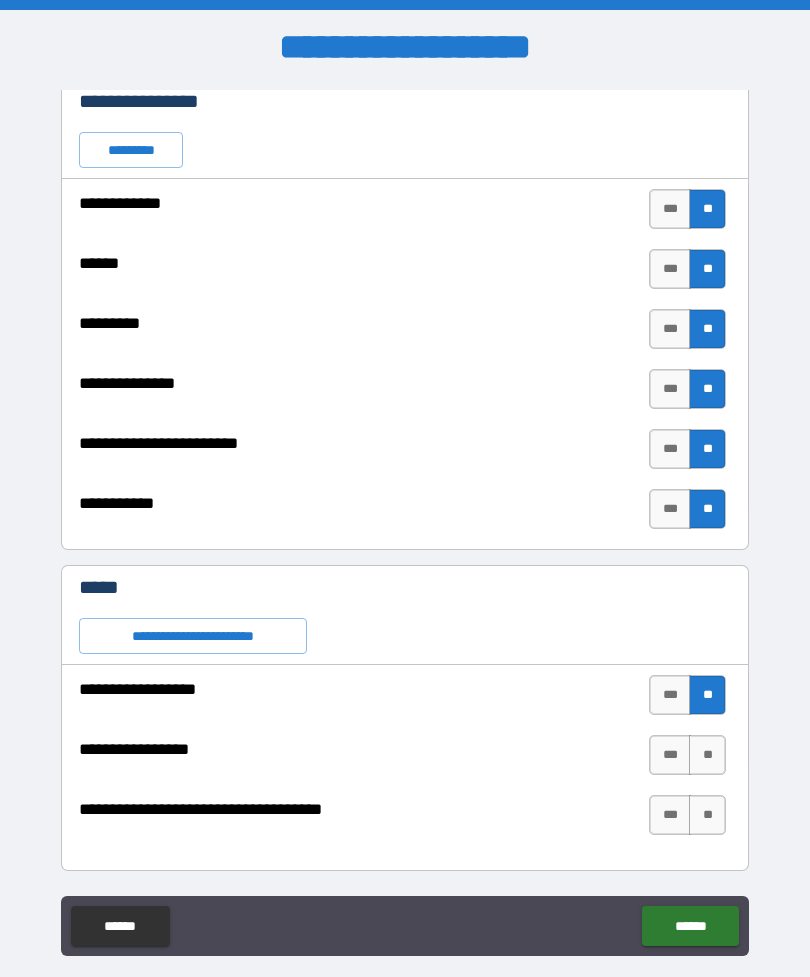 click on "**" at bounding box center (707, 755) 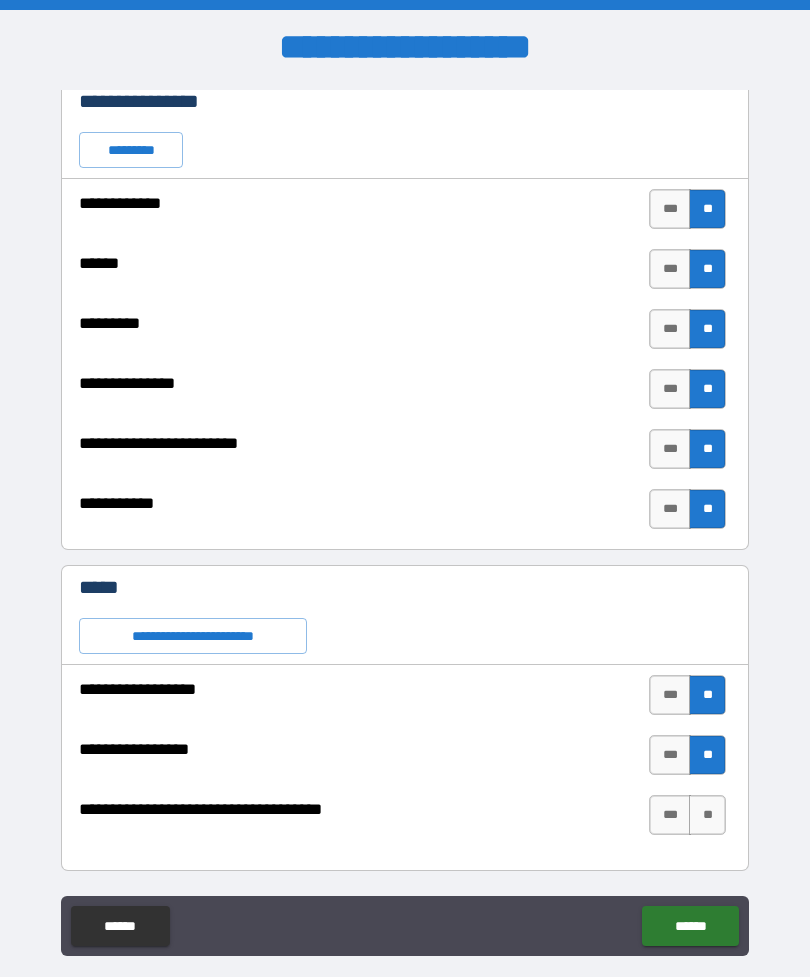 click on "**" at bounding box center [707, 815] 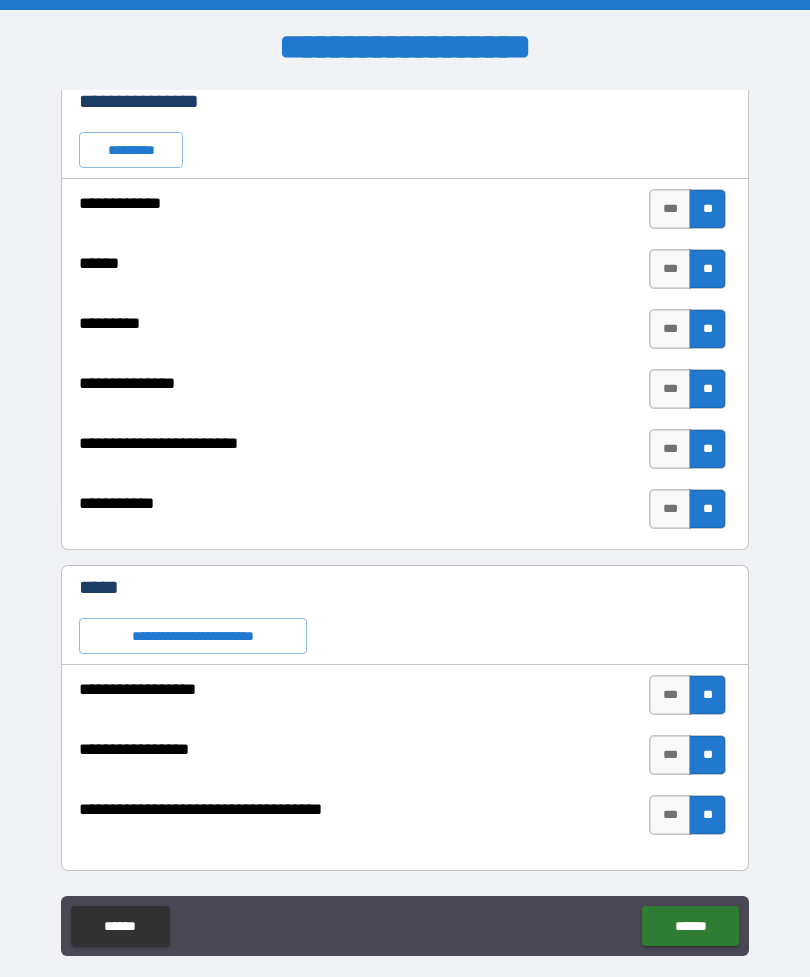 click on "******" at bounding box center (690, 926) 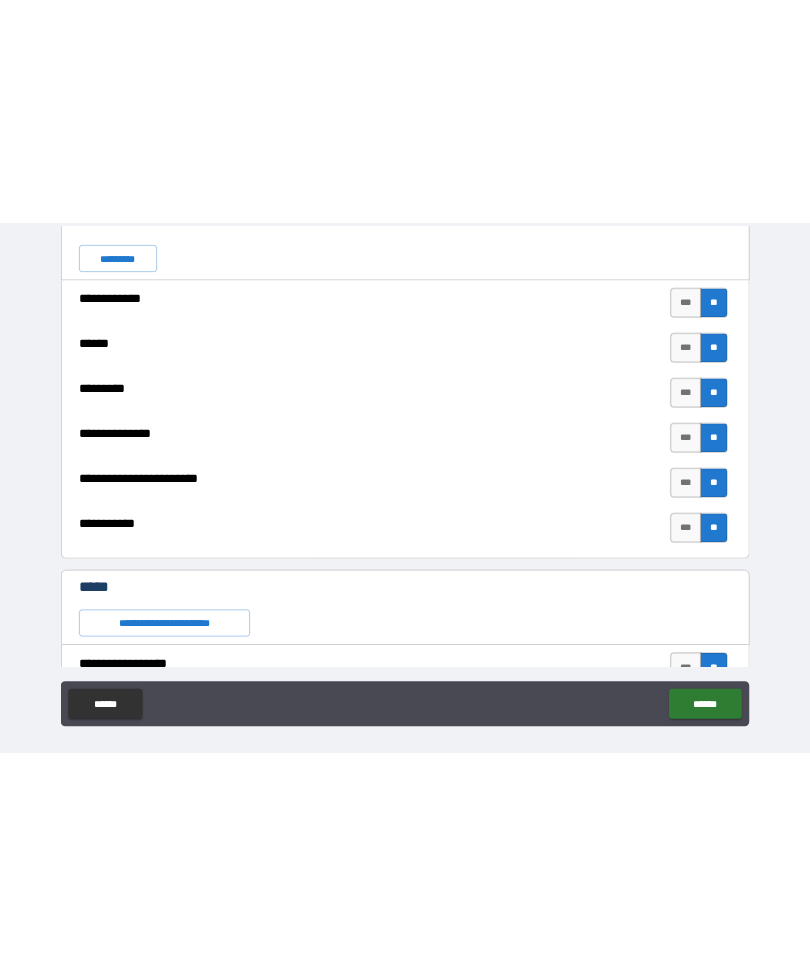 scroll, scrollTop: 0, scrollLeft: 0, axis: both 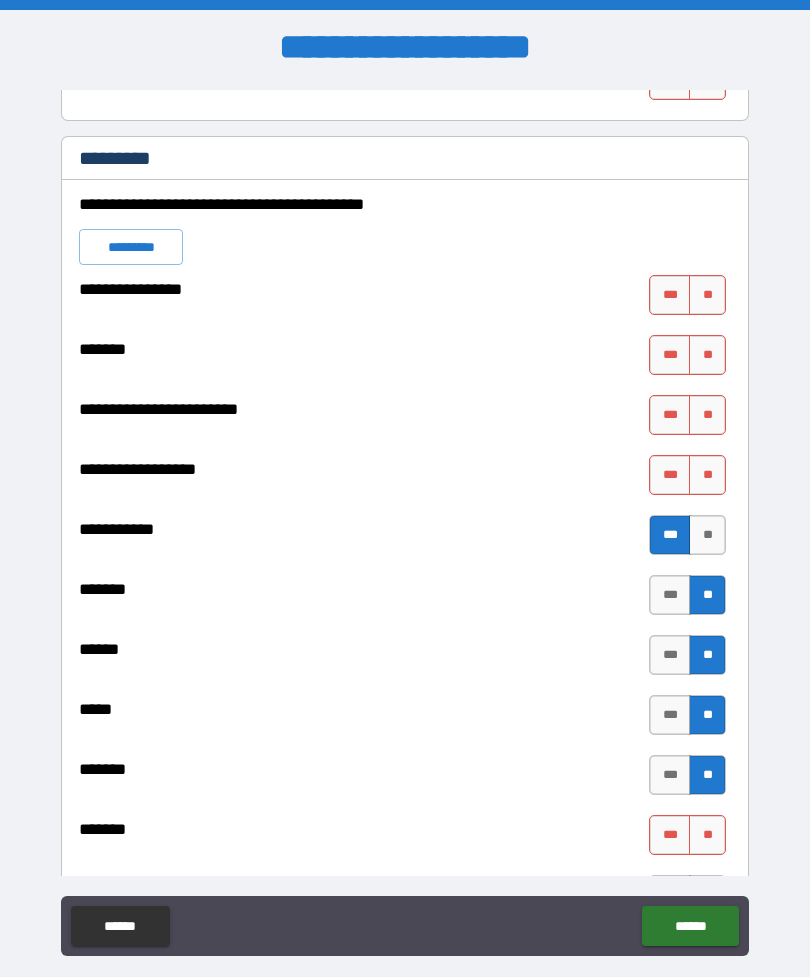 click on "***" at bounding box center [670, 295] 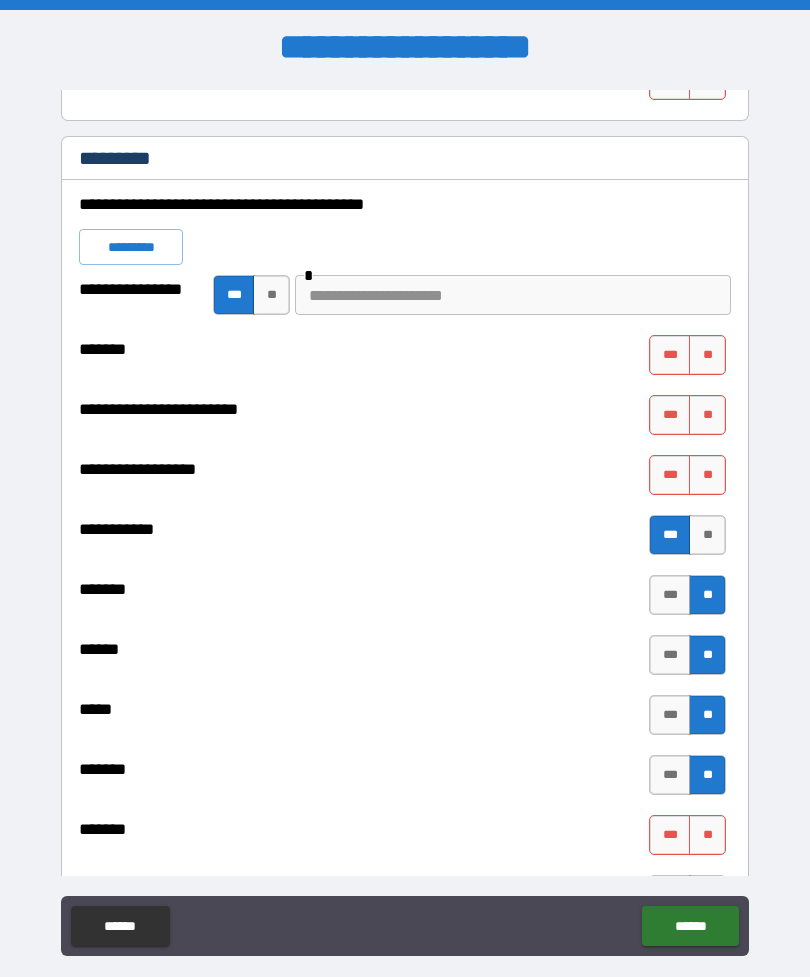 type on "*" 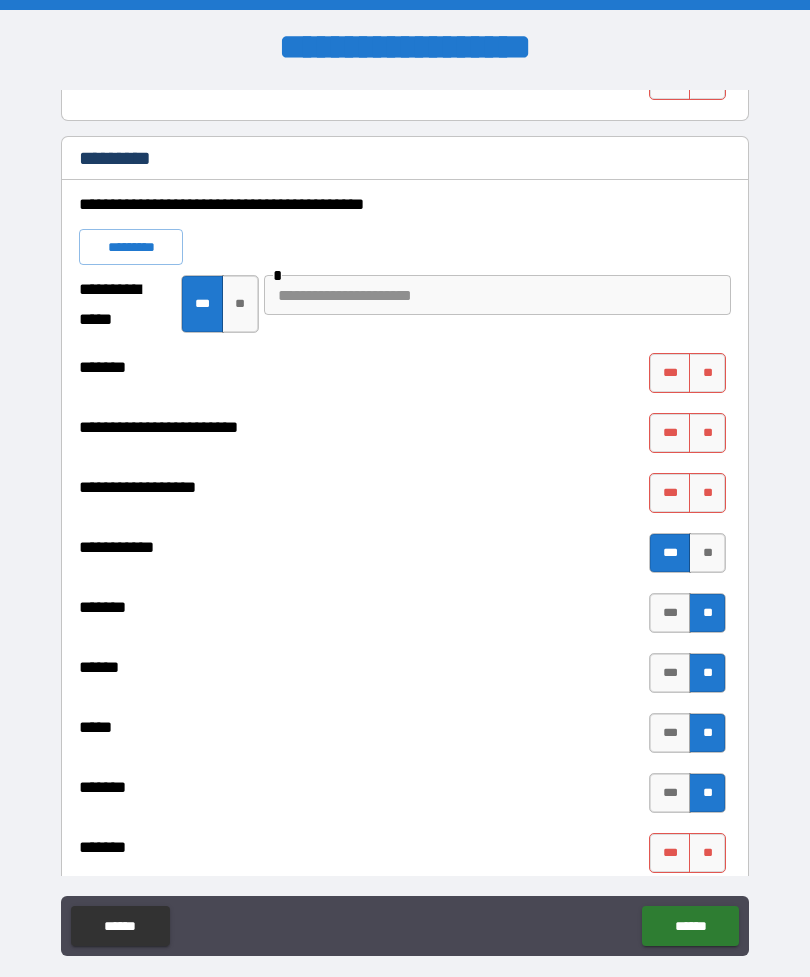 click at bounding box center [497, 295] 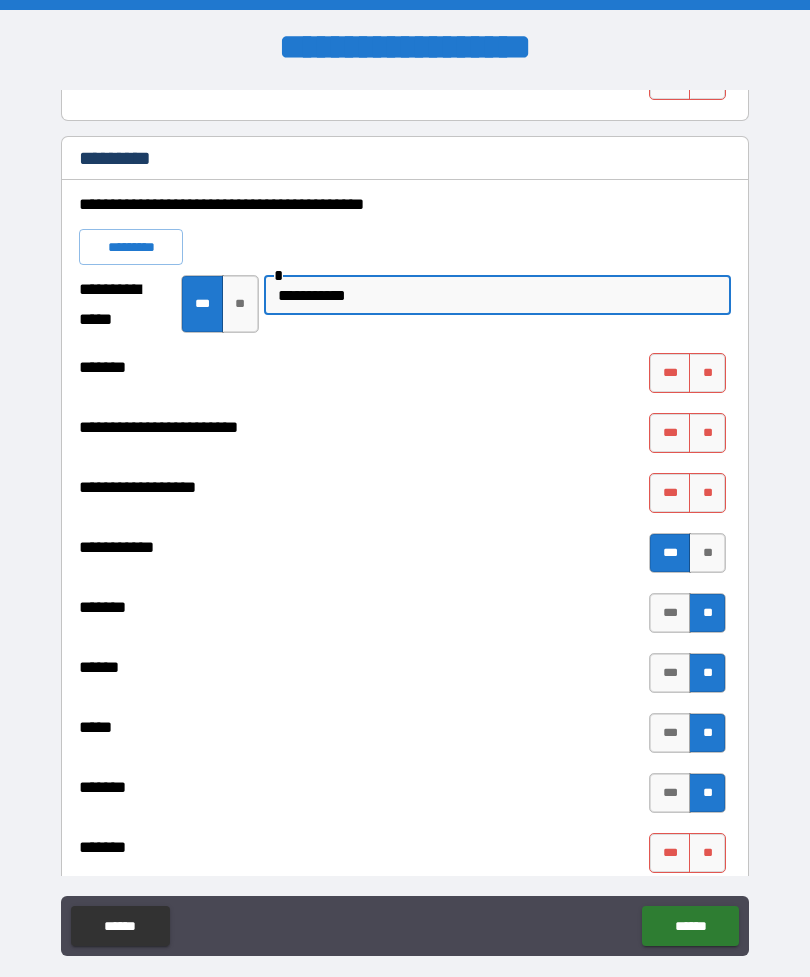 type on "**********" 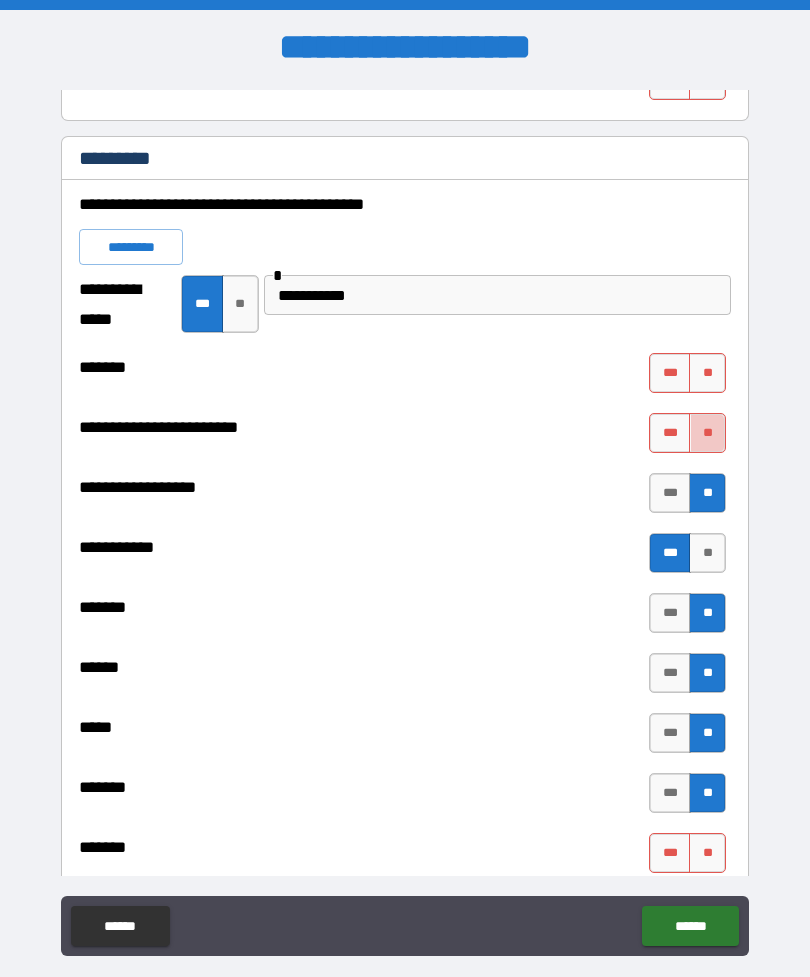 click on "**" at bounding box center [707, 433] 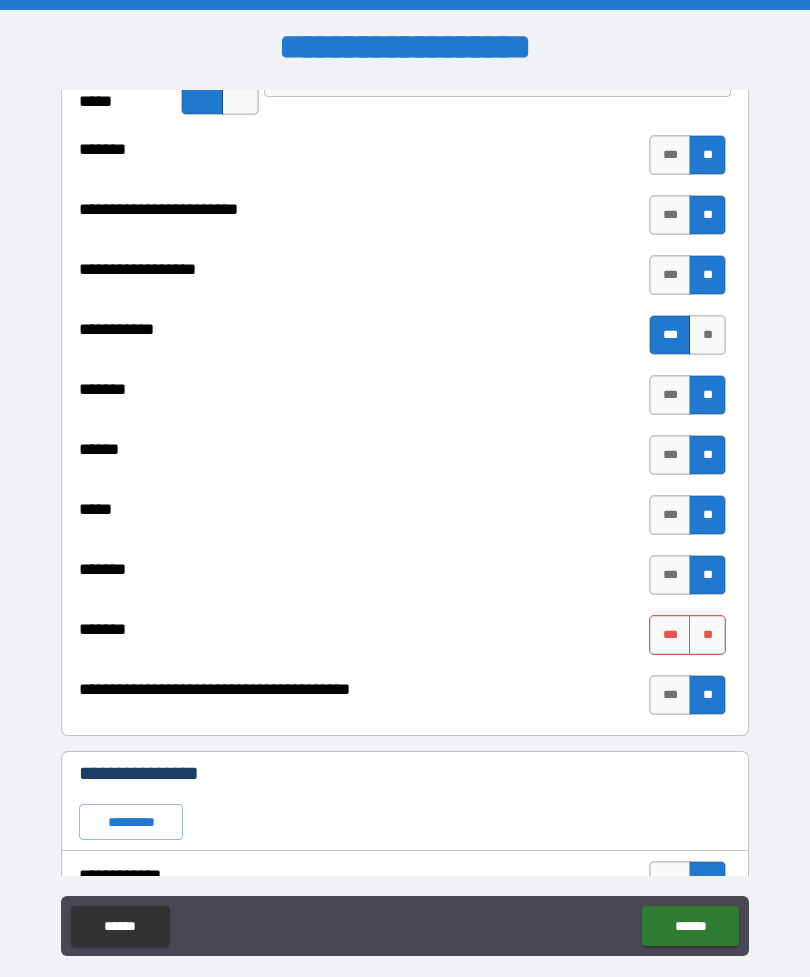scroll, scrollTop: 6137, scrollLeft: 0, axis: vertical 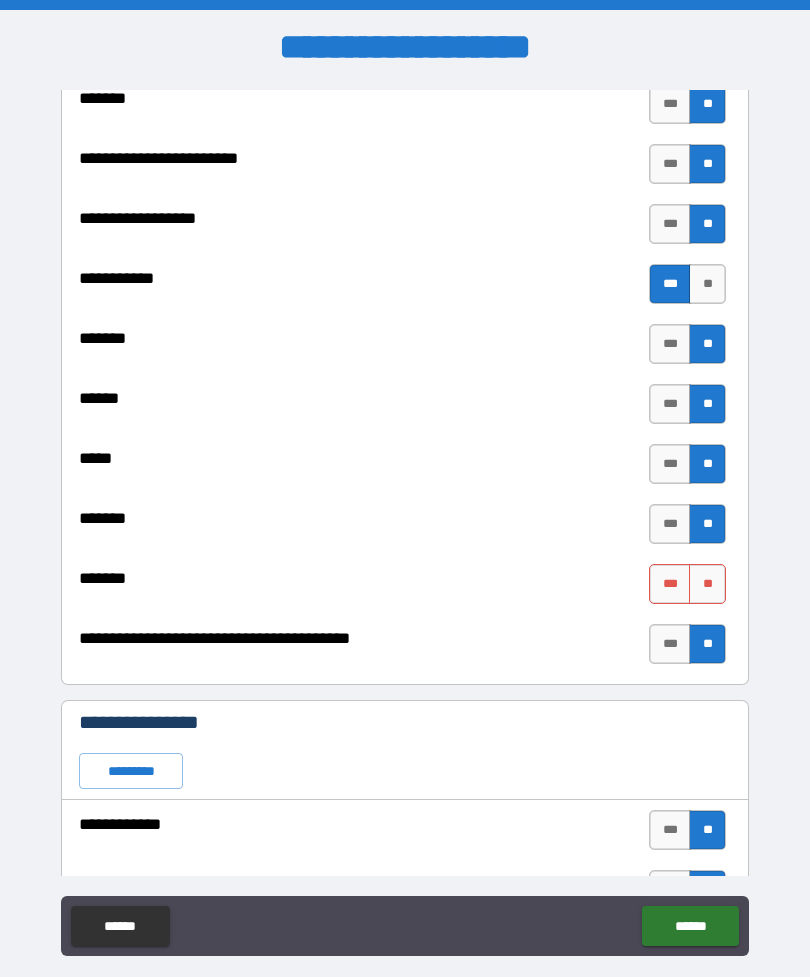 click on "**" at bounding box center [707, 584] 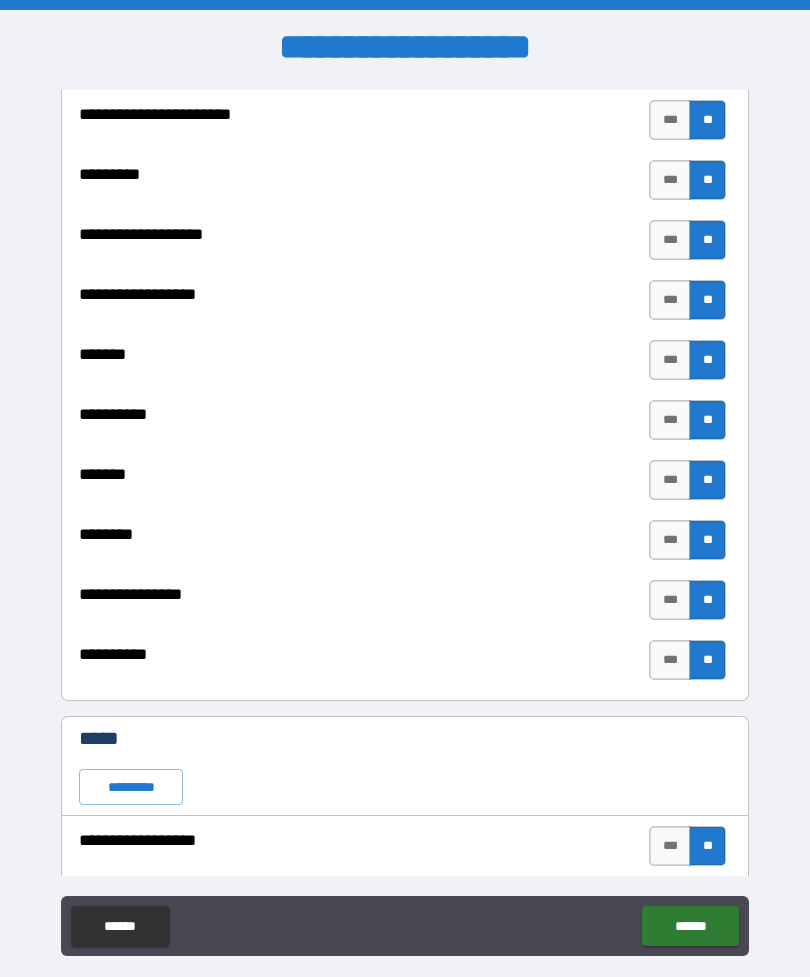 click on "******" at bounding box center [690, 926] 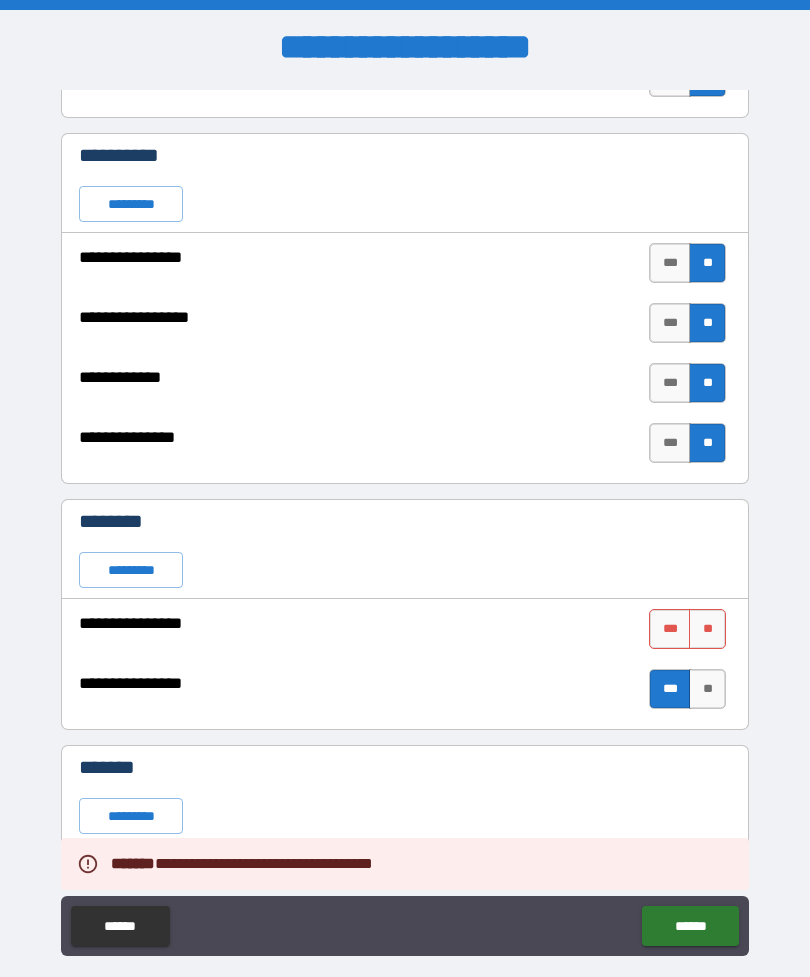 scroll, scrollTop: 1641, scrollLeft: 0, axis: vertical 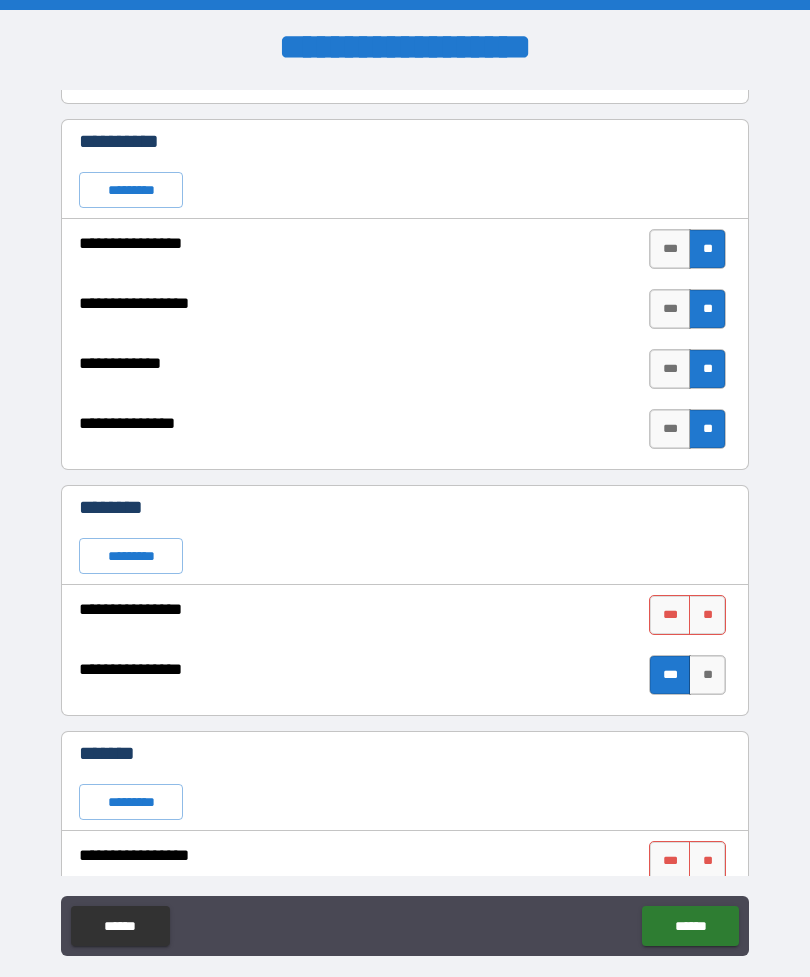 click on "**" at bounding box center (707, 615) 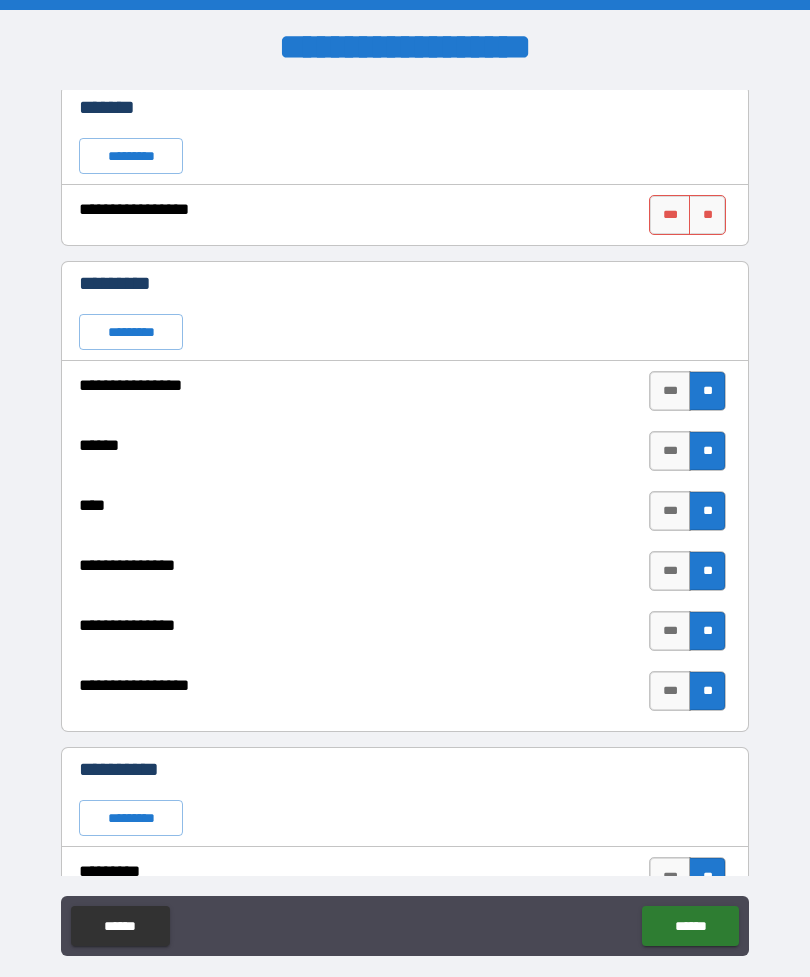 scroll, scrollTop: 2288, scrollLeft: 0, axis: vertical 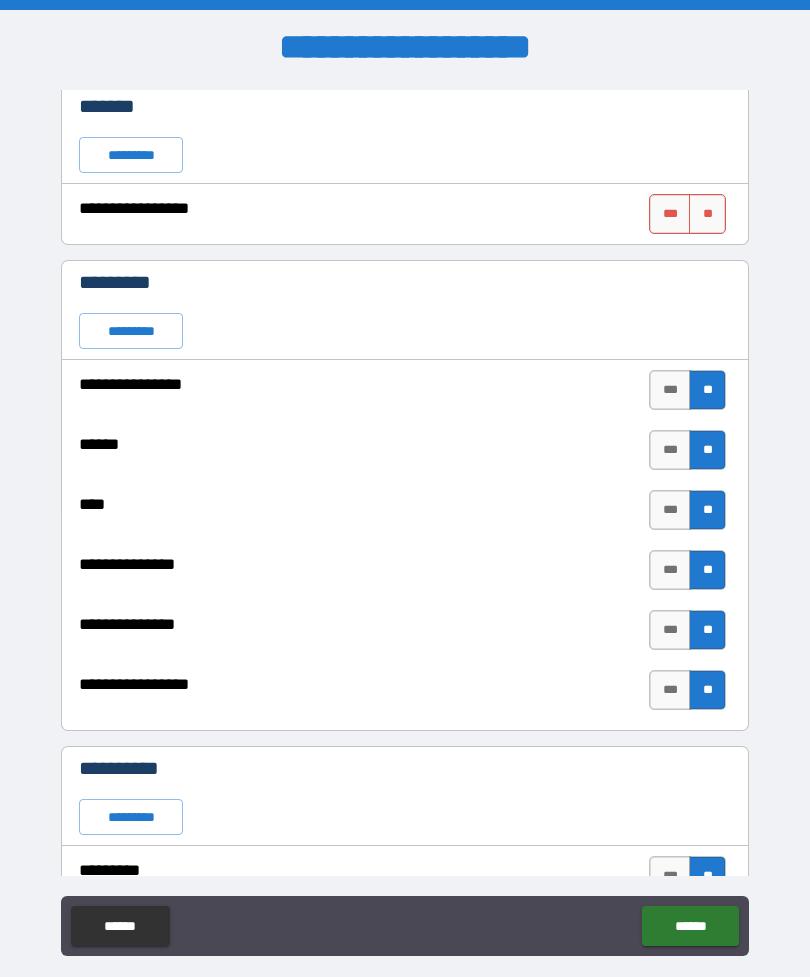click on "**" at bounding box center (707, 214) 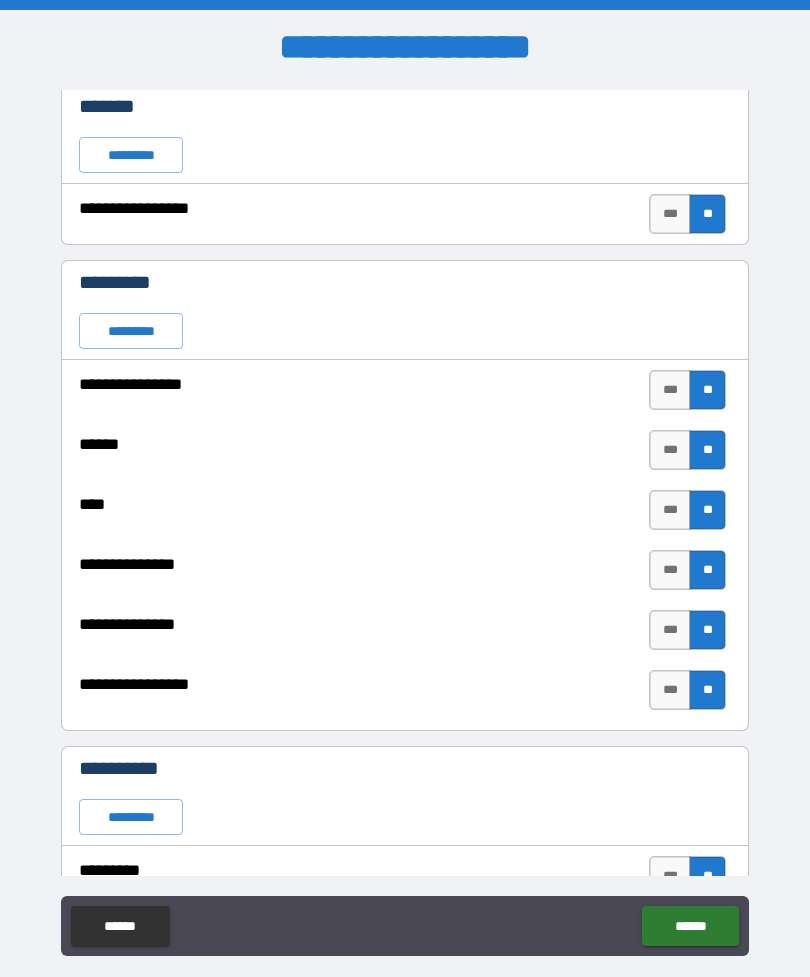 click on "******" at bounding box center [690, 926] 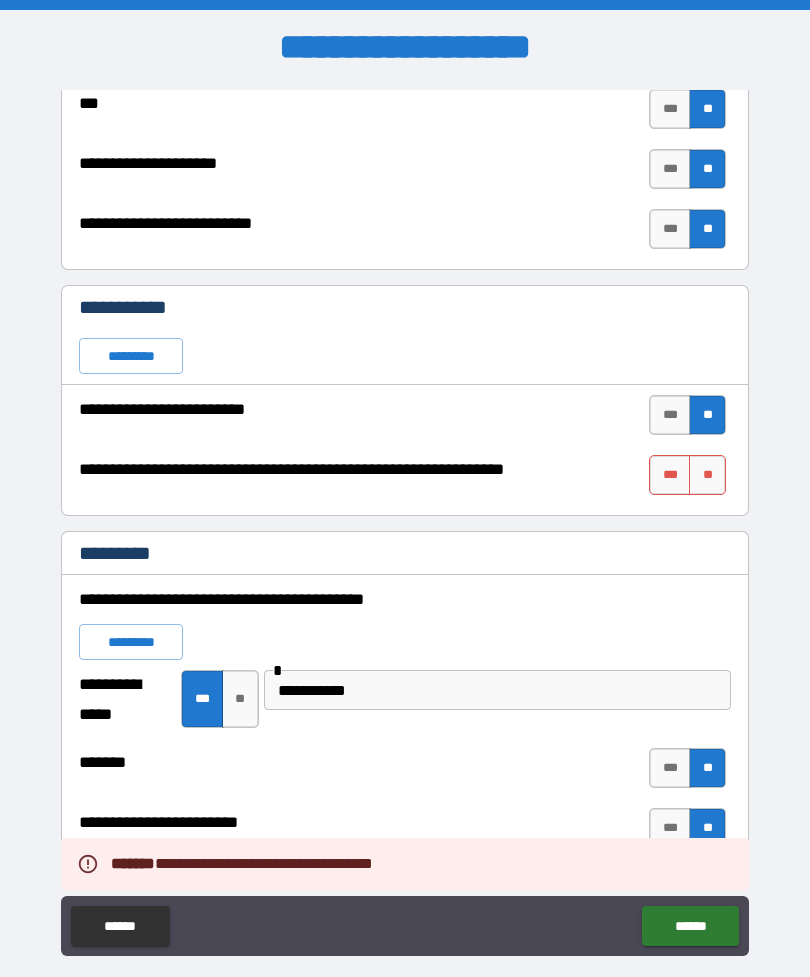 scroll, scrollTop: 5470, scrollLeft: 0, axis: vertical 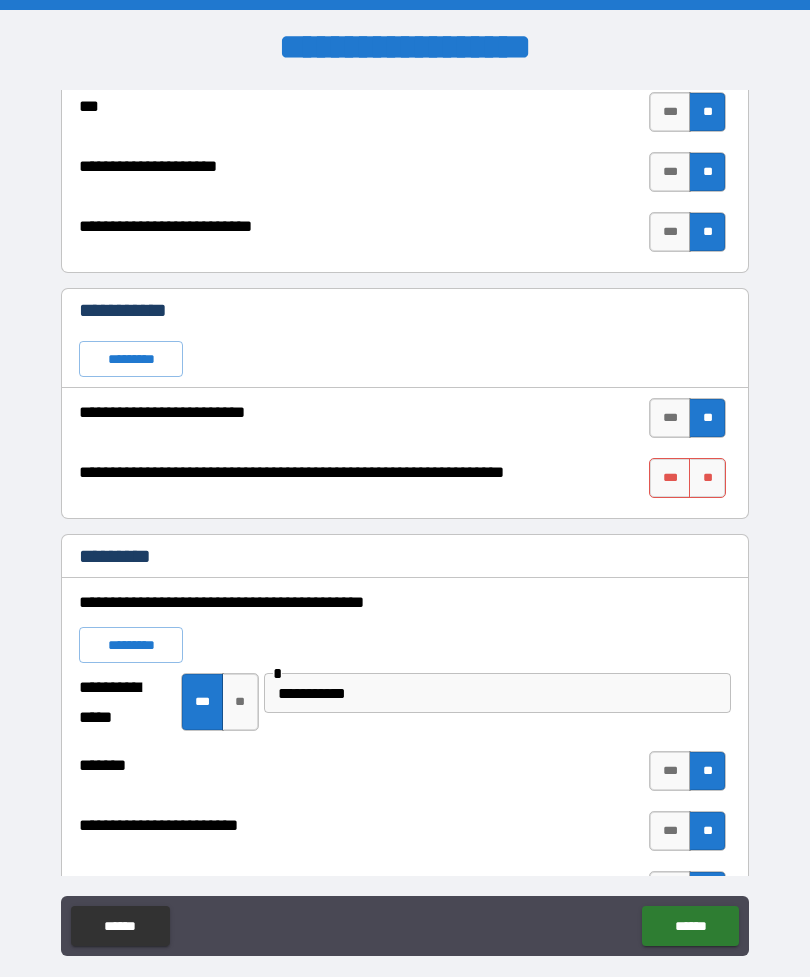click on "**" at bounding box center (707, 478) 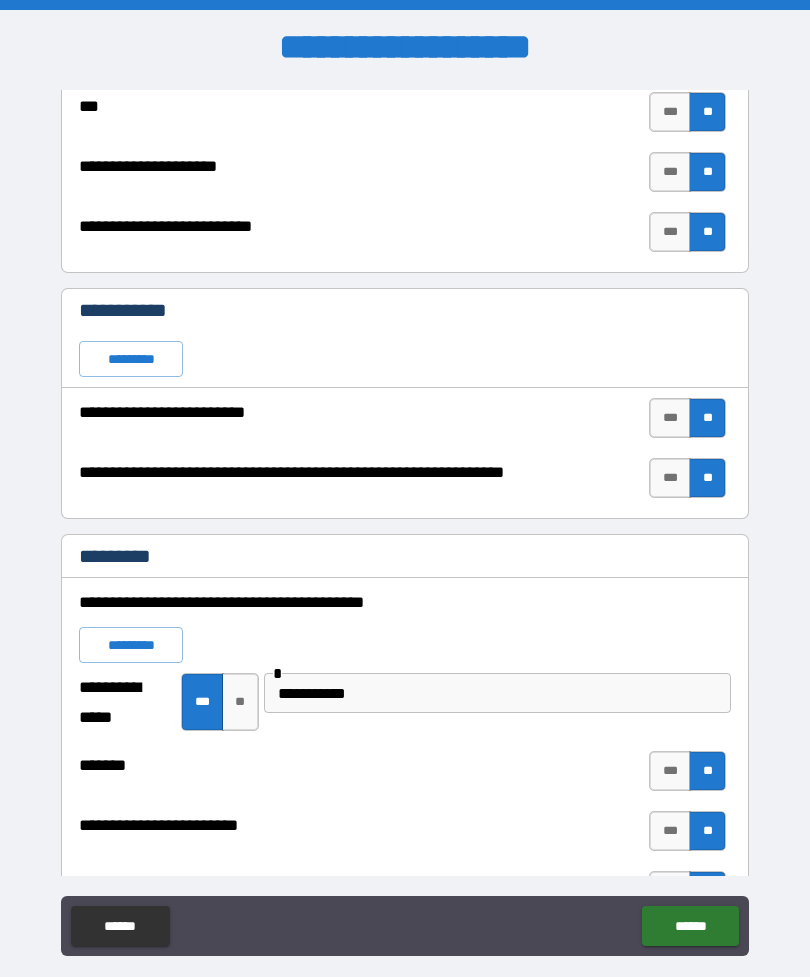 type on "*" 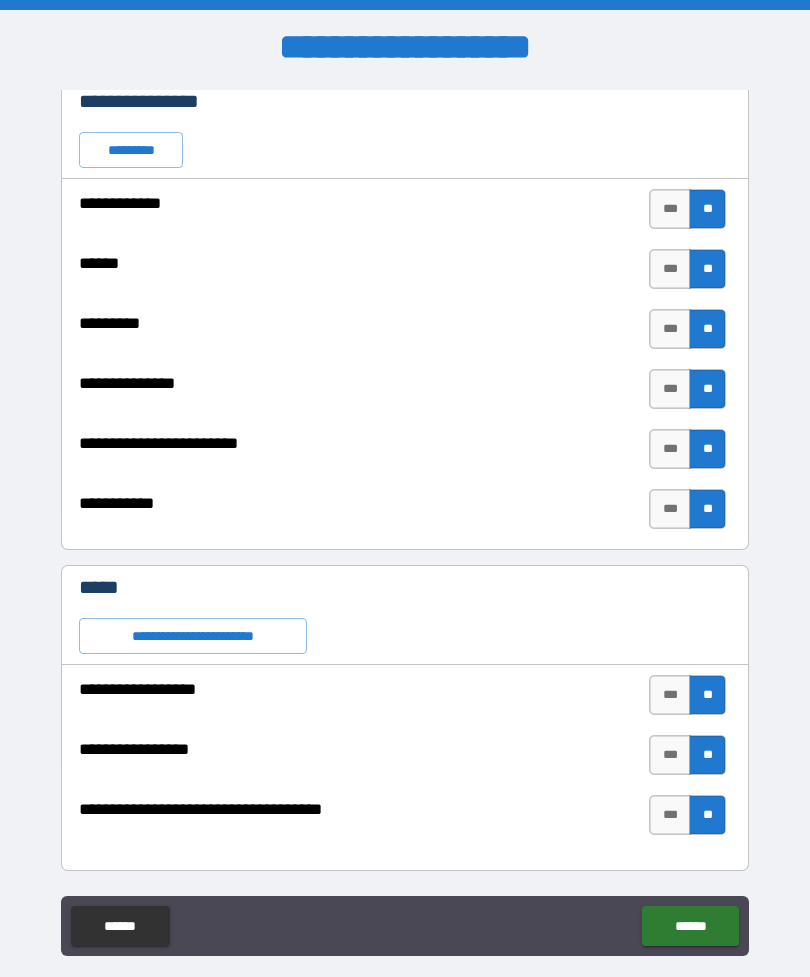 scroll, scrollTop: 0, scrollLeft: 0, axis: both 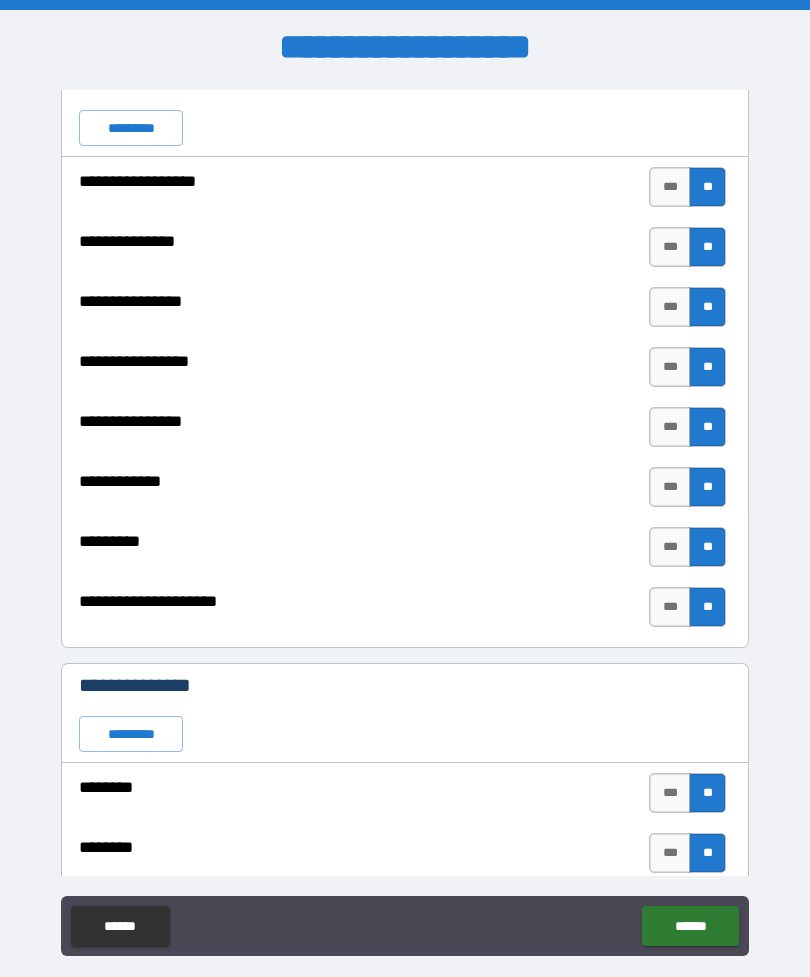 click on "******" at bounding box center [690, 926] 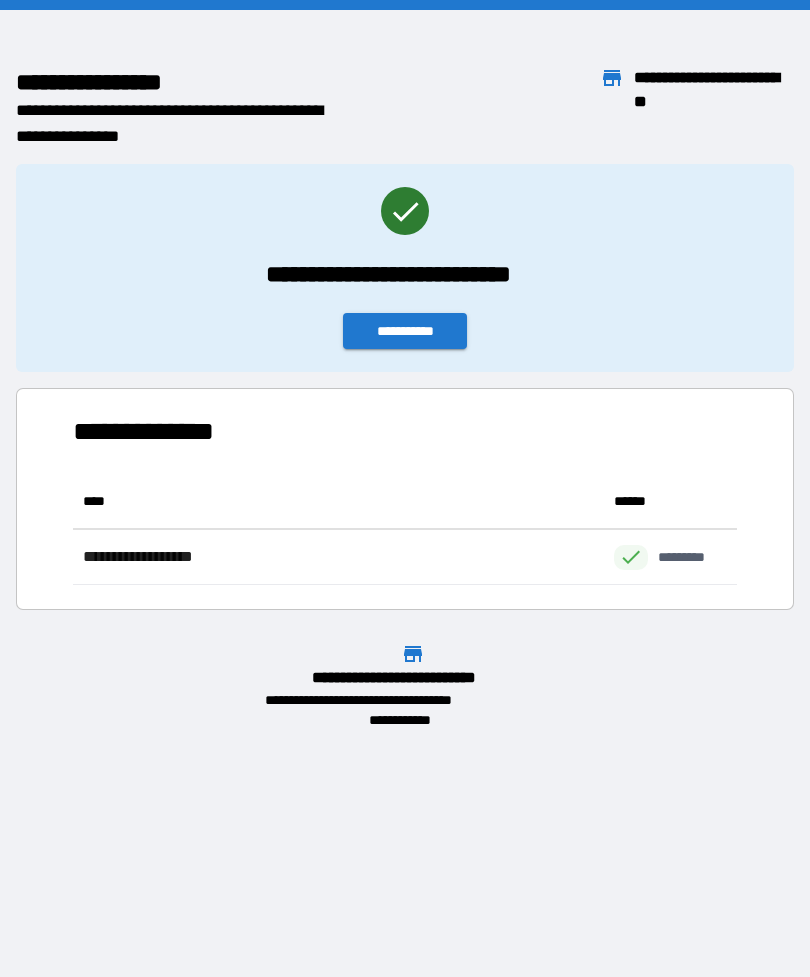 scroll, scrollTop: 1, scrollLeft: 1, axis: both 